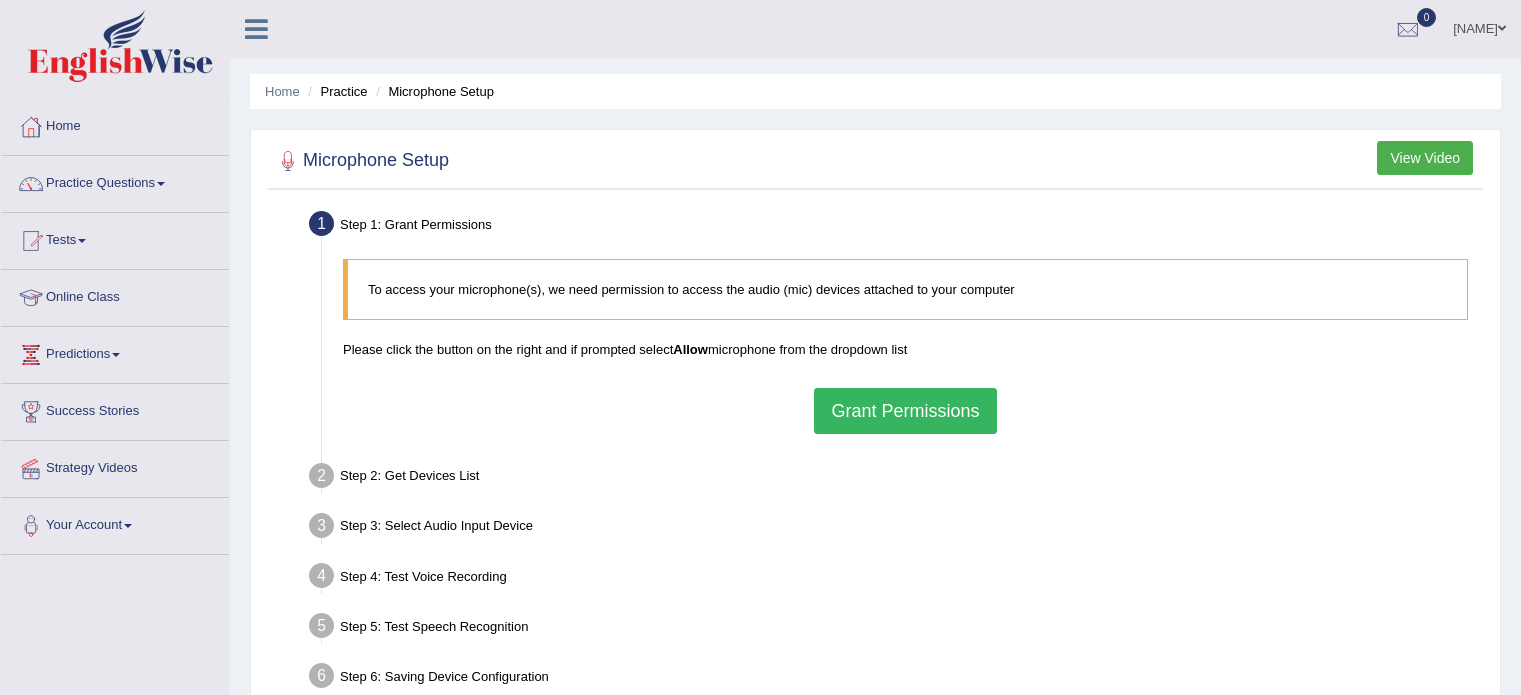 scroll, scrollTop: 0, scrollLeft: 0, axis: both 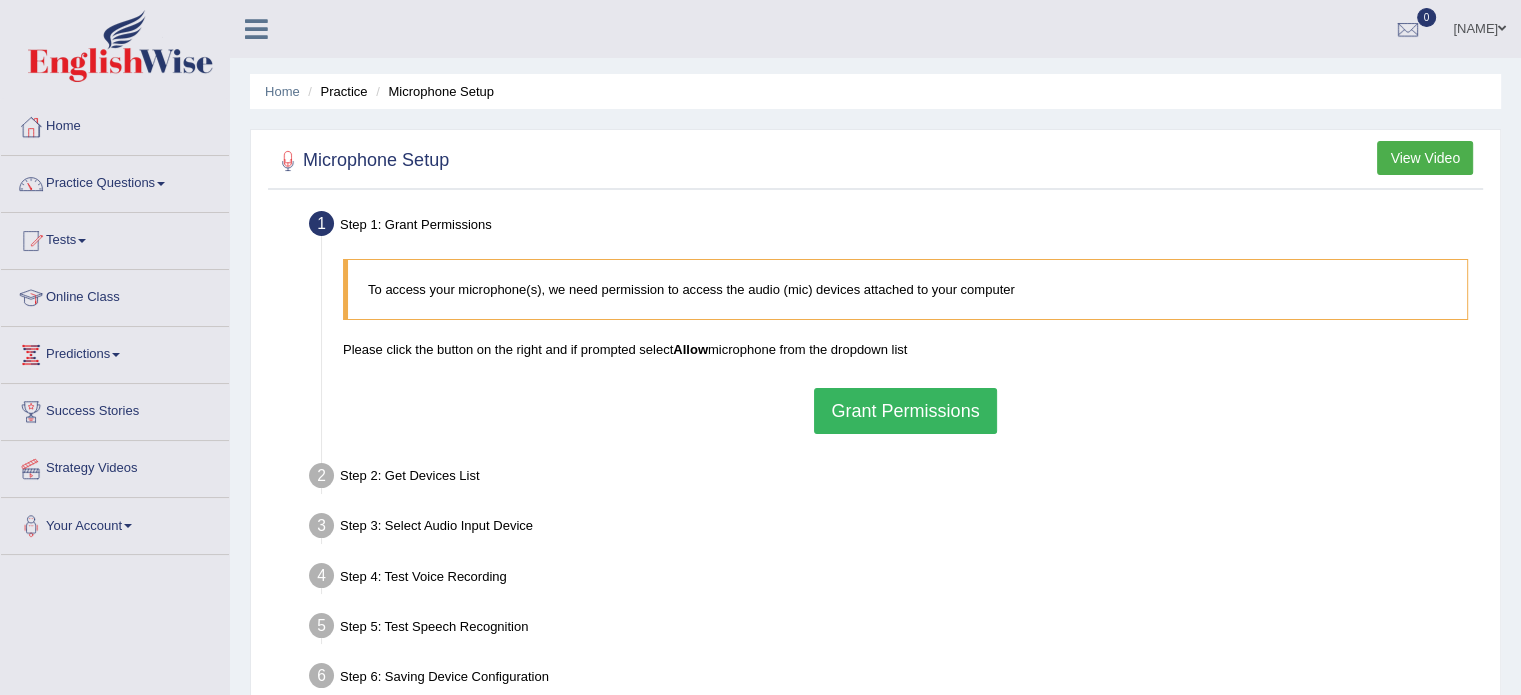 click on "Grant Permissions" at bounding box center (905, 411) 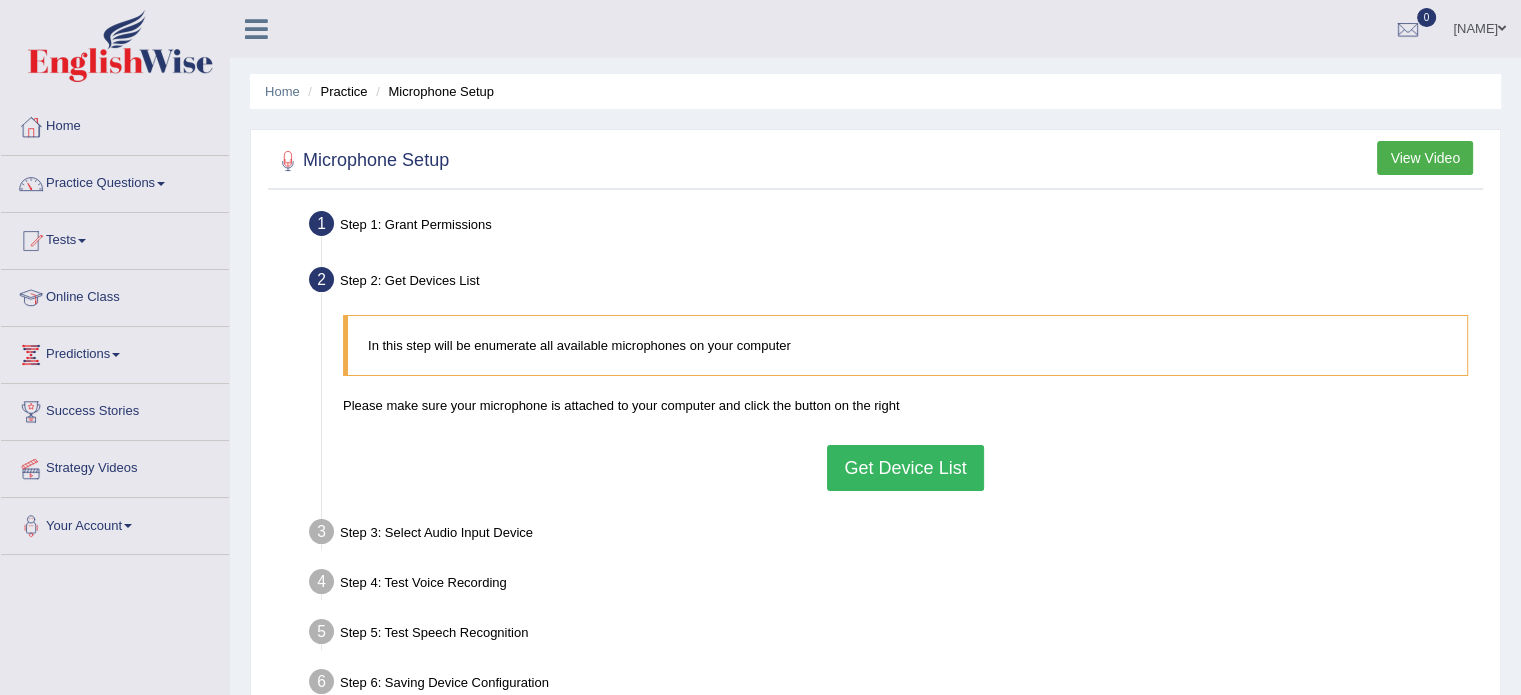 click on "Get Device List" at bounding box center (905, 468) 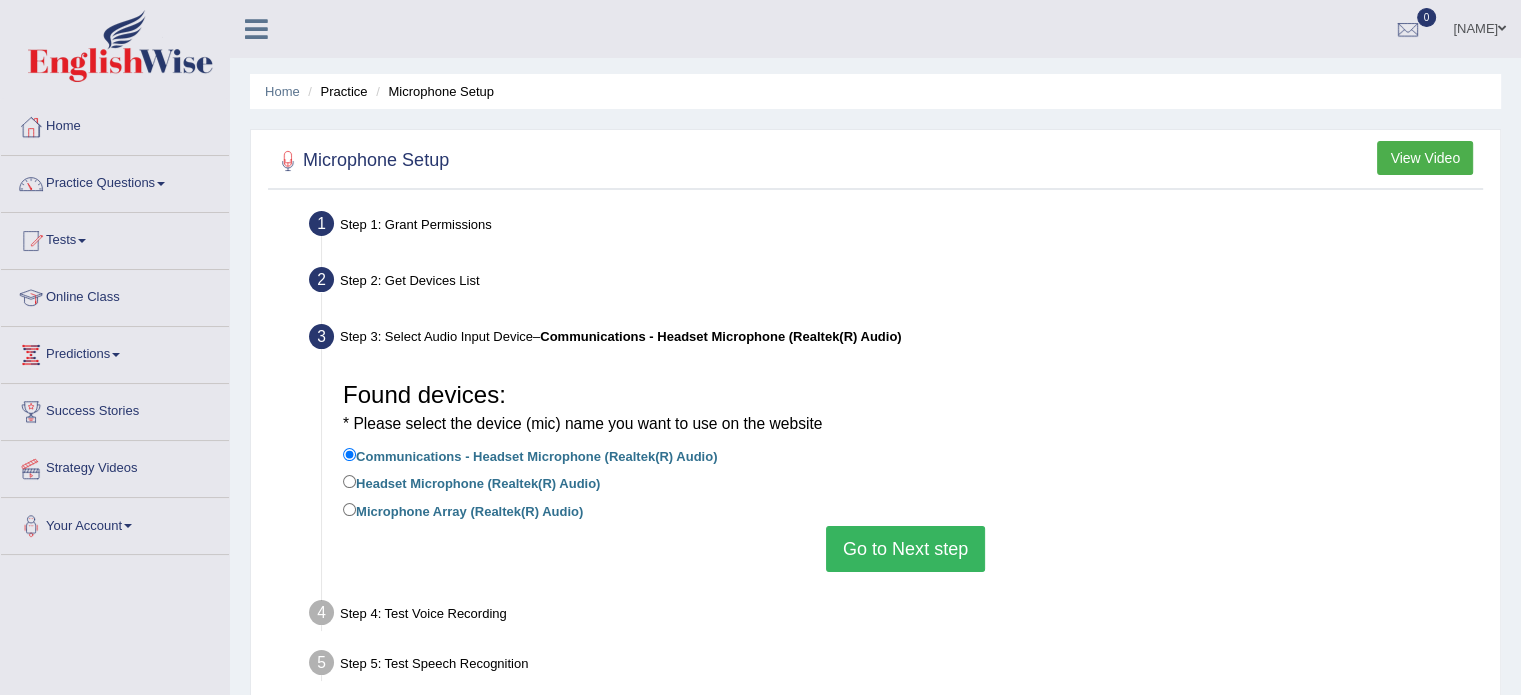 click on "Go to Next step" at bounding box center [905, 549] 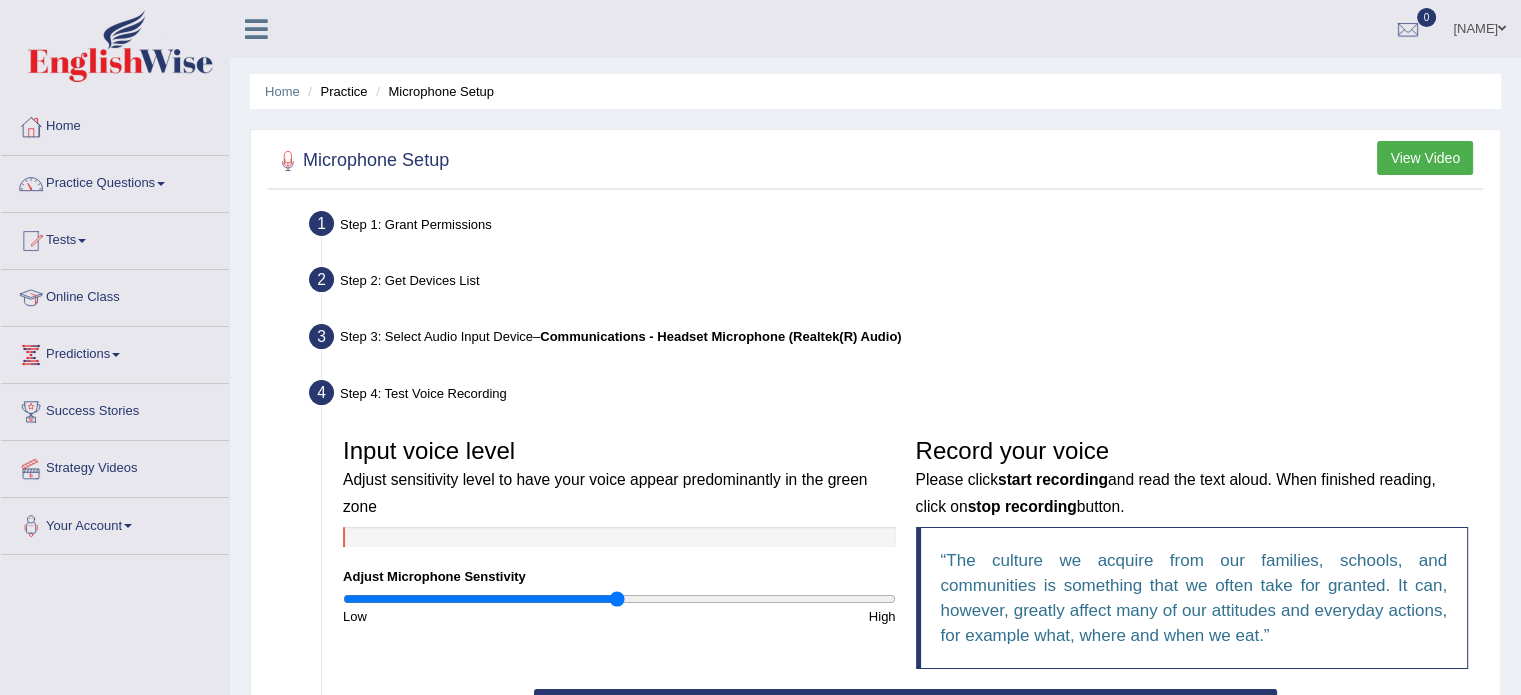 scroll, scrollTop: 200, scrollLeft: 0, axis: vertical 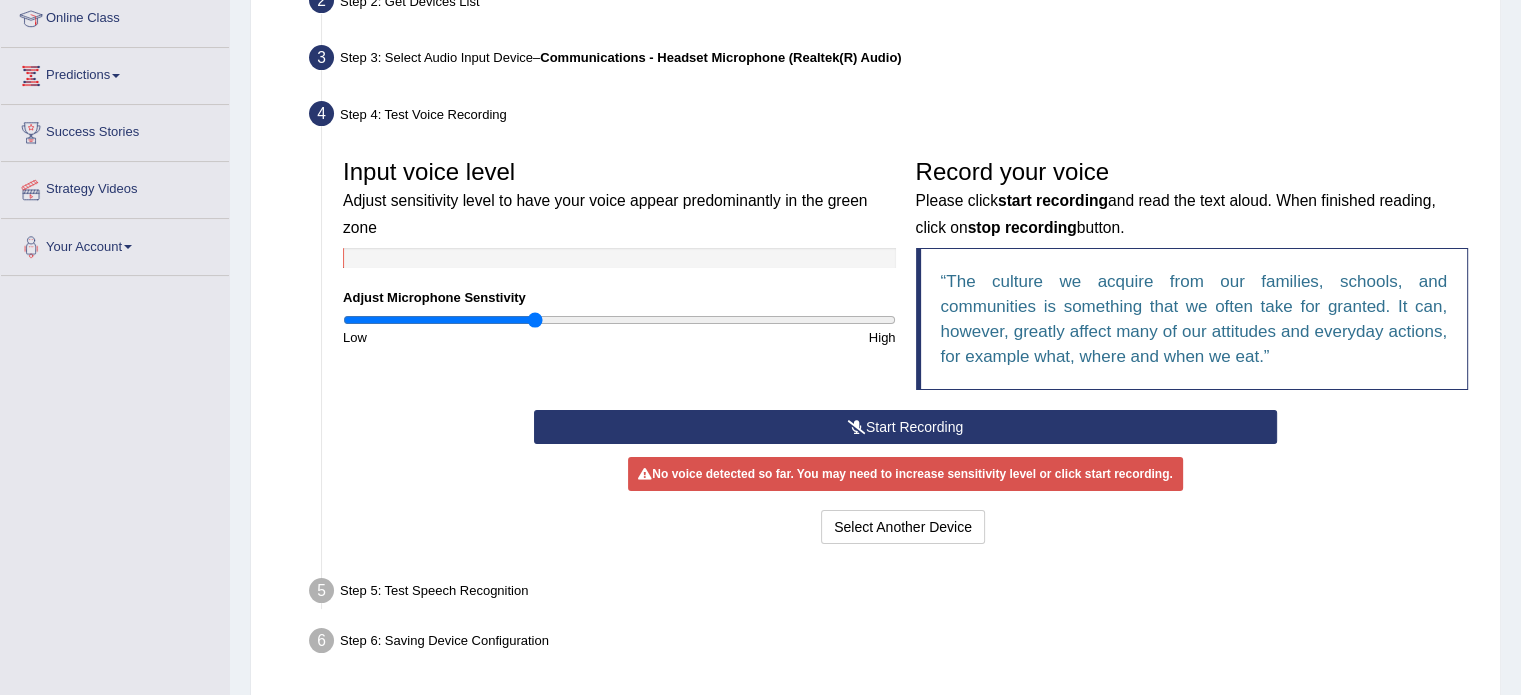 drag, startPoint x: 608, startPoint y: 323, endPoint x: 536, endPoint y: 324, distance: 72.00694 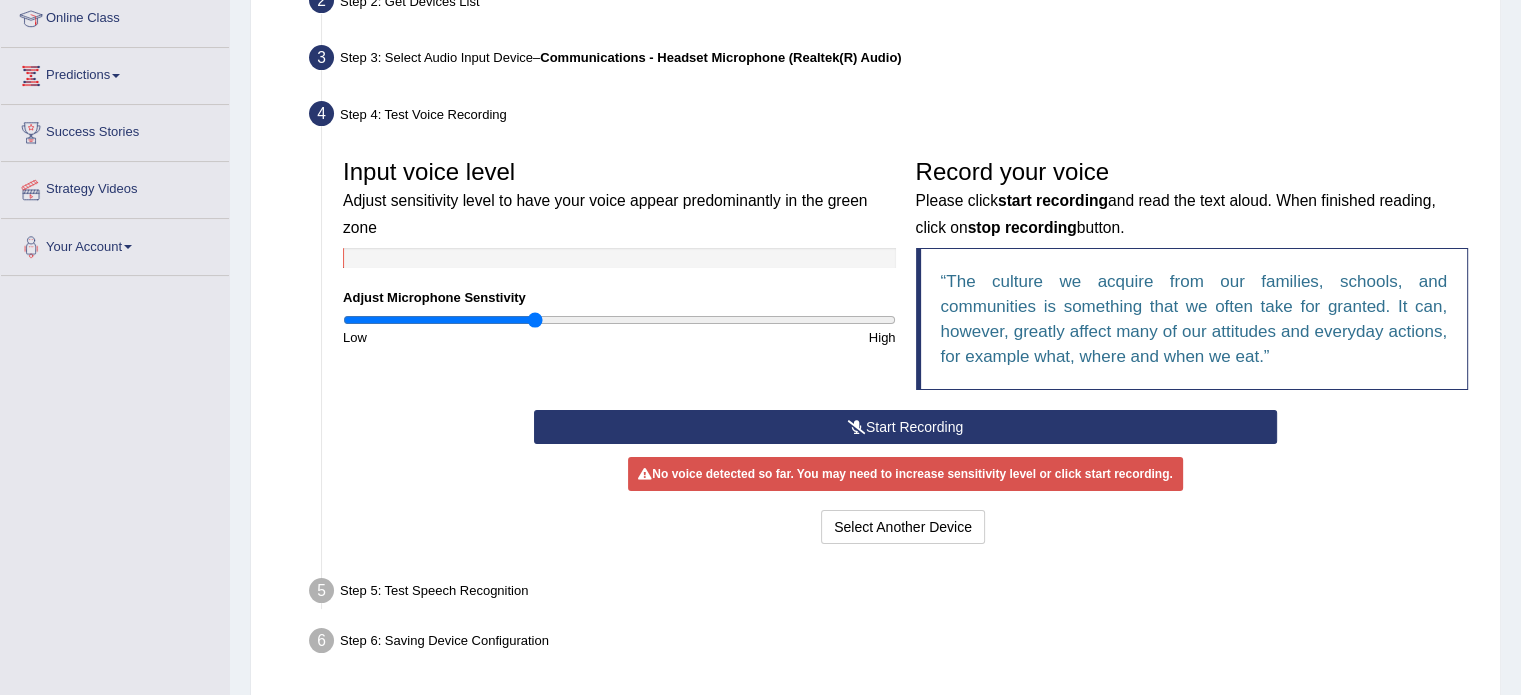 click on "Start Recording" at bounding box center (905, 427) 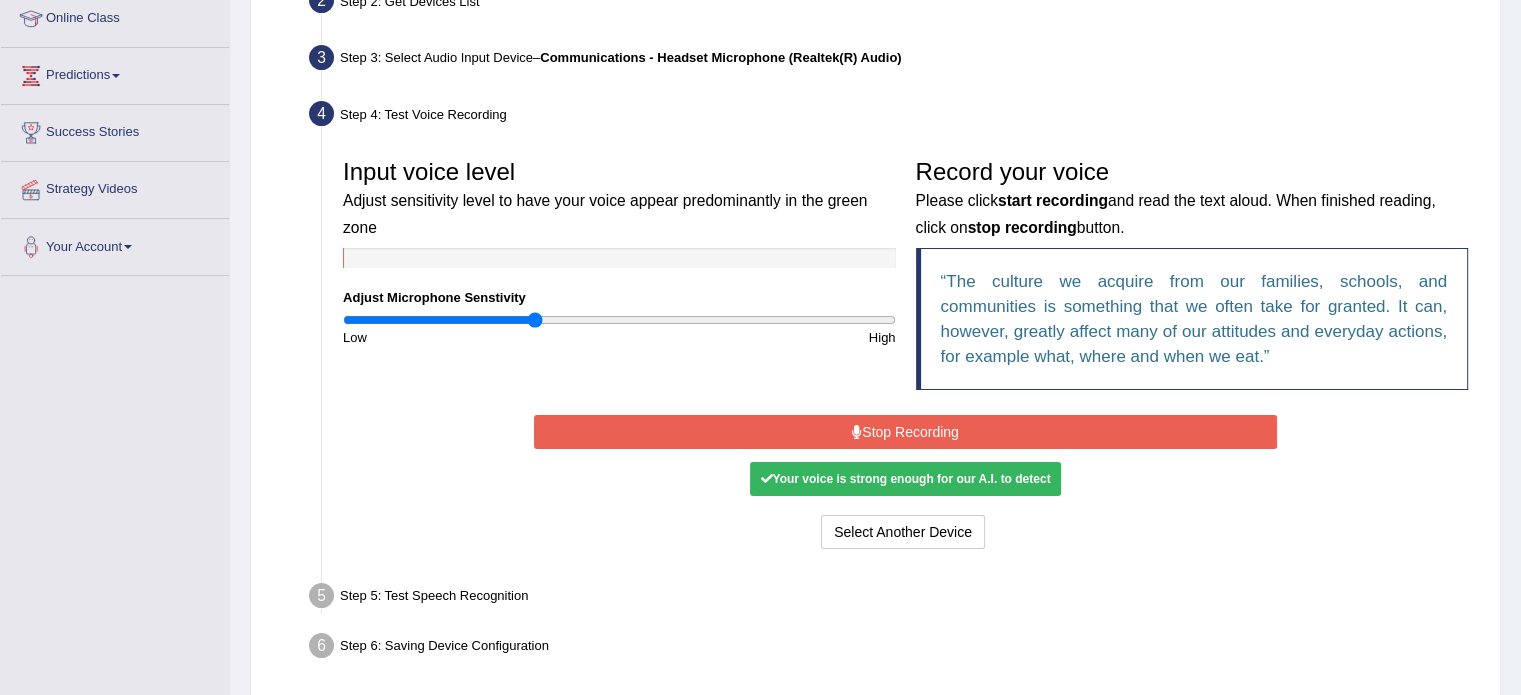 click on "Stop Recording" at bounding box center (905, 432) 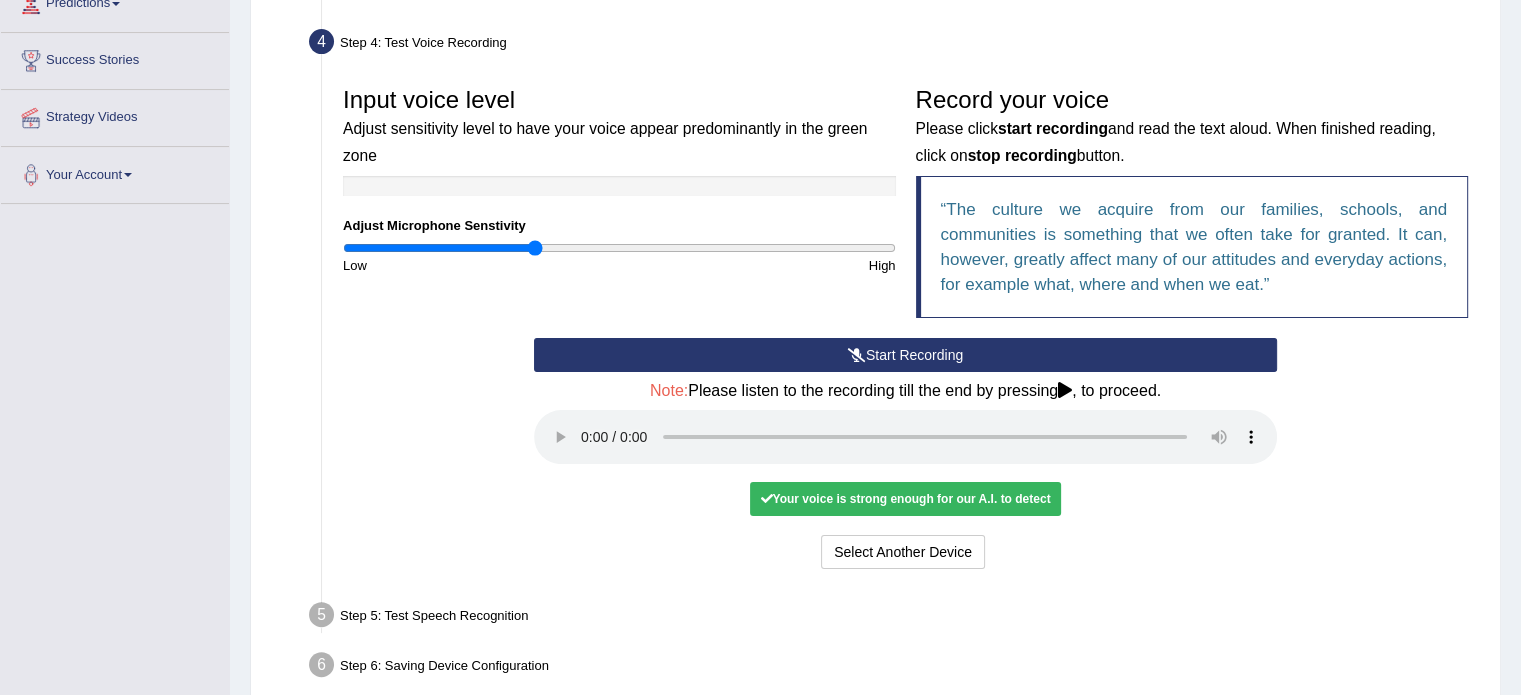 scroll, scrollTop: 433, scrollLeft: 0, axis: vertical 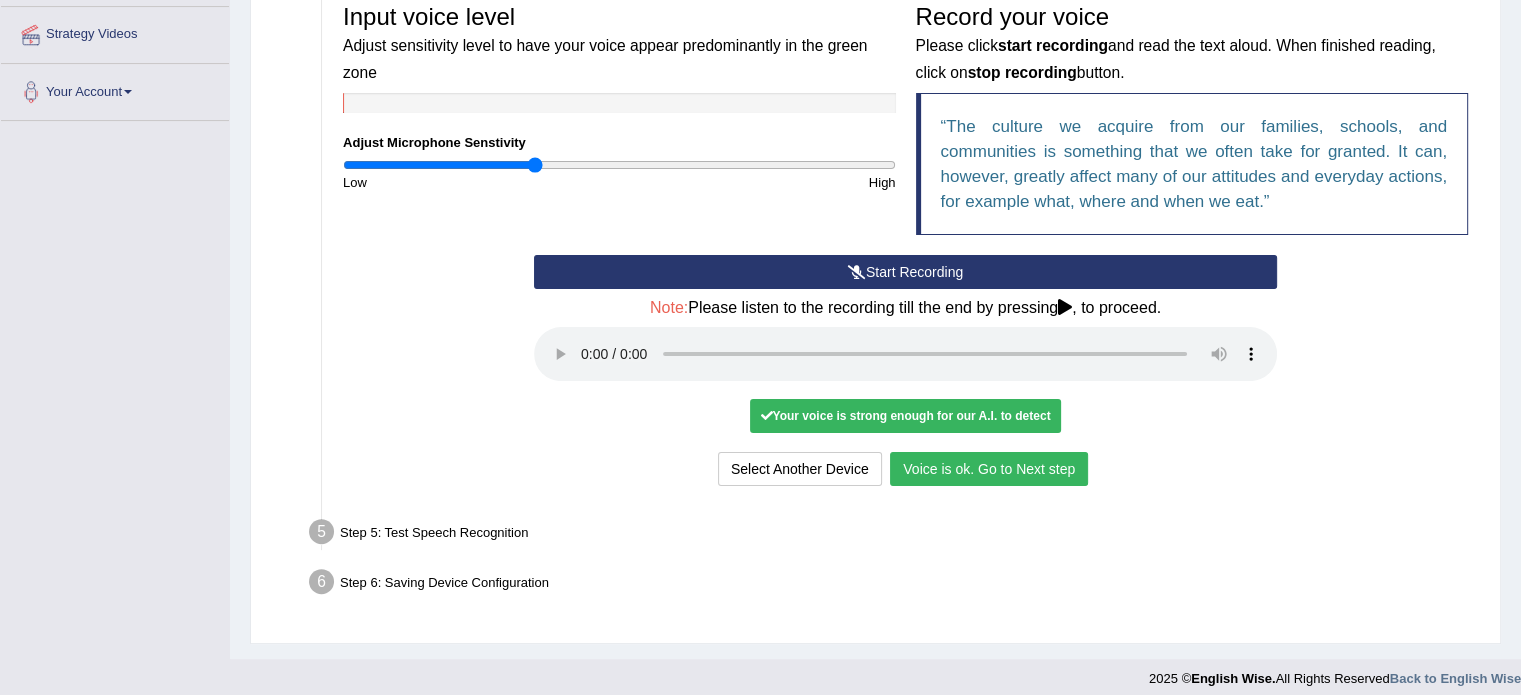 click on "Voice is ok. Go to Next step" at bounding box center (989, 469) 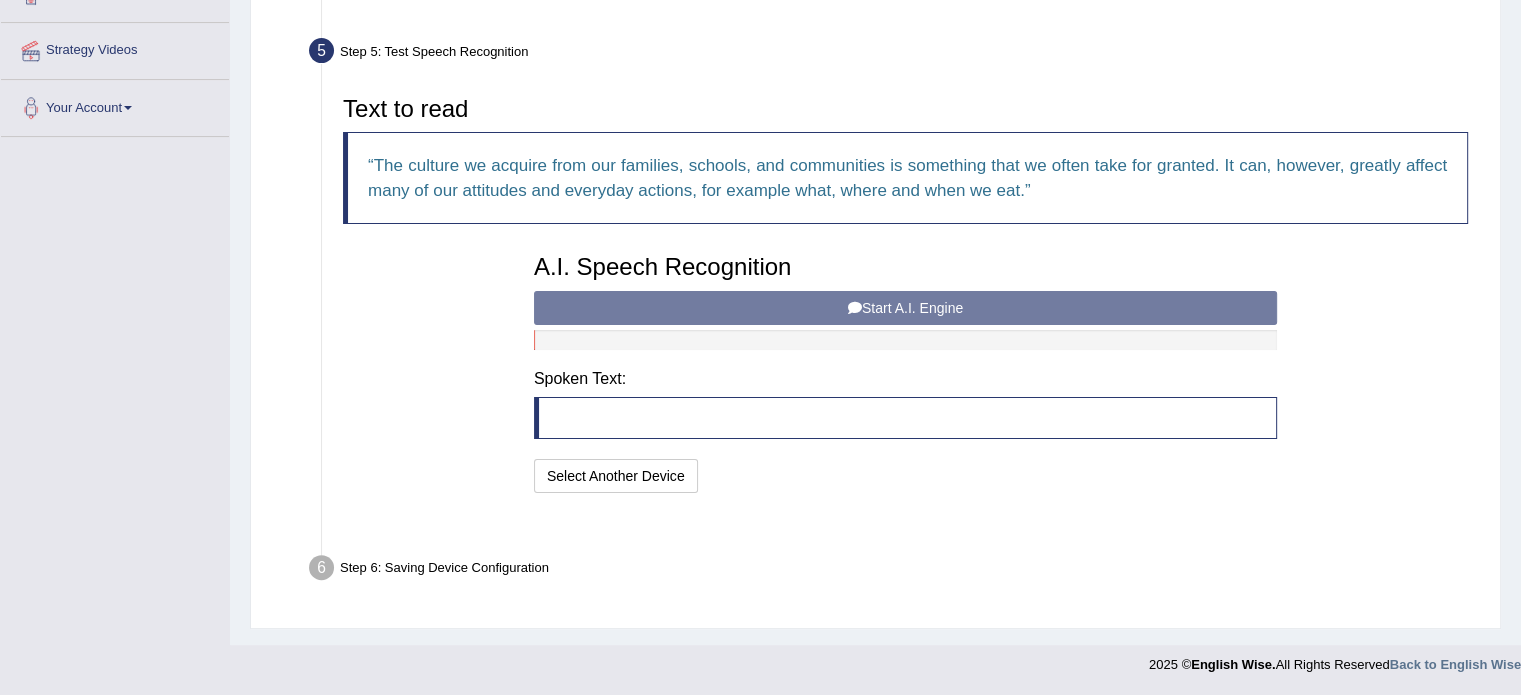 scroll, scrollTop: 368, scrollLeft: 0, axis: vertical 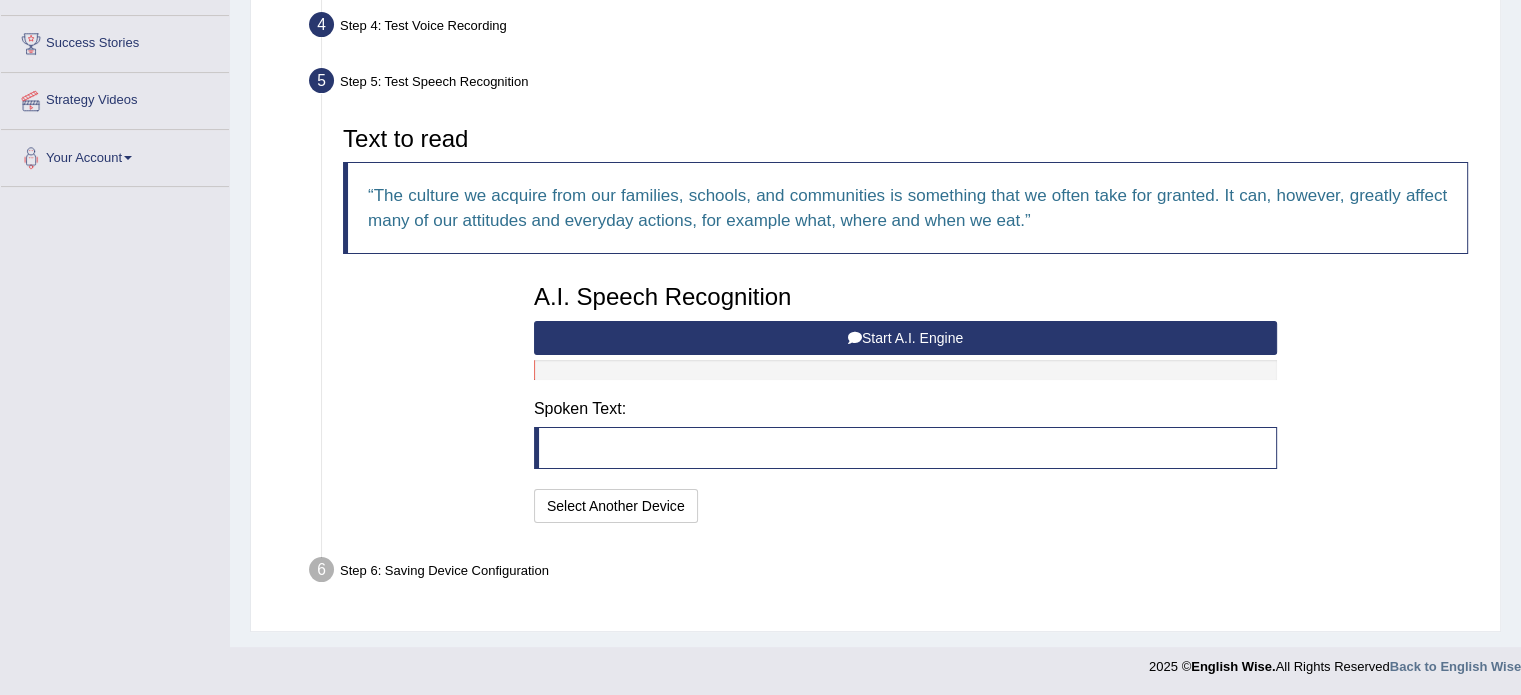 click on "Start A.I. Engine" at bounding box center [905, 338] 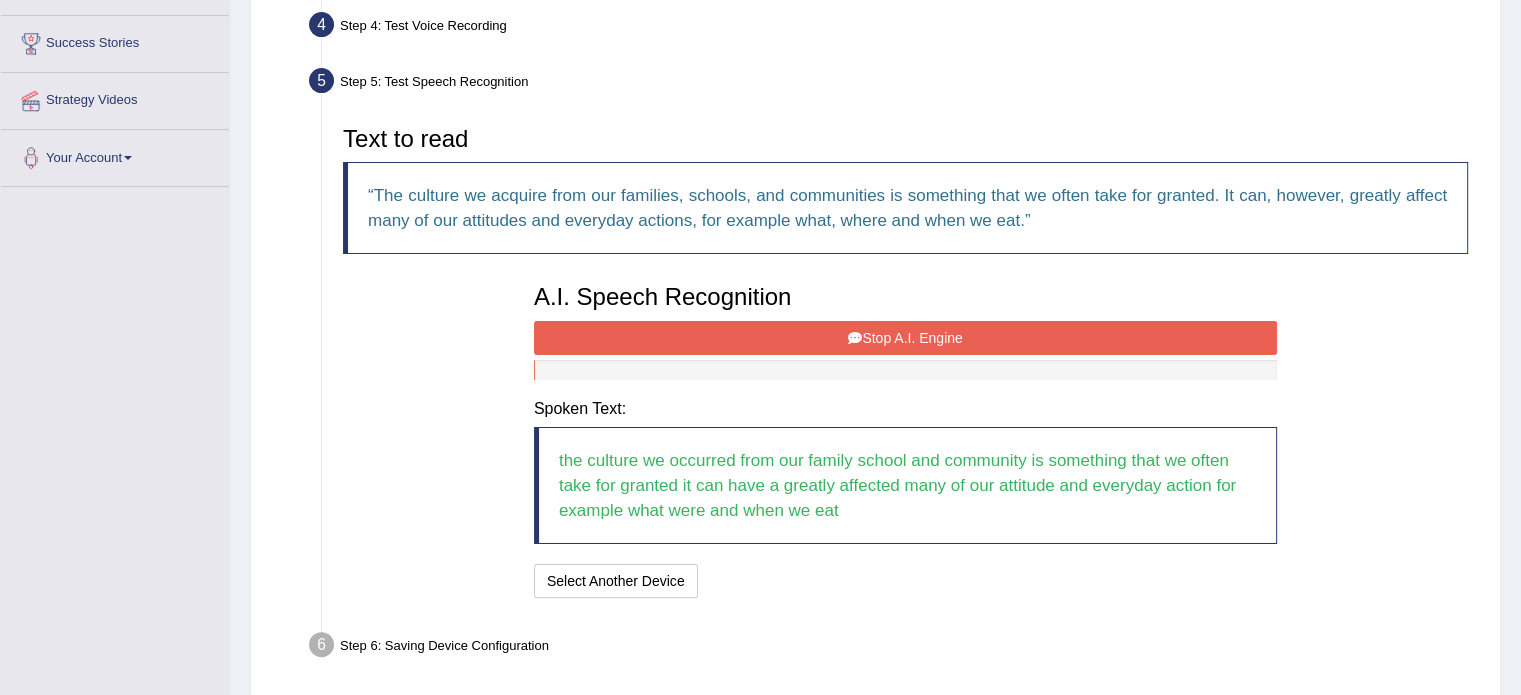 click on "Stop A.I. Engine" at bounding box center [905, 338] 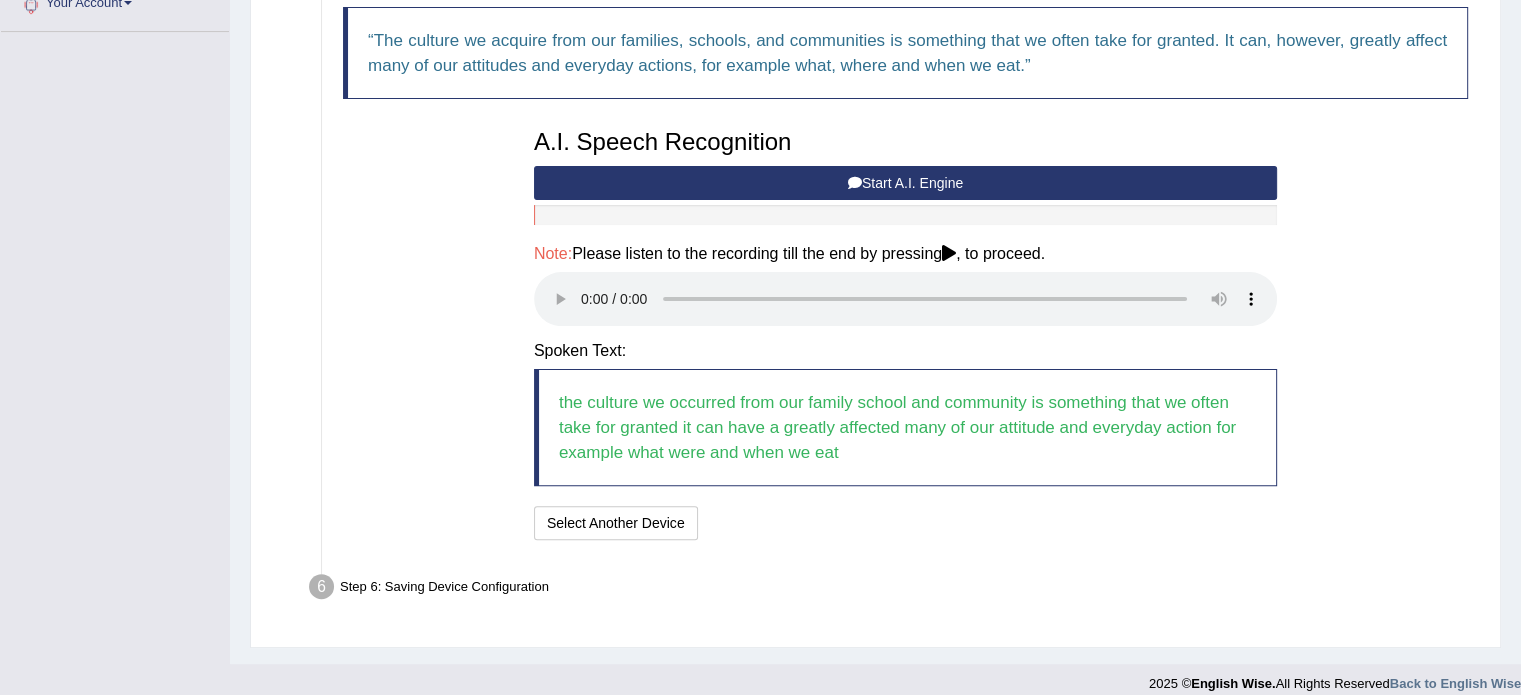 scroll, scrollTop: 540, scrollLeft: 0, axis: vertical 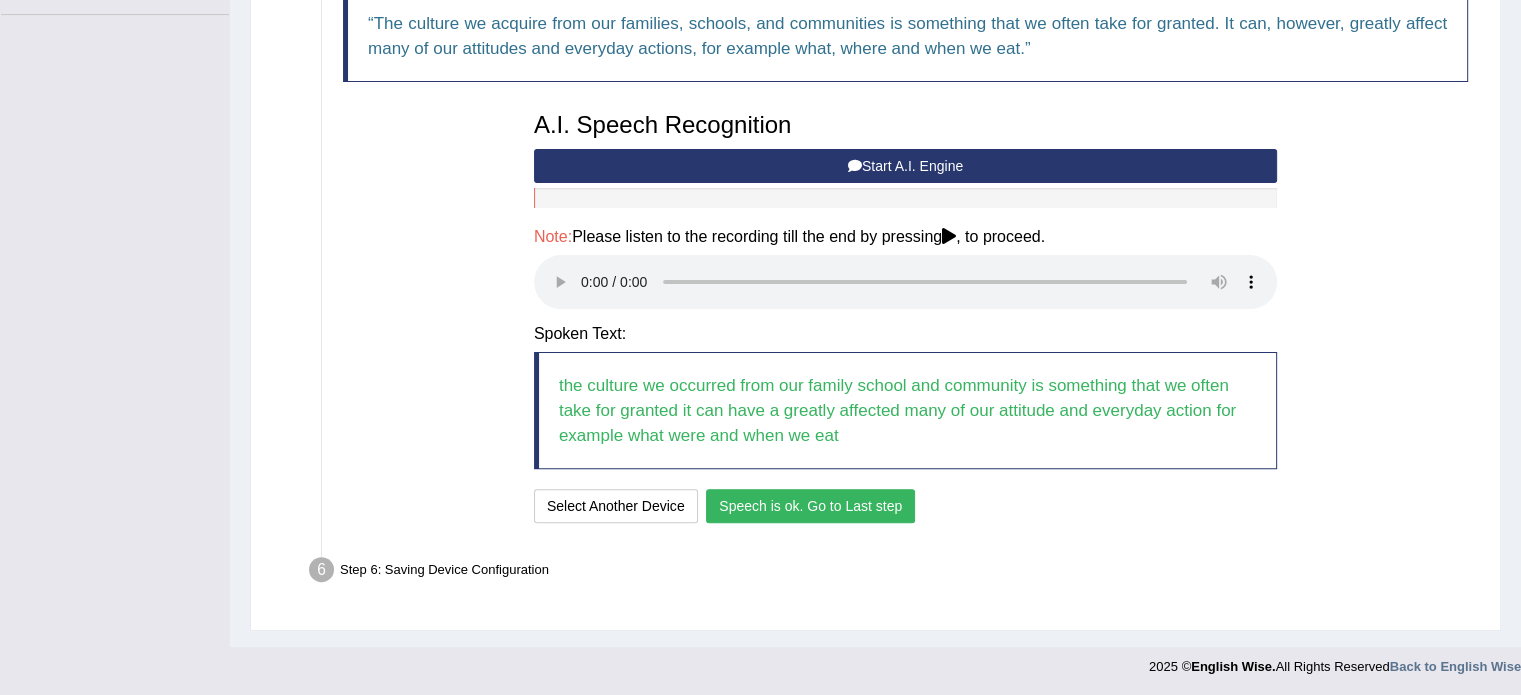 click on "Speech is ok. Go to Last step" at bounding box center (810, 506) 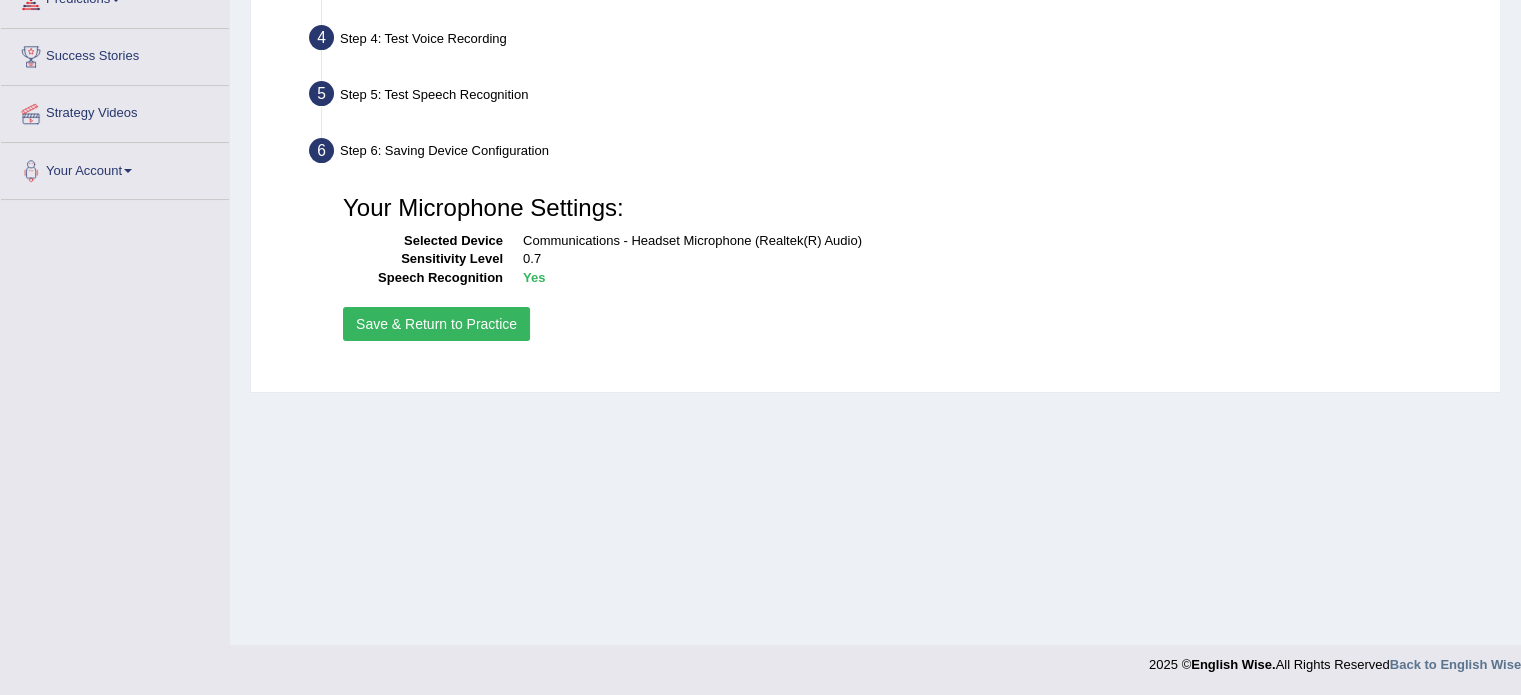 scroll, scrollTop: 355, scrollLeft: 0, axis: vertical 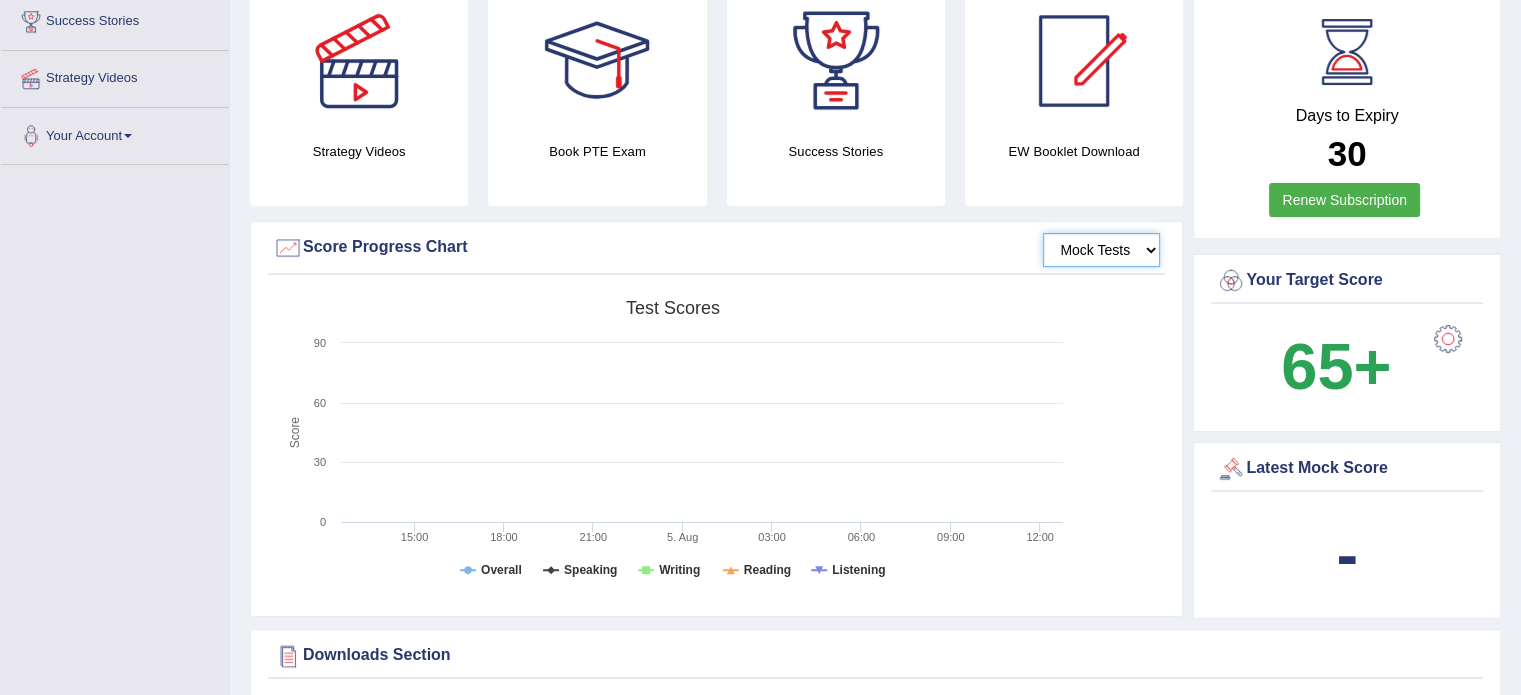 click on "Mock Tests" at bounding box center [1101, 250] 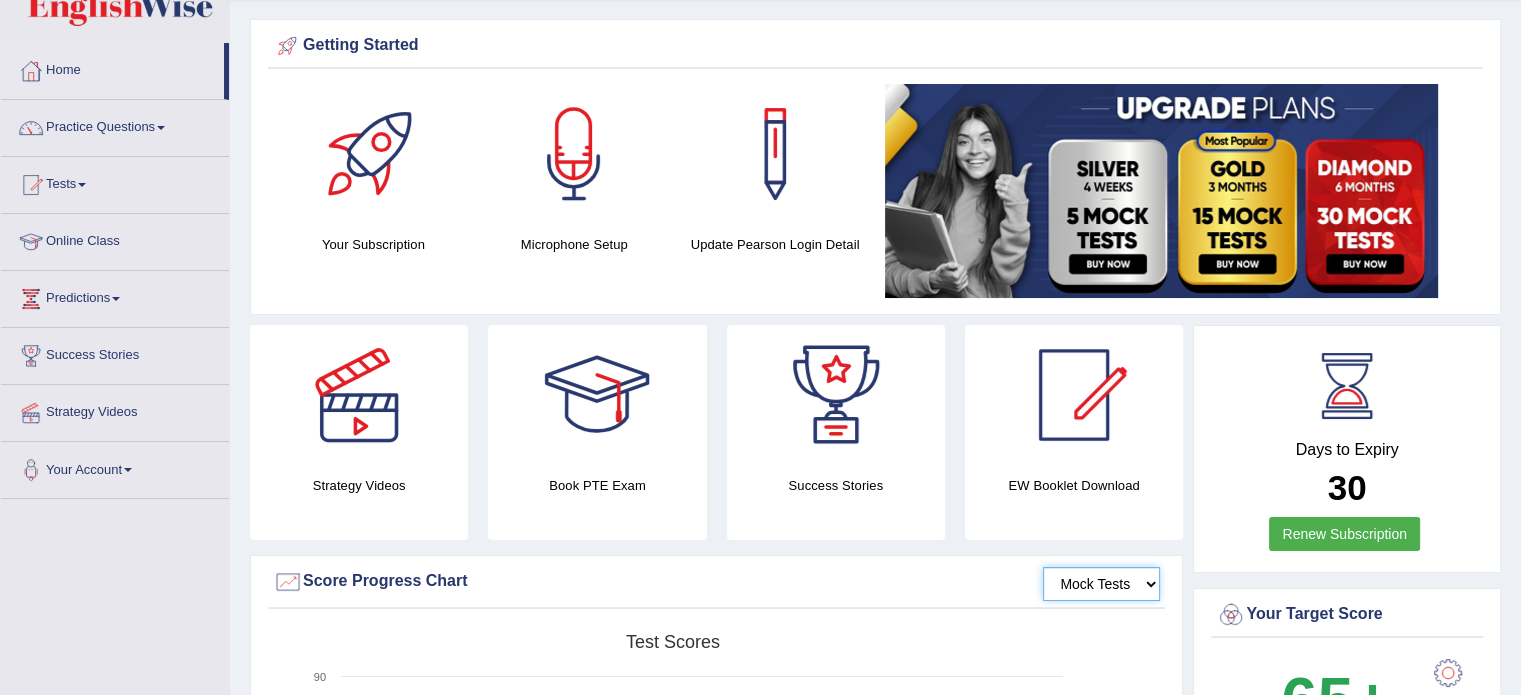 scroll, scrollTop: 0, scrollLeft: 0, axis: both 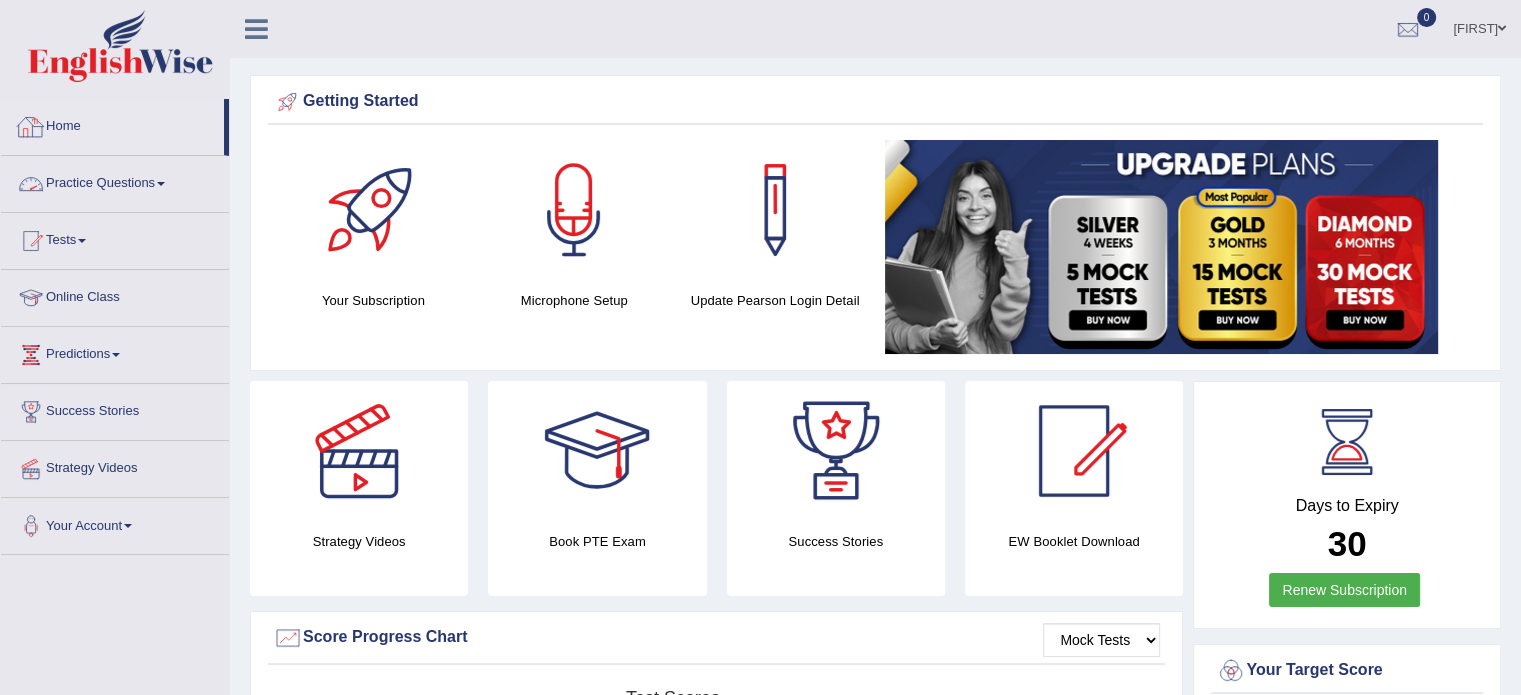click on "Practice Questions" at bounding box center [115, 181] 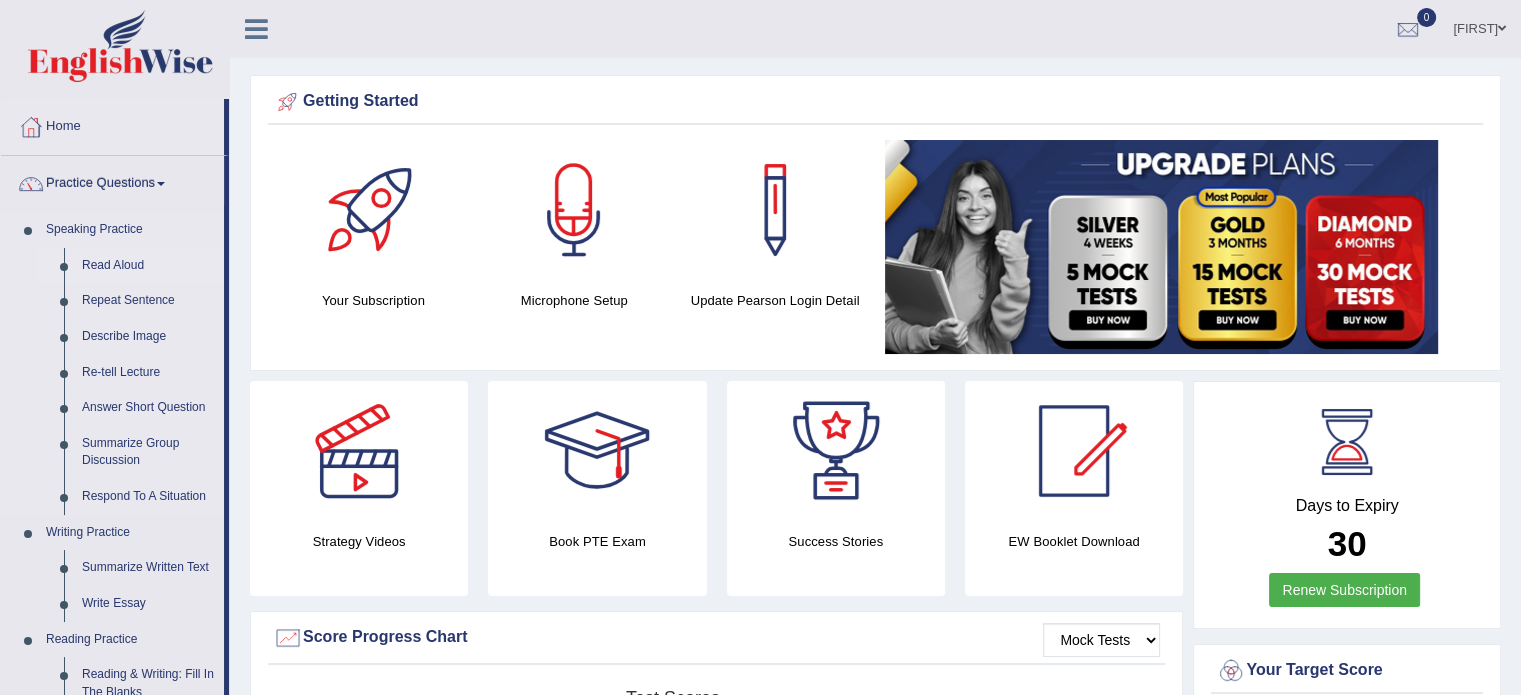 click on "Read Aloud" at bounding box center (148, 266) 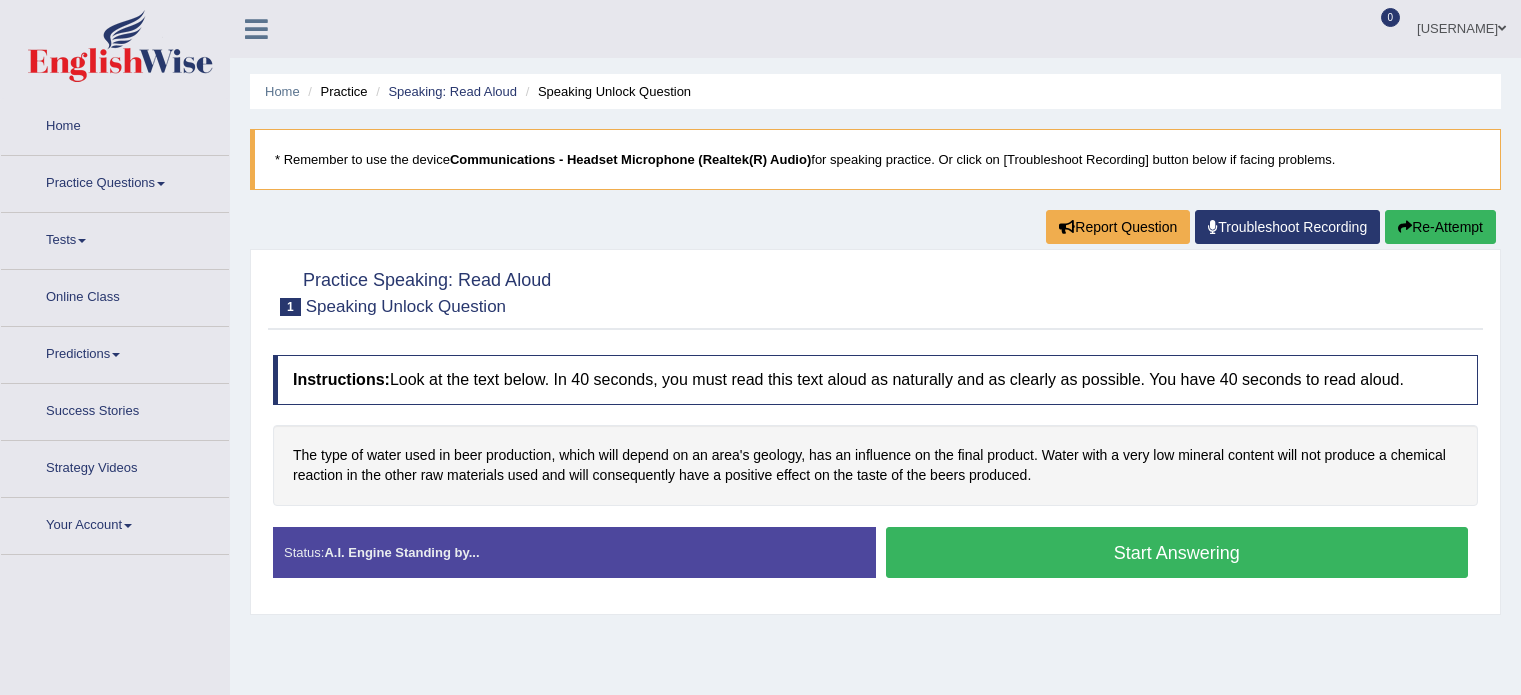 scroll, scrollTop: 0, scrollLeft: 0, axis: both 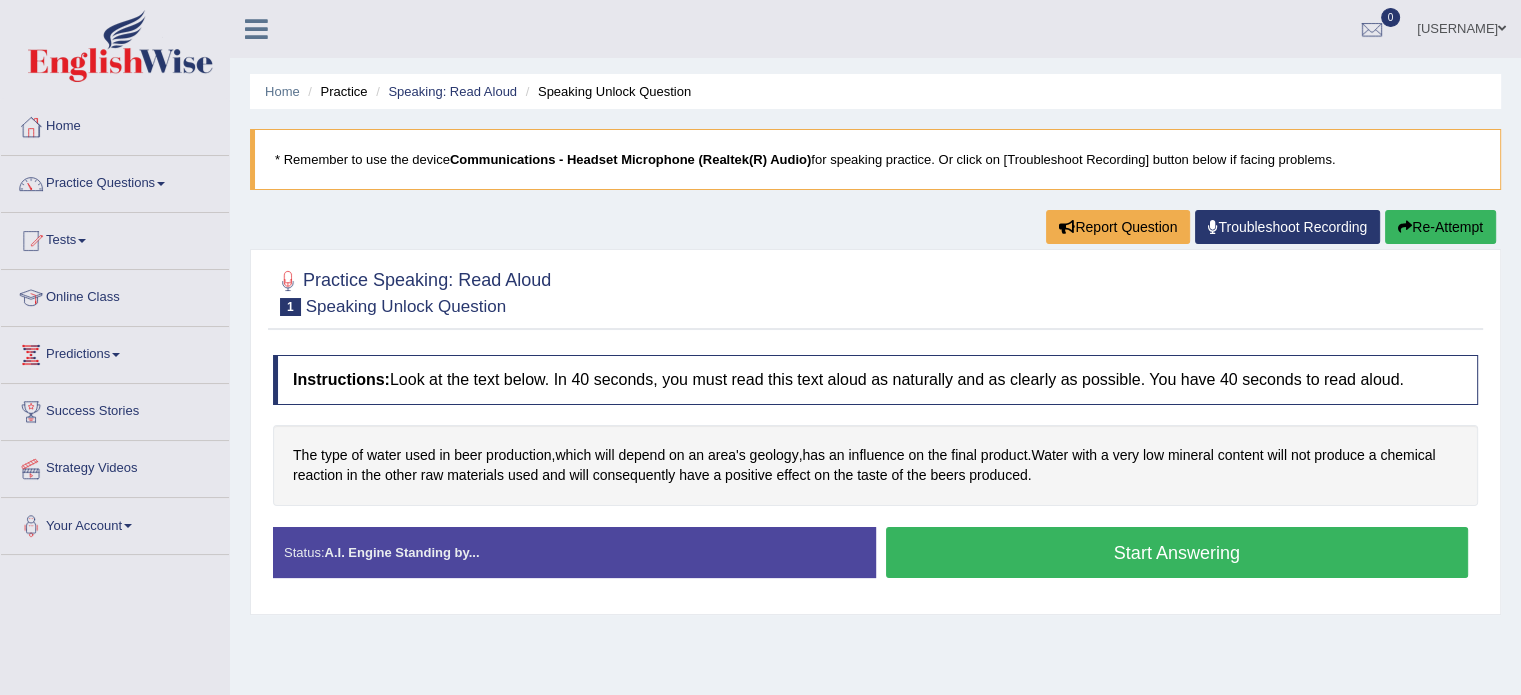 click on "Start Answering" at bounding box center (1177, 552) 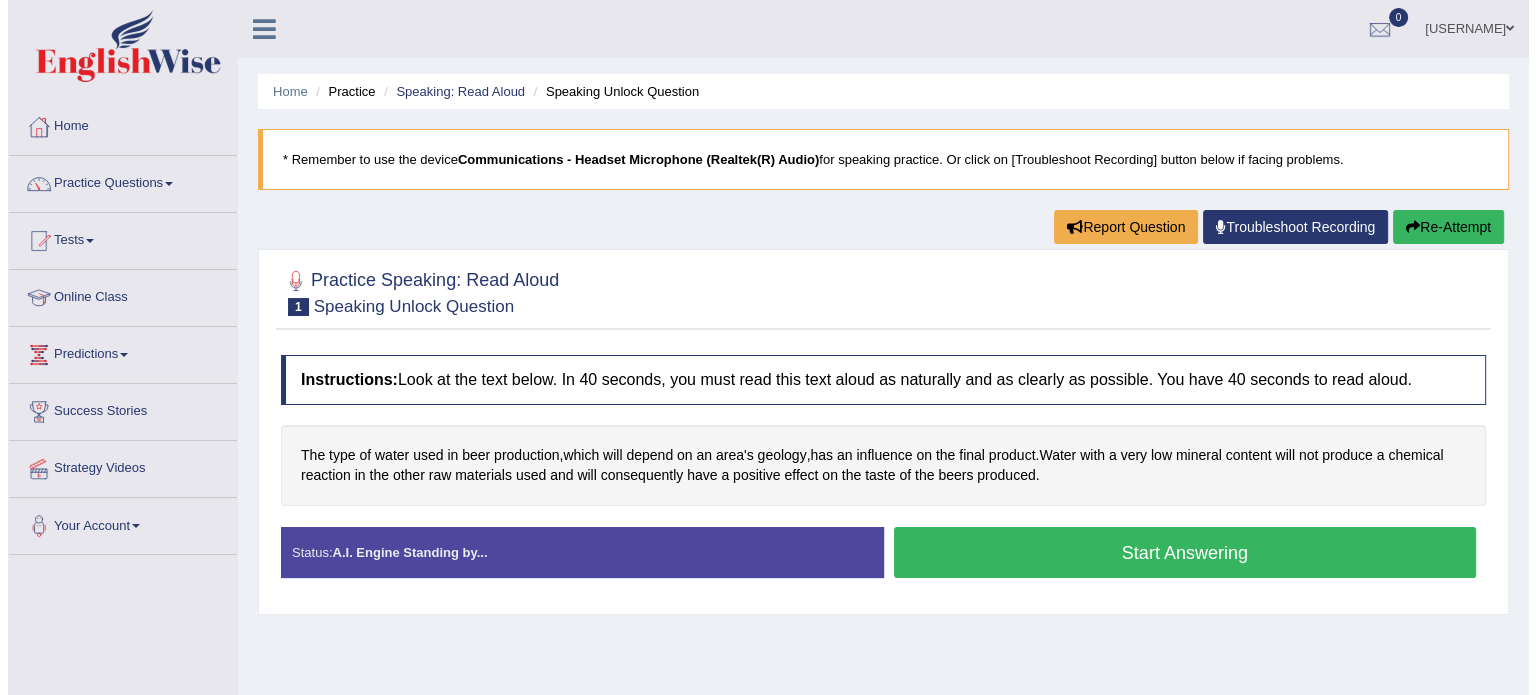 scroll, scrollTop: 0, scrollLeft: 0, axis: both 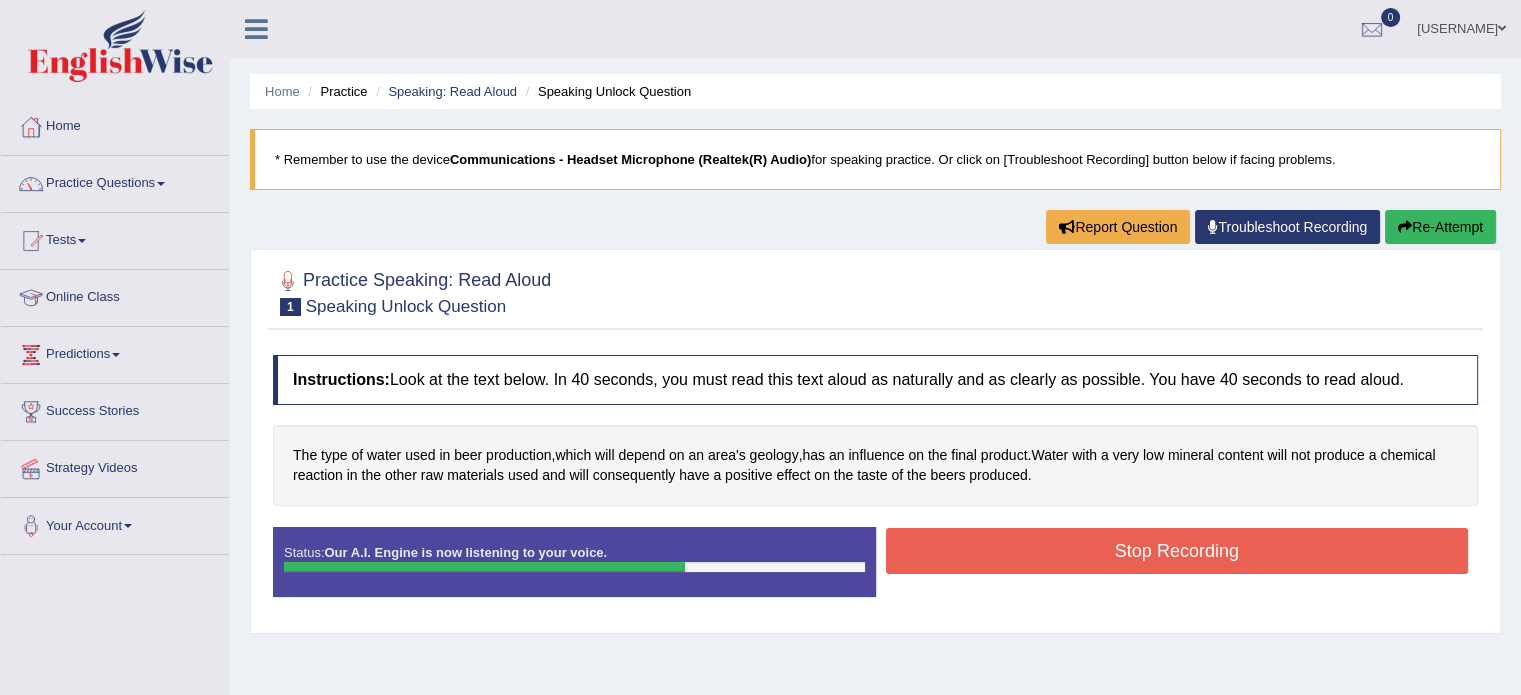 click on "Stop Recording" at bounding box center [1177, 551] 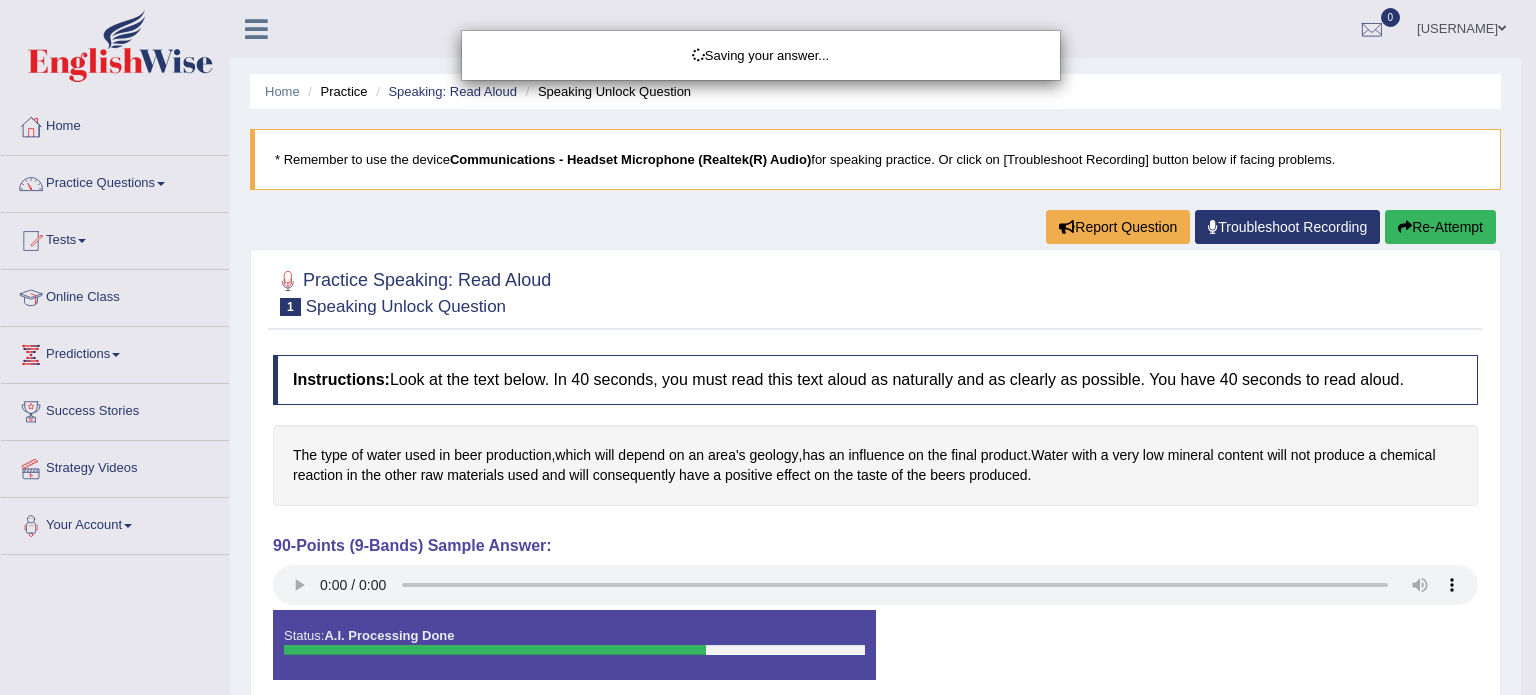 drag, startPoint x: 1527, startPoint y: 400, endPoint x: 748, endPoint y: 169, distance: 812.52814 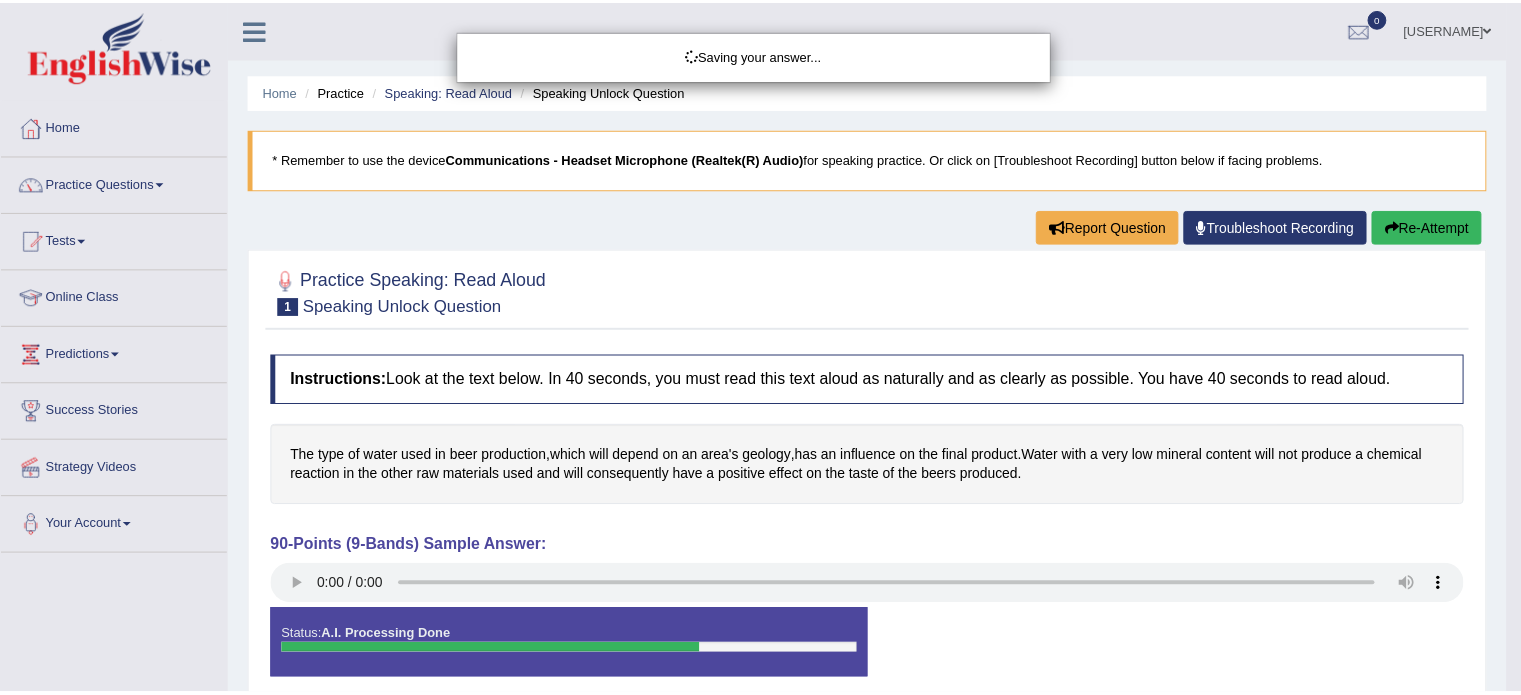 scroll, scrollTop: 208, scrollLeft: 0, axis: vertical 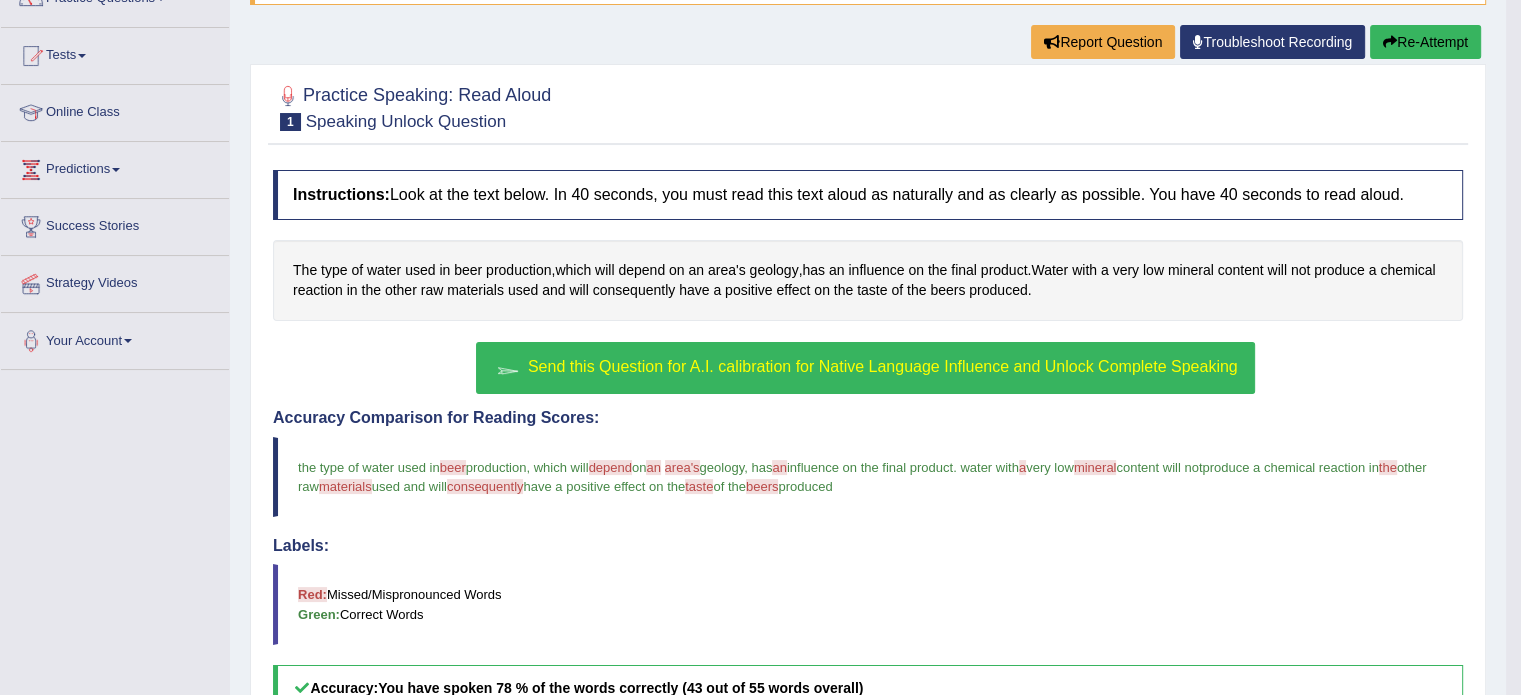 click on "Send this Question for A.I. calibration for Native Language Influence and Unlock Complete Speaking" at bounding box center (883, 366) 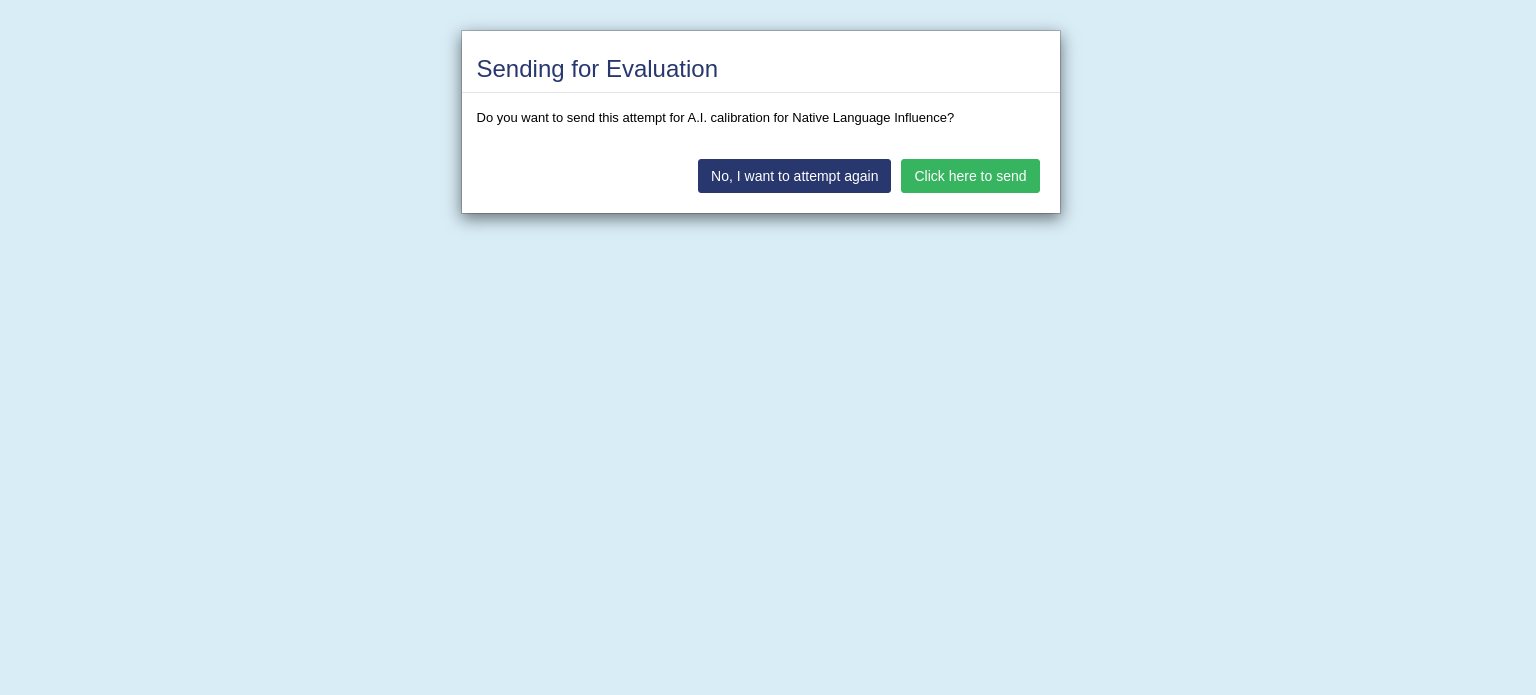 click on "Click here to send" at bounding box center [970, 176] 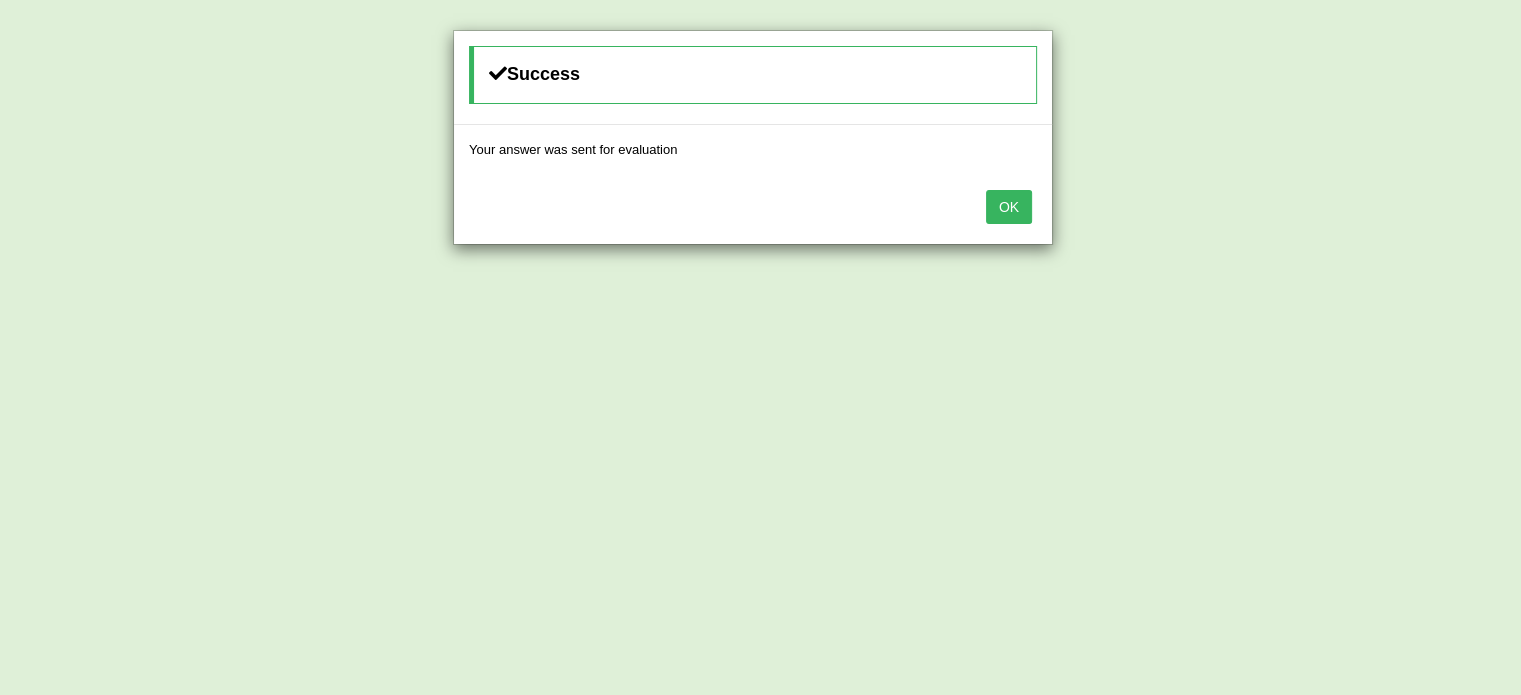 click on "OK" at bounding box center (1009, 207) 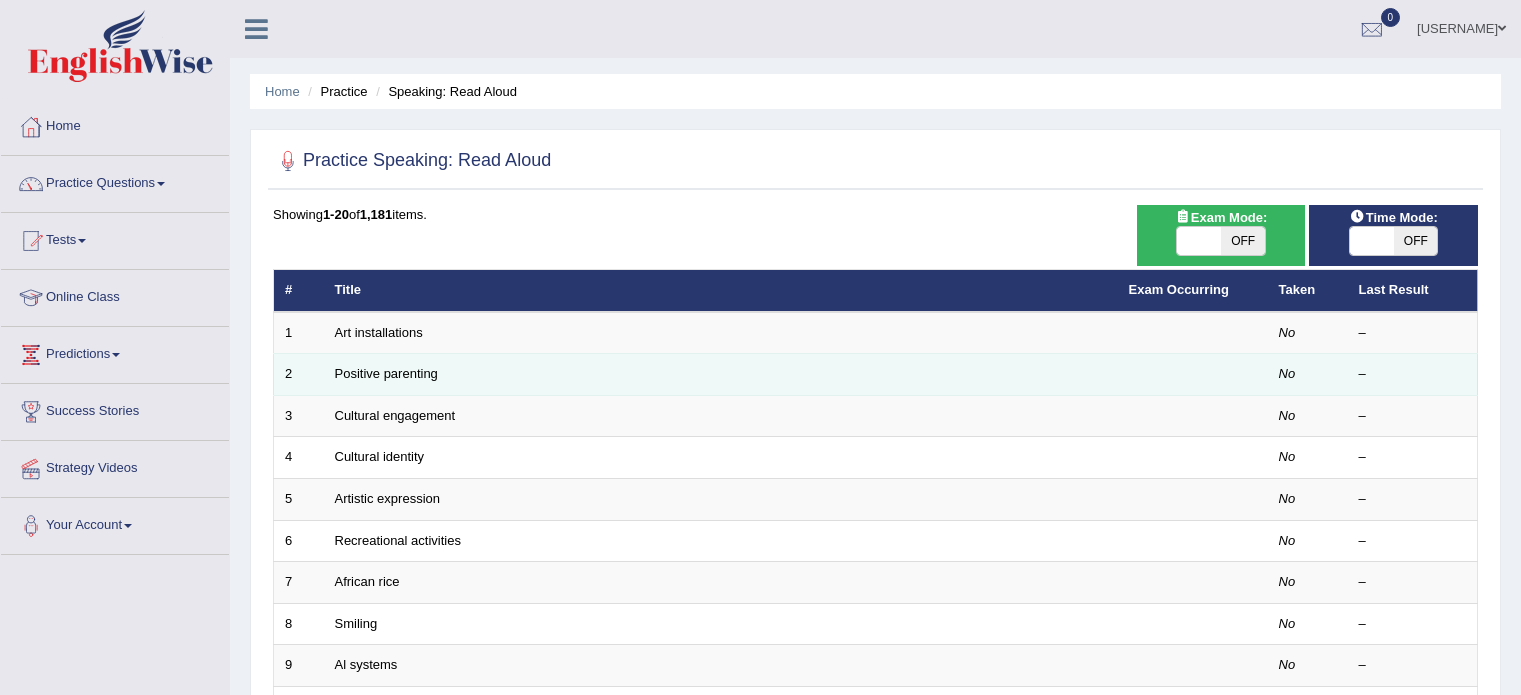 scroll, scrollTop: 0, scrollLeft: 0, axis: both 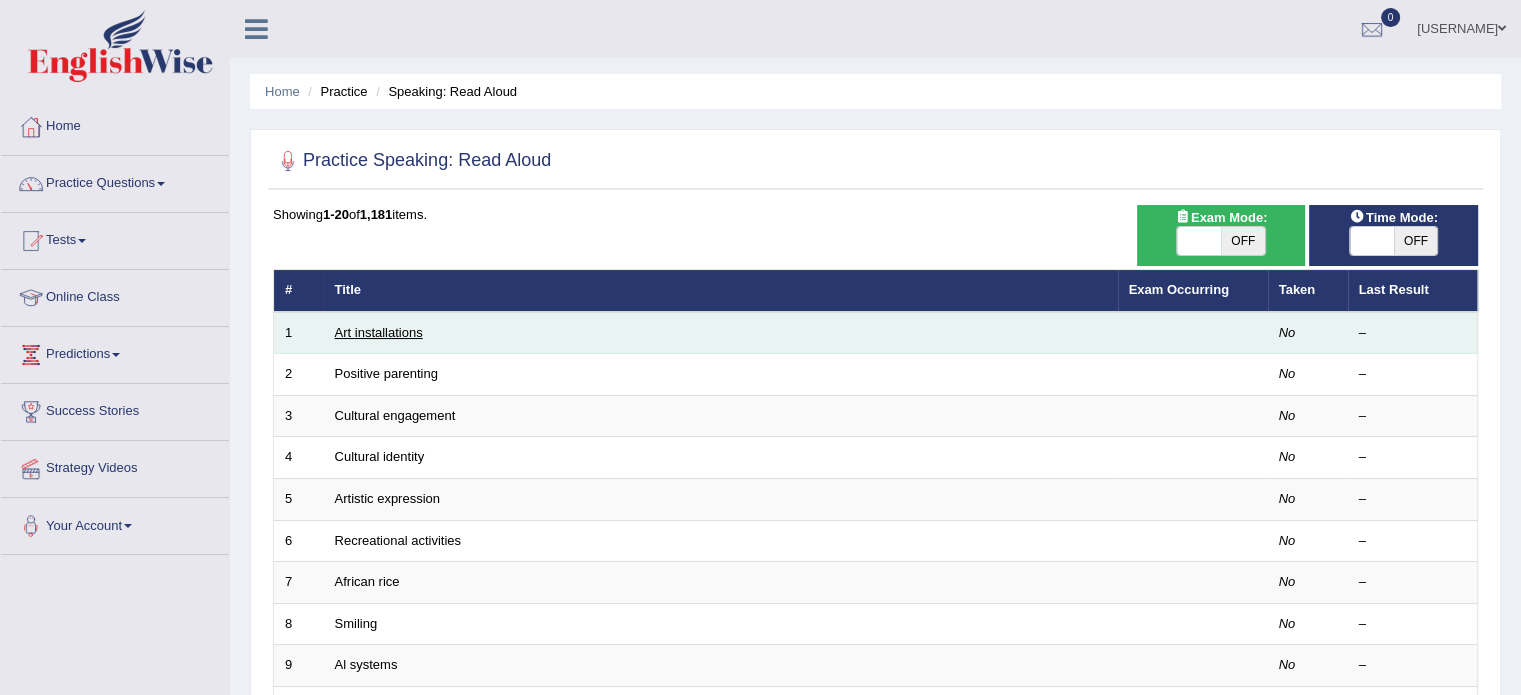 click on "Art installations" at bounding box center (379, 332) 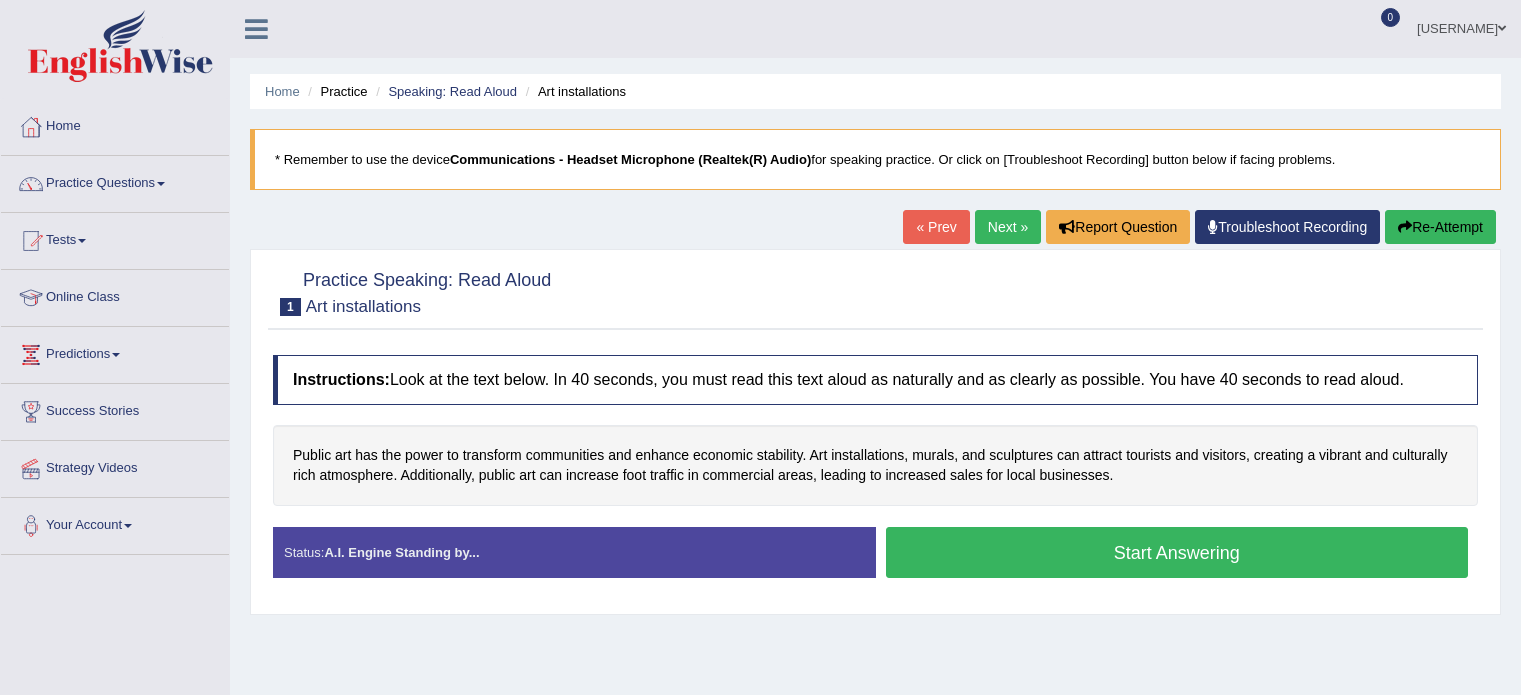 scroll, scrollTop: 0, scrollLeft: 0, axis: both 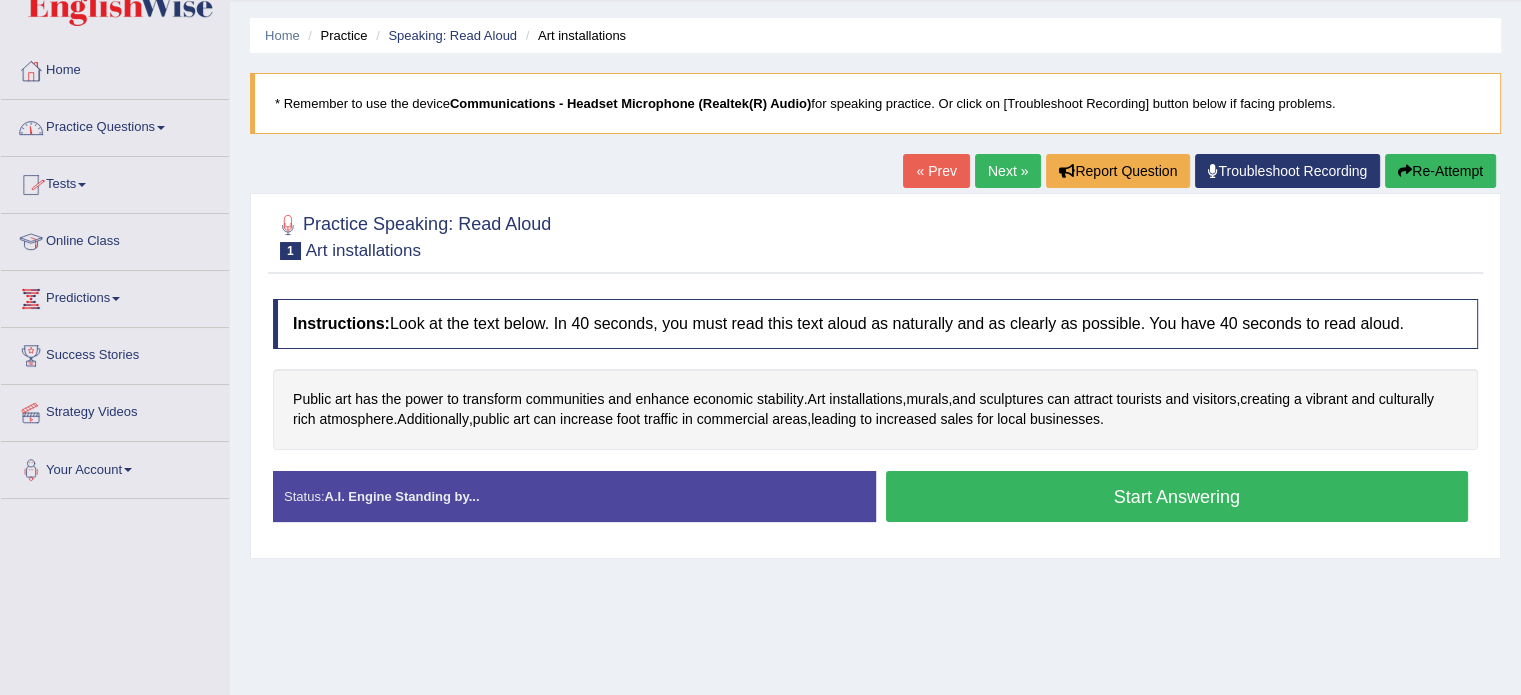 click on "Practice Questions" at bounding box center [115, 125] 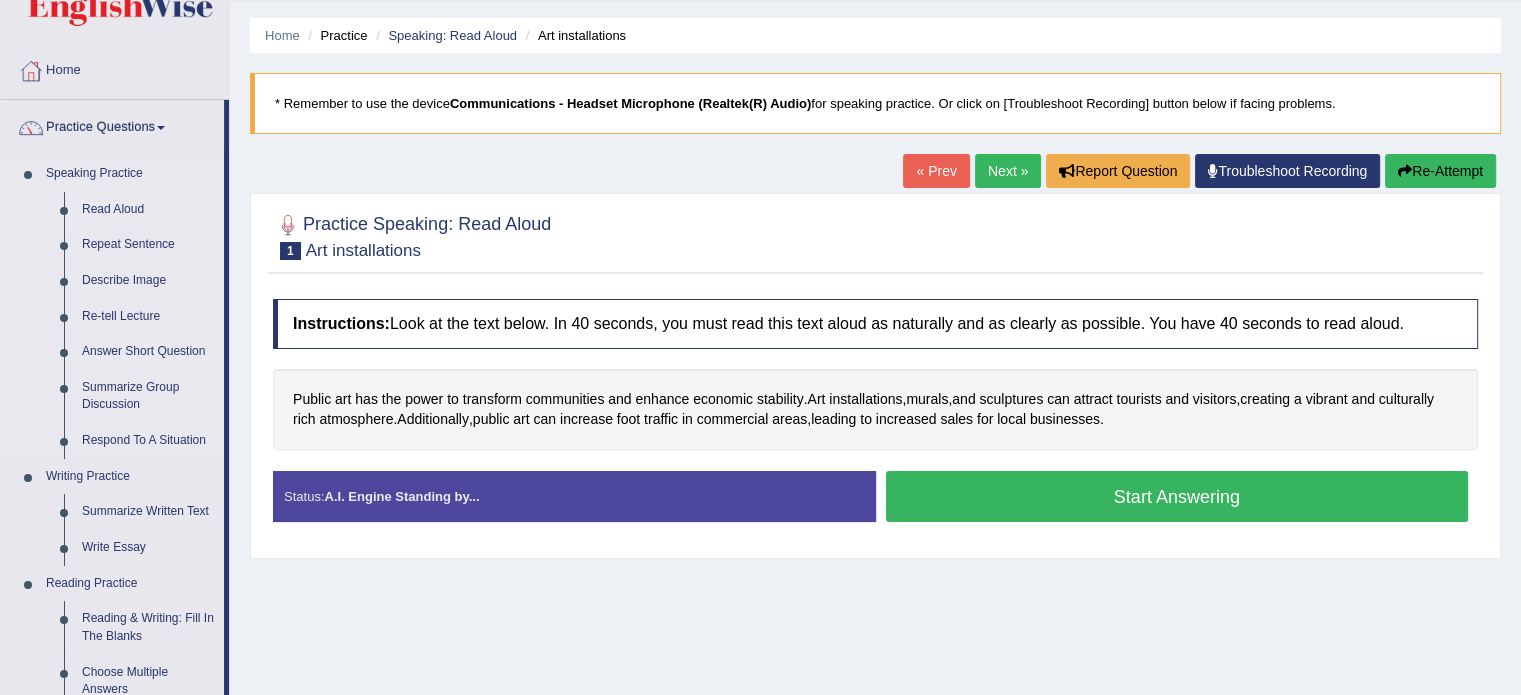 click on "Read Aloud" at bounding box center (148, 210) 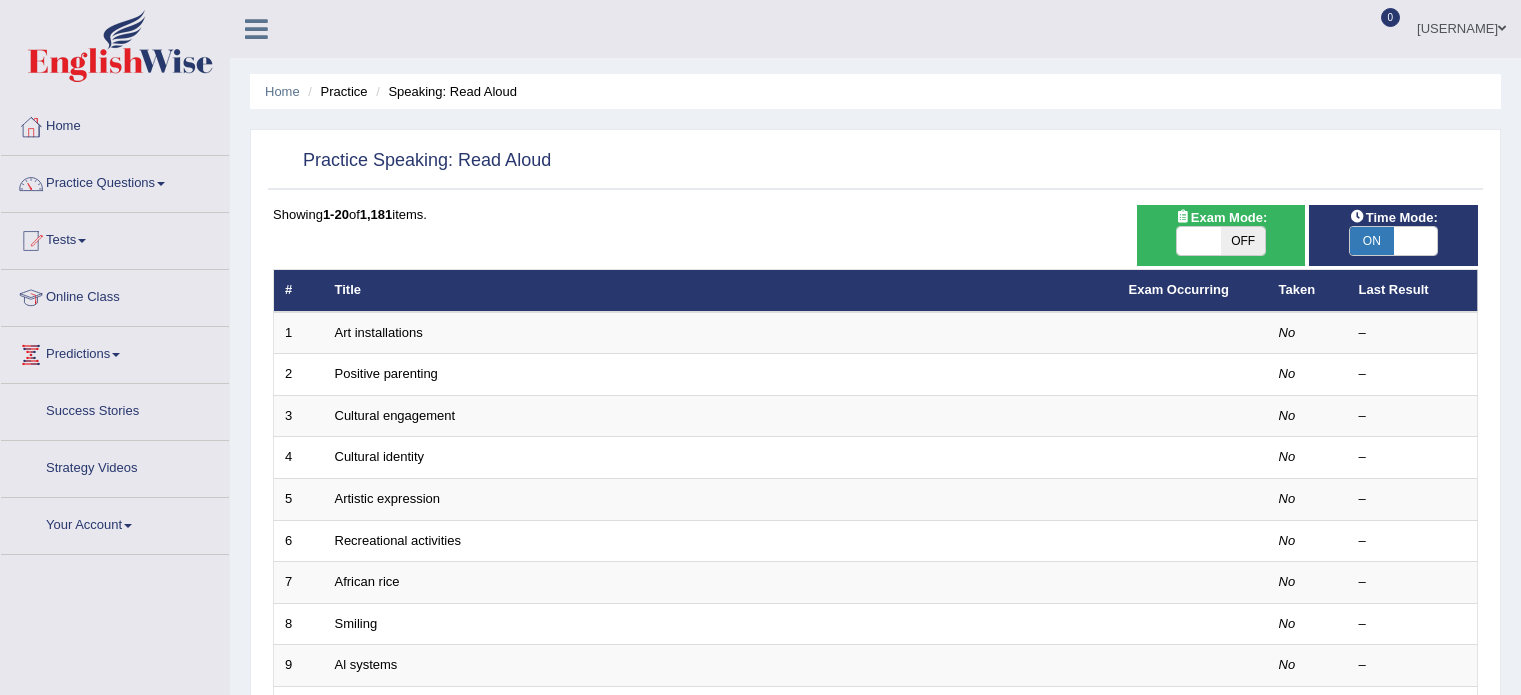 scroll, scrollTop: 0, scrollLeft: 0, axis: both 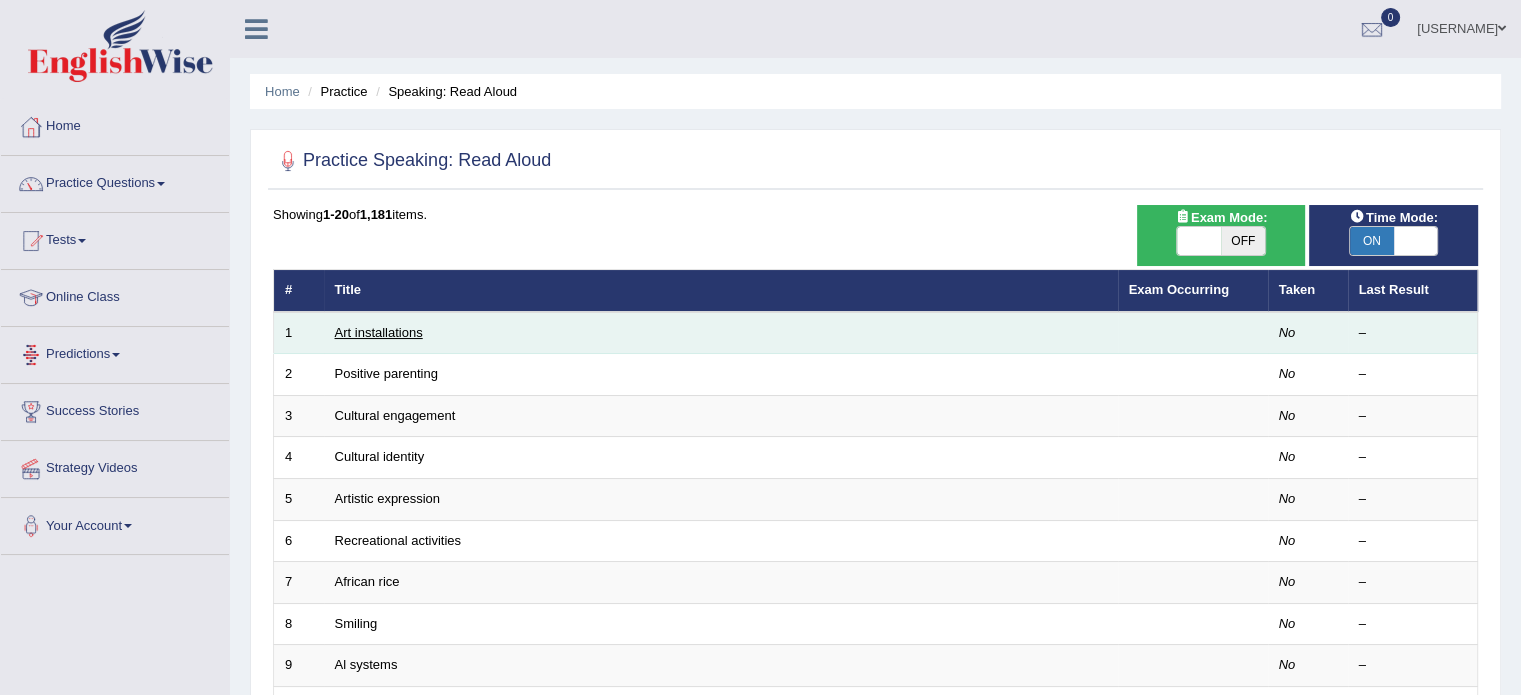 click on "Art installations" at bounding box center (379, 332) 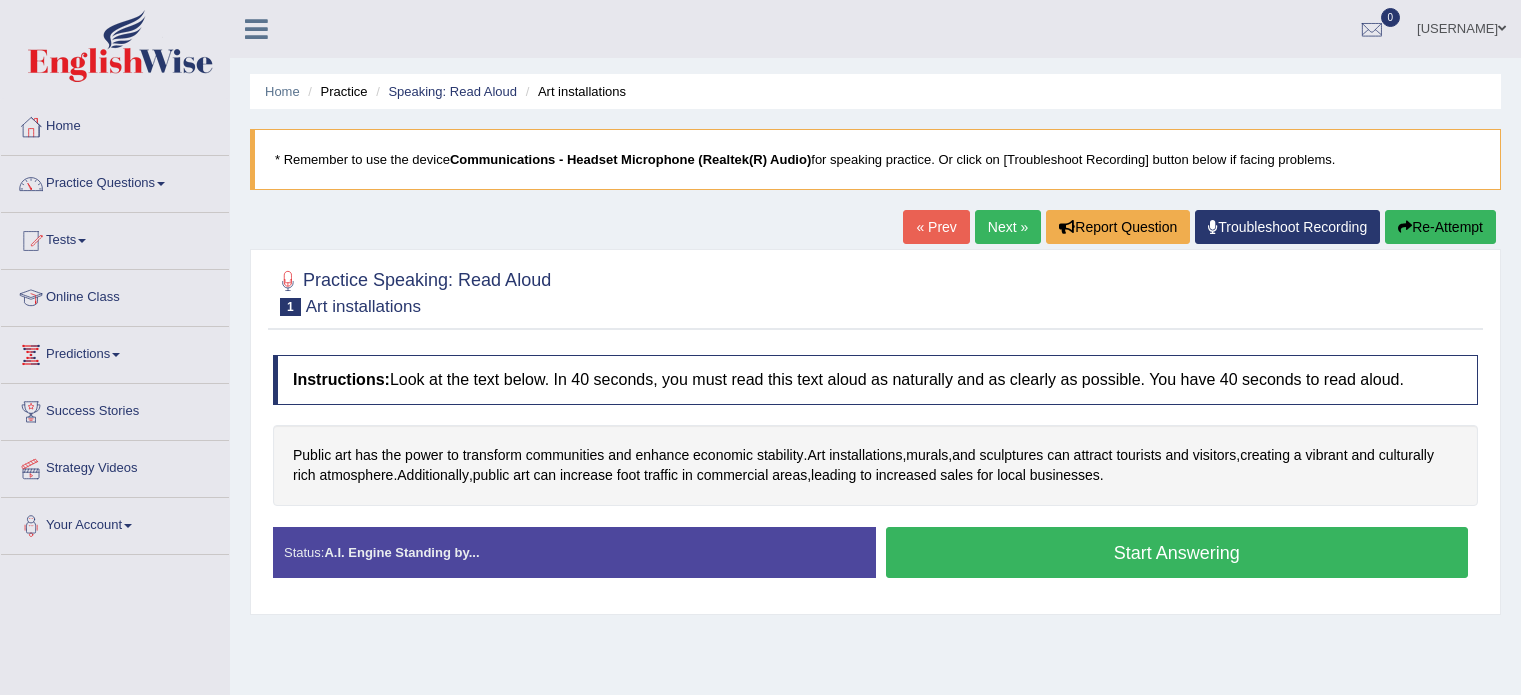 scroll, scrollTop: 0, scrollLeft: 0, axis: both 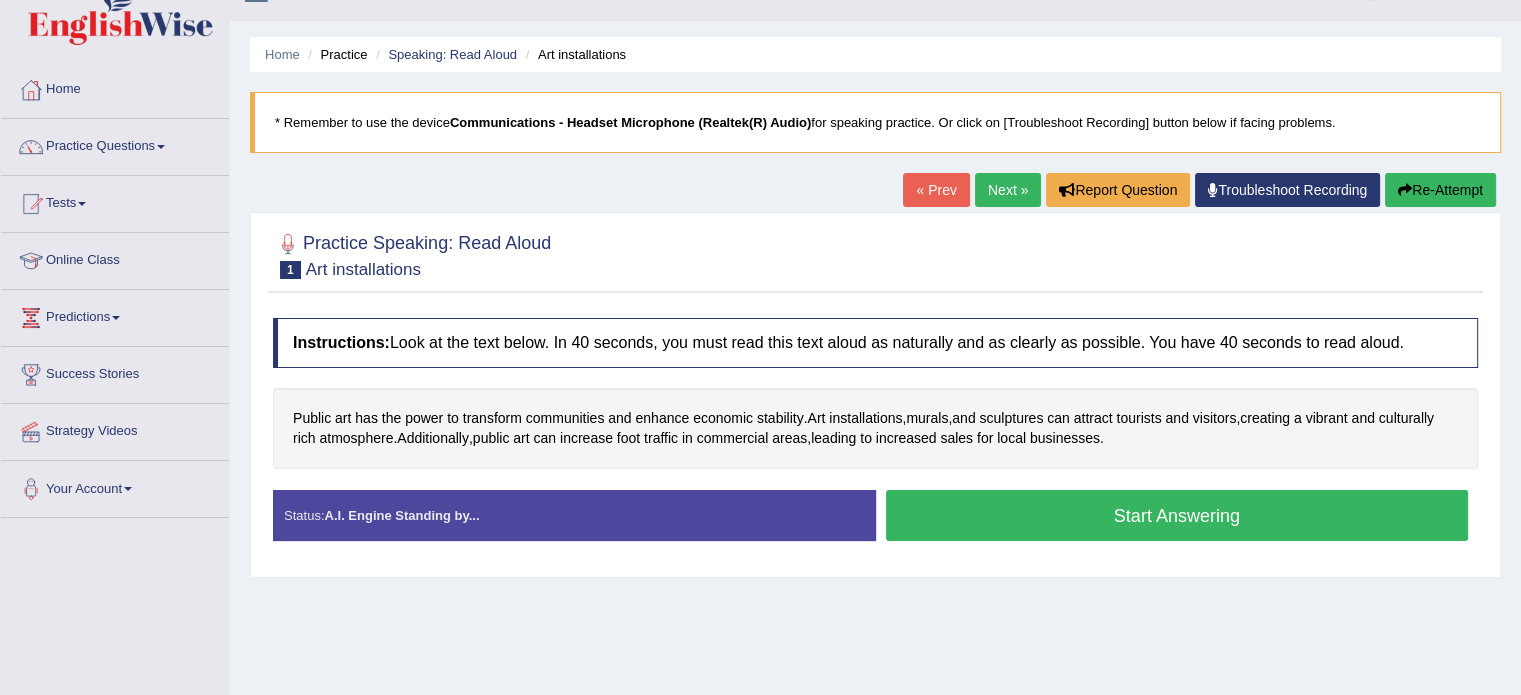 click on "* Remember to use the device  Communications - Headset Microphone (Realtek(R) Audio)  for speaking practice. Or click on [Troubleshoot Recording] button below if facing problems." at bounding box center (875, 122) 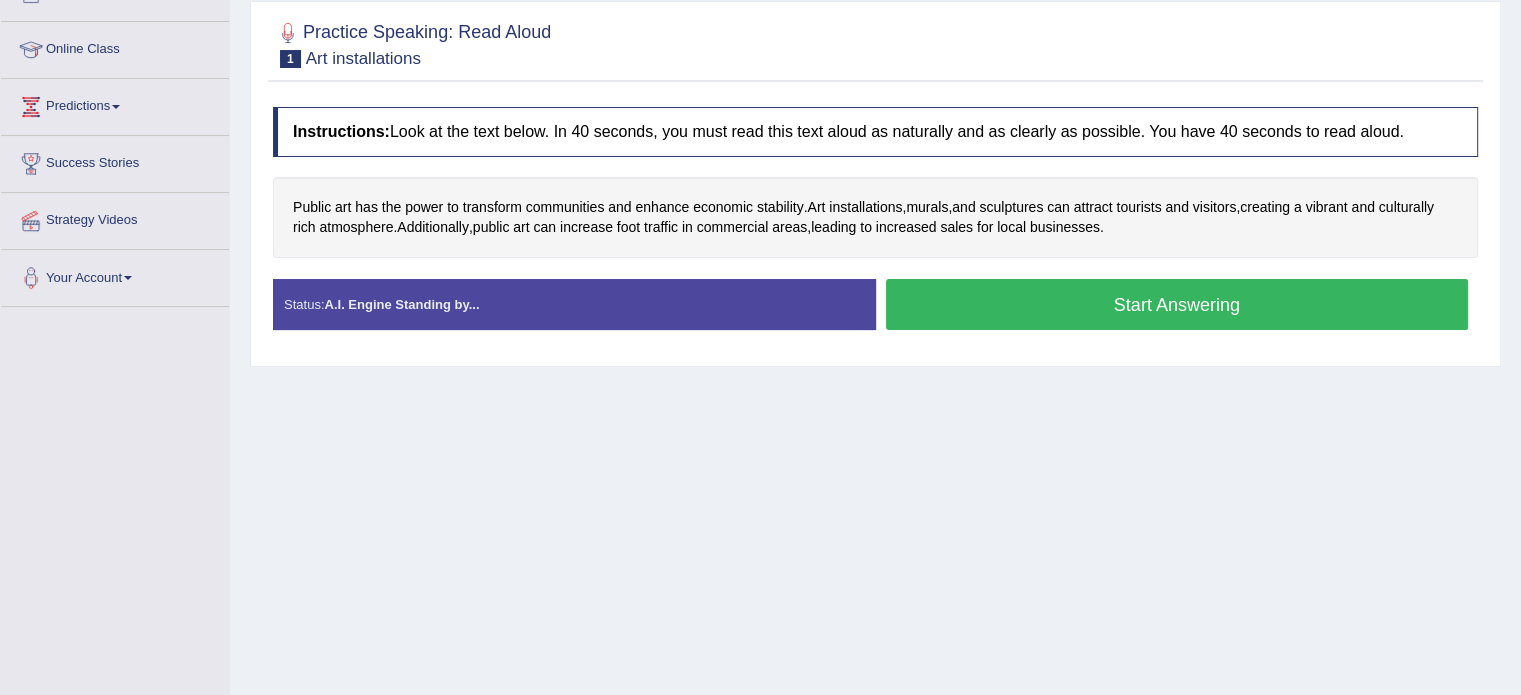 scroll, scrollTop: 18, scrollLeft: 0, axis: vertical 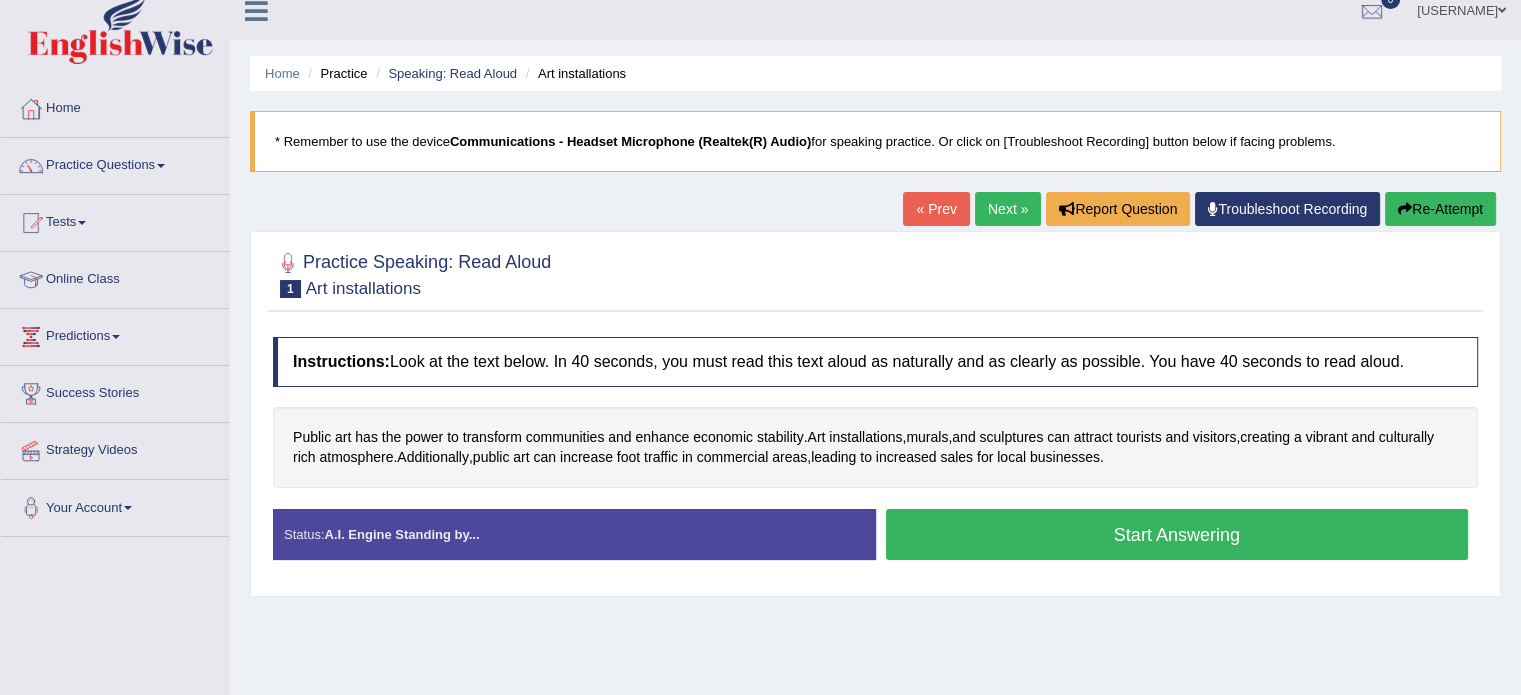 click on "Start Answering" at bounding box center [1177, 534] 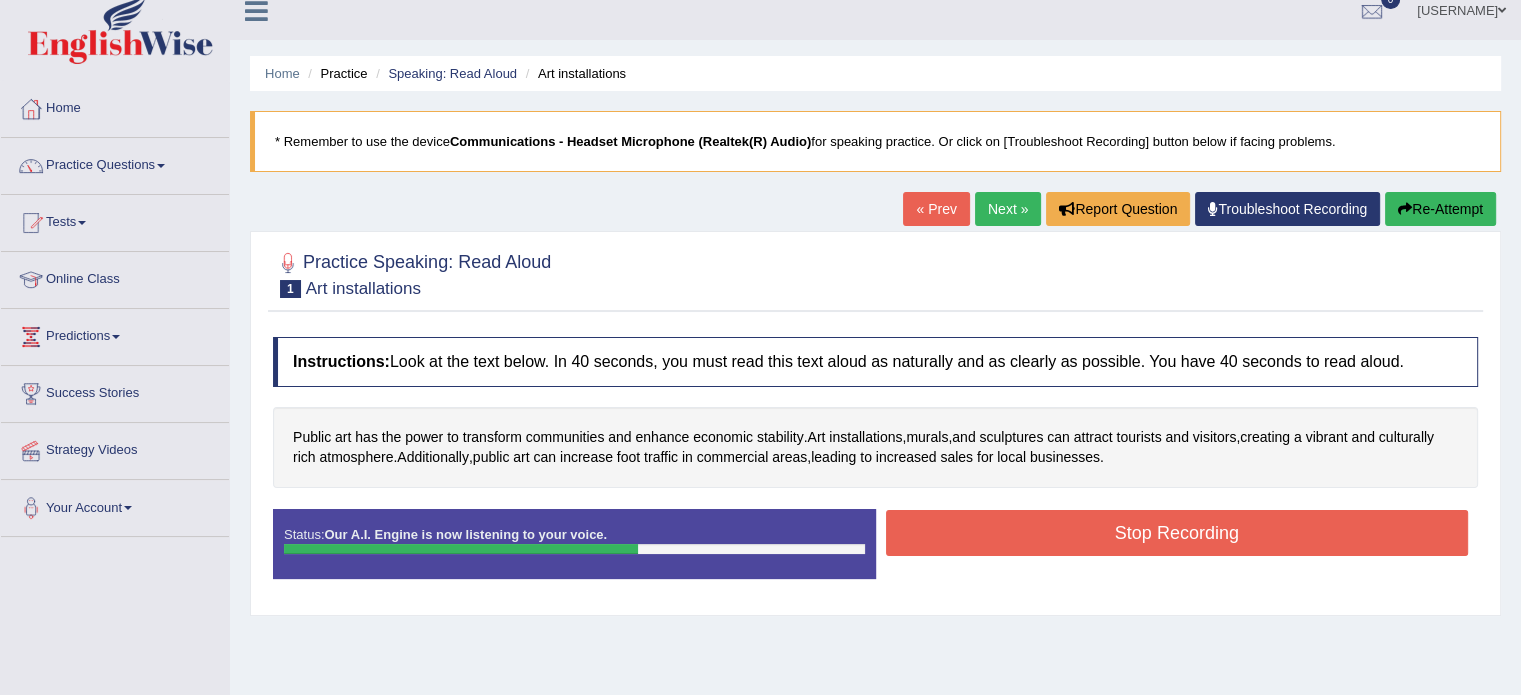 click on "Stop Recording" at bounding box center [1177, 533] 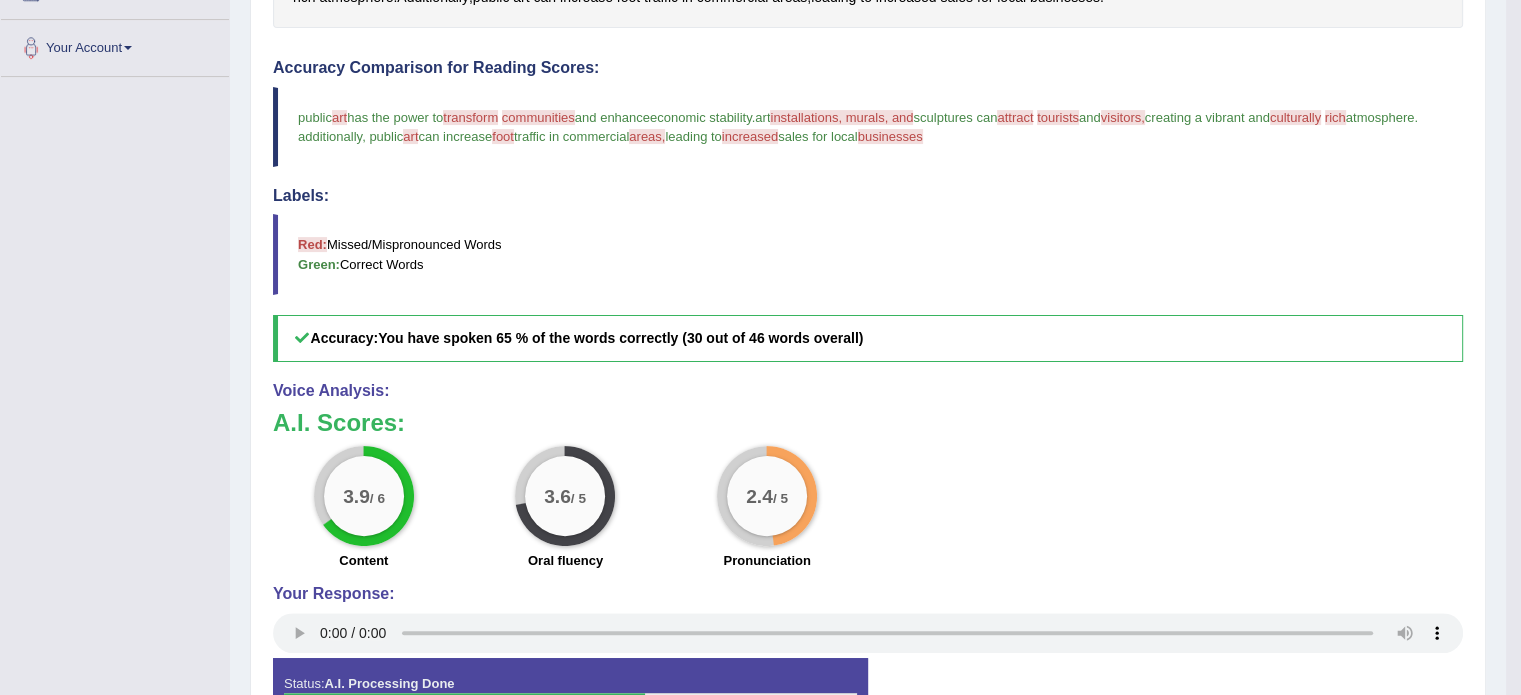 scroll, scrollTop: 481, scrollLeft: 0, axis: vertical 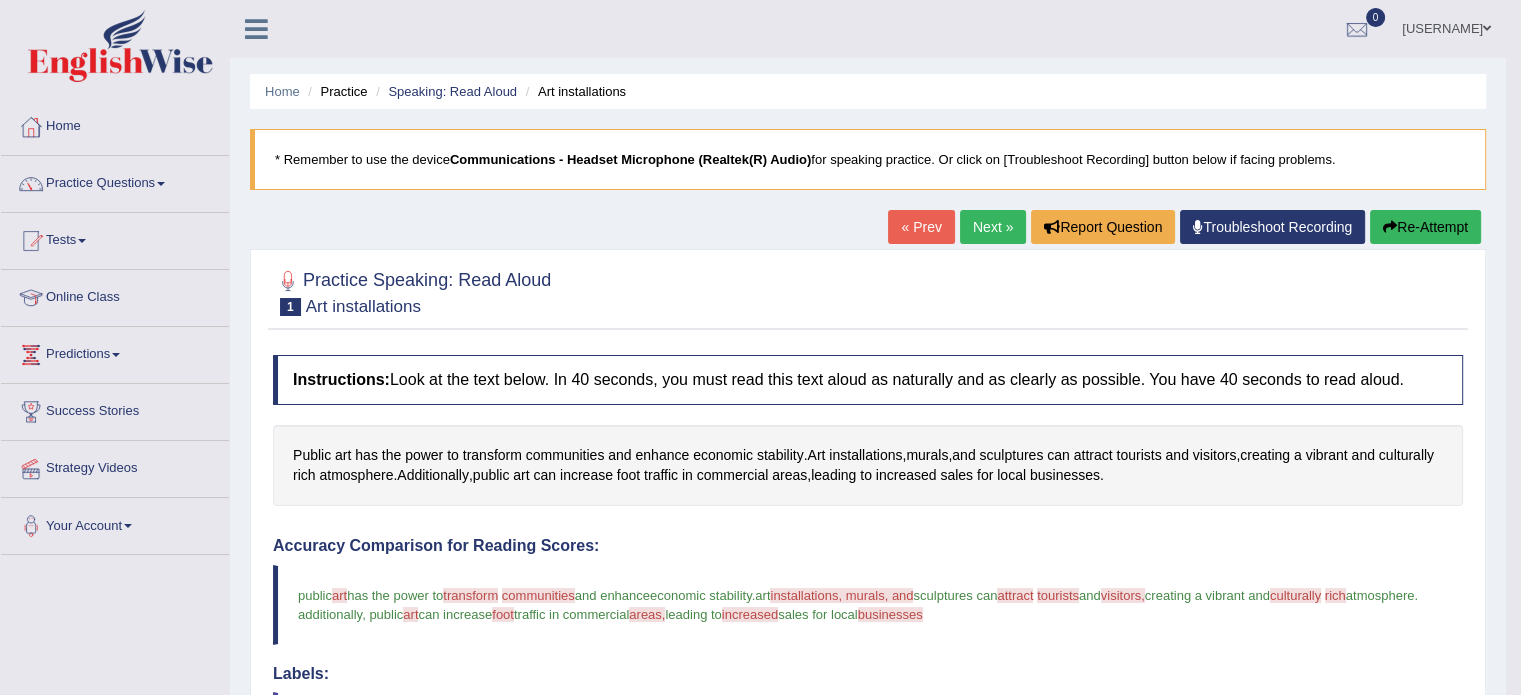 click on "Next »" at bounding box center (993, 227) 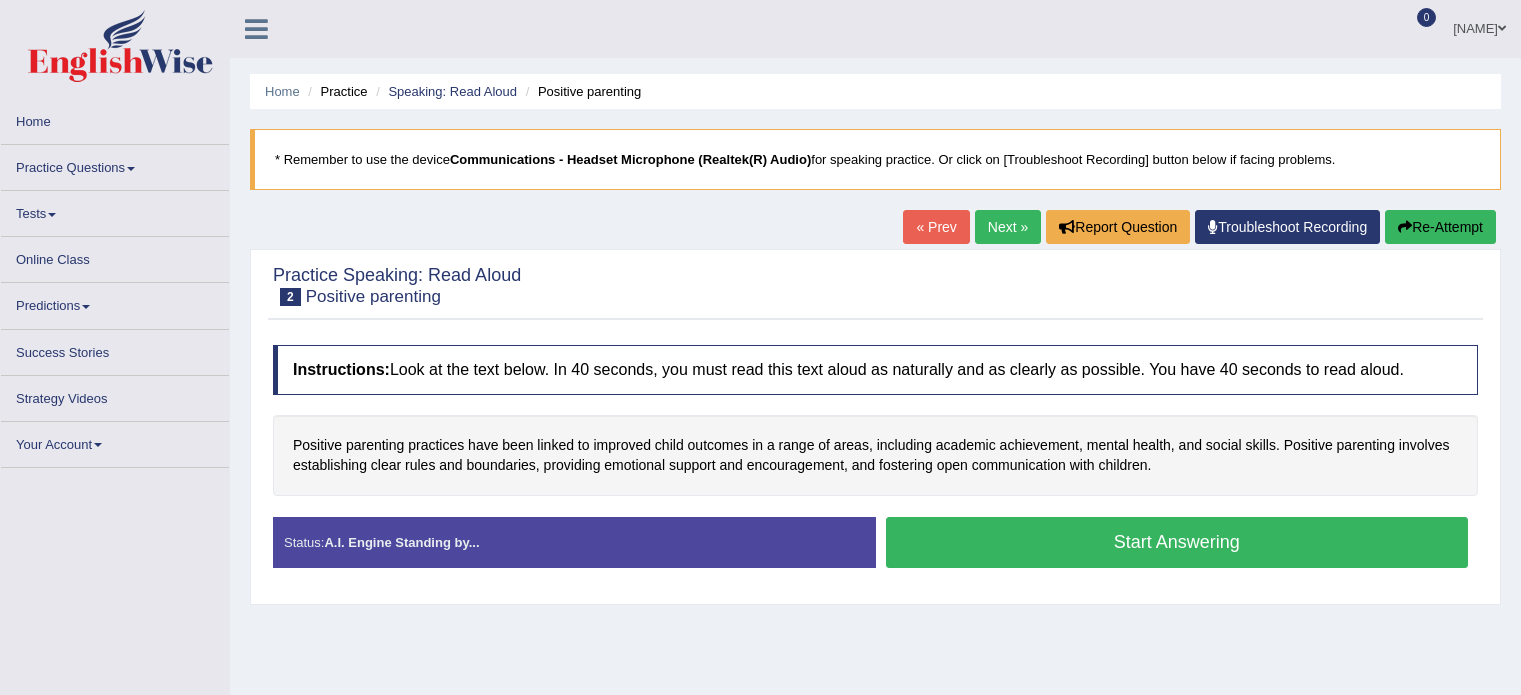 scroll, scrollTop: 0, scrollLeft: 0, axis: both 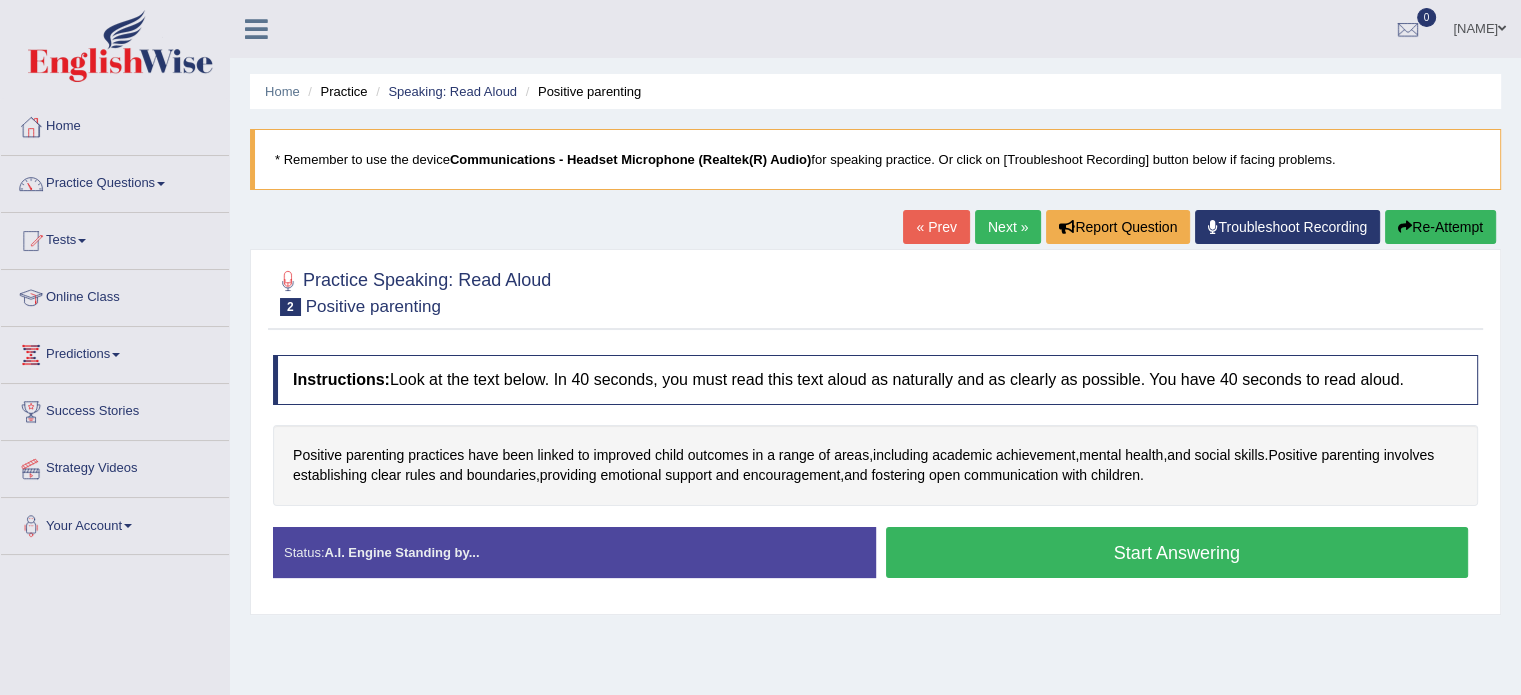 click on "Start Answering" at bounding box center [1177, 552] 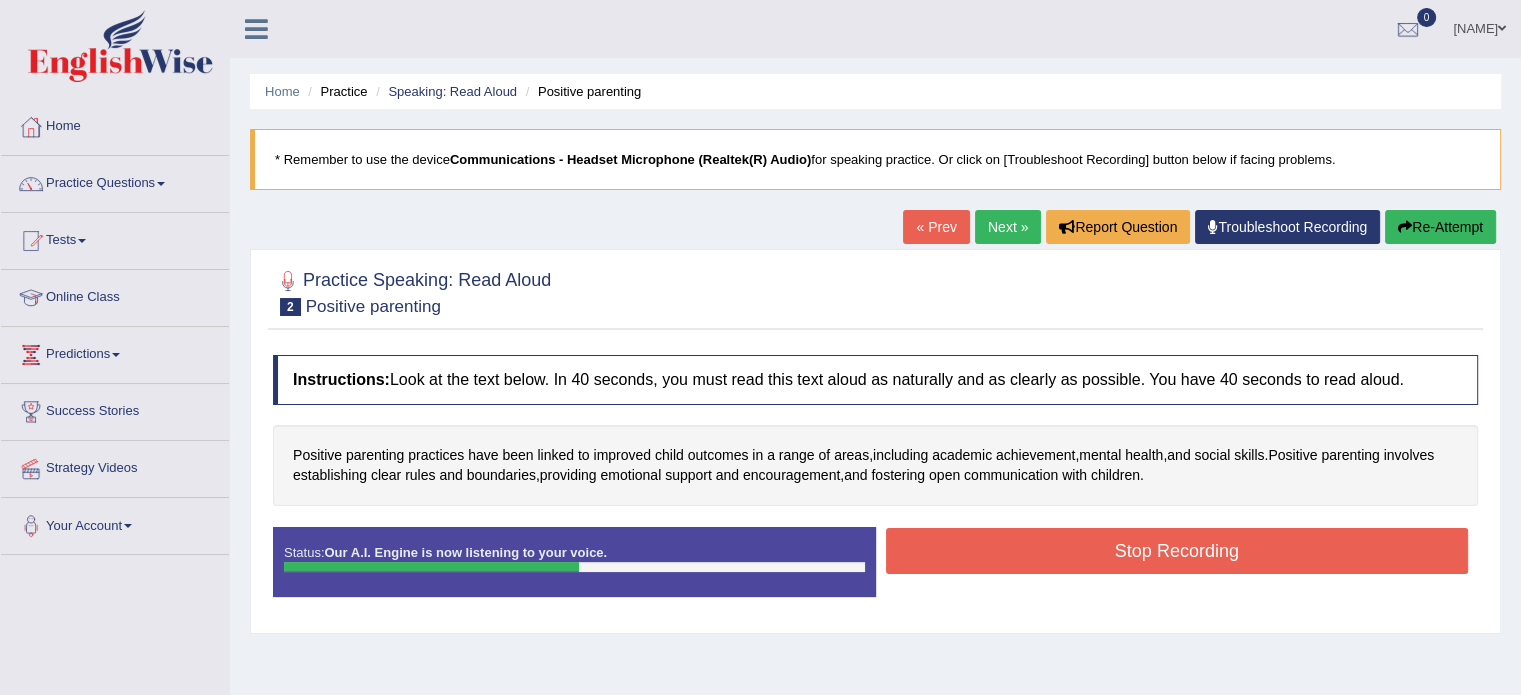 click on "Stop Recording" at bounding box center (1177, 551) 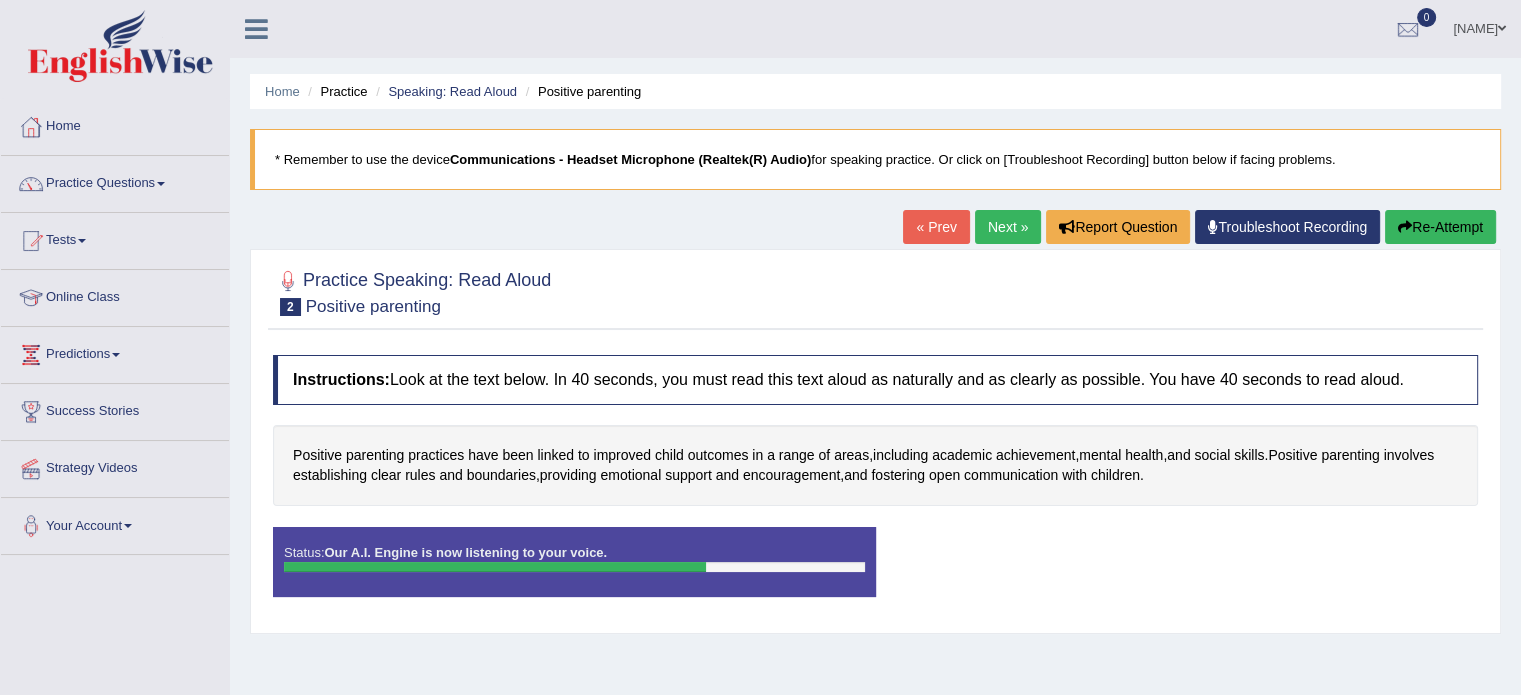 scroll, scrollTop: 290, scrollLeft: 0, axis: vertical 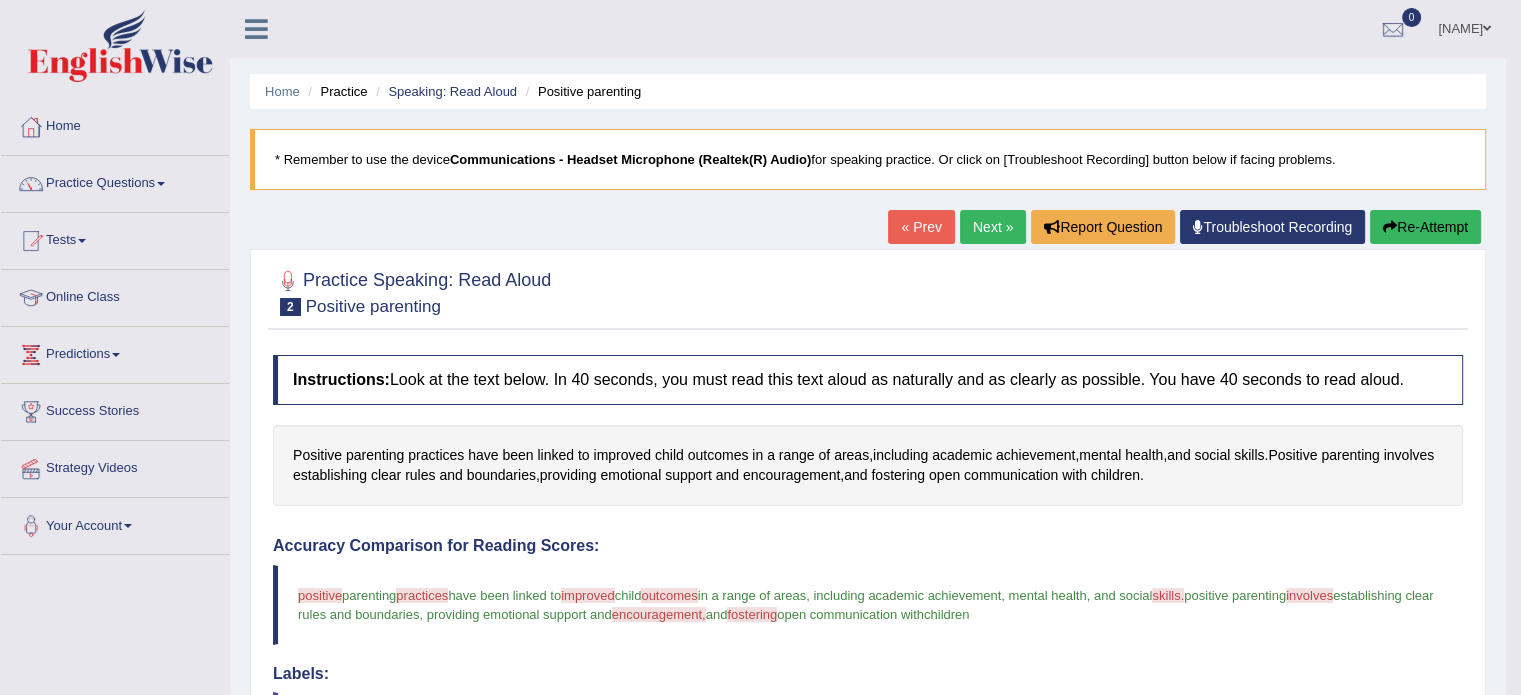click on "Next »" at bounding box center (993, 227) 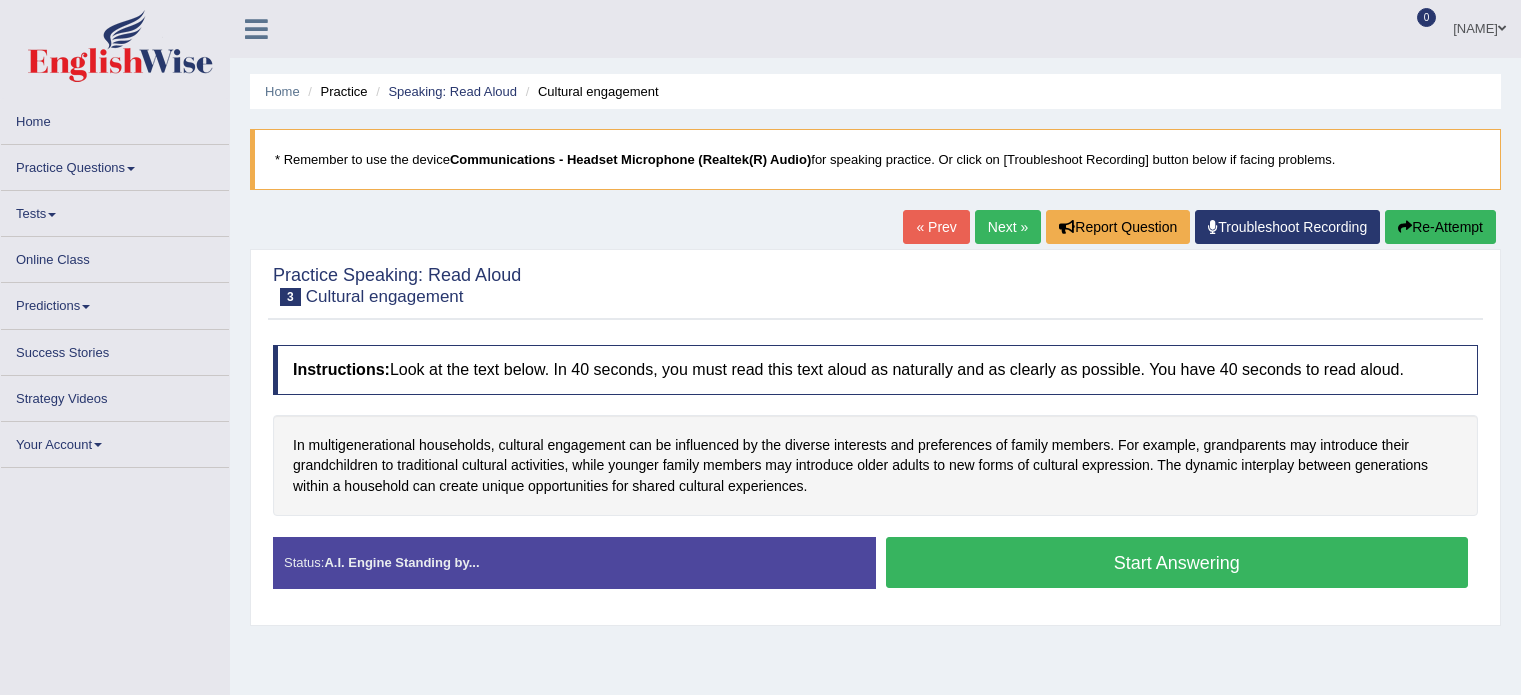 scroll, scrollTop: 0, scrollLeft: 0, axis: both 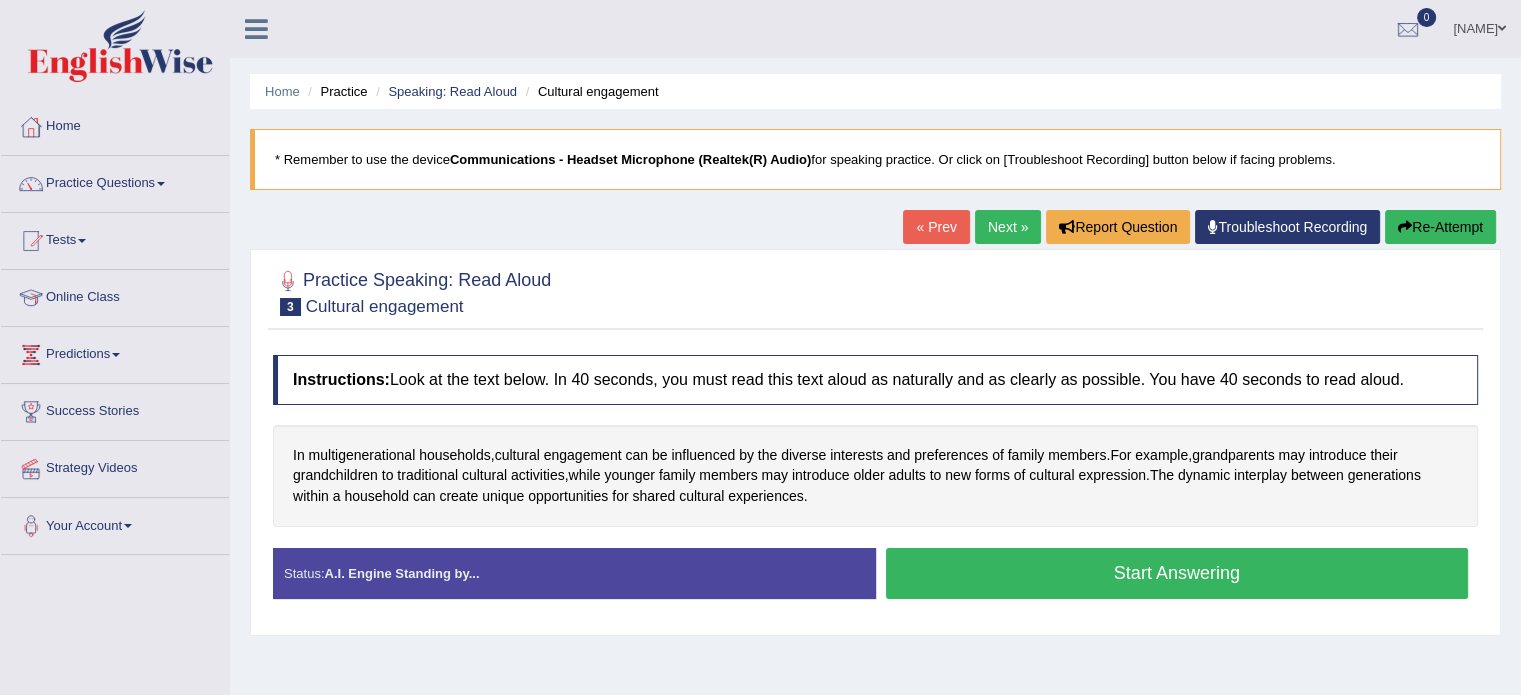 click on "Start Answering" at bounding box center (1177, 573) 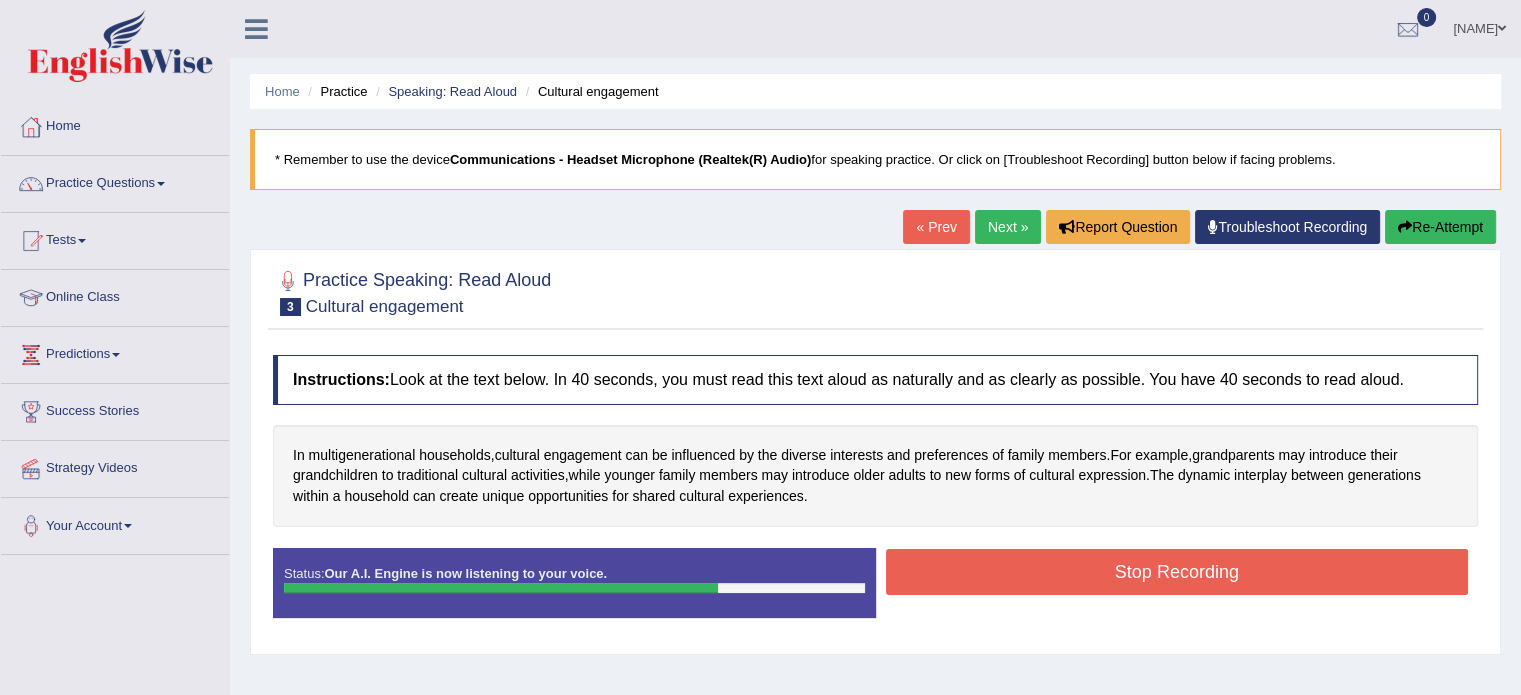 click on "Stop Recording" at bounding box center (1177, 572) 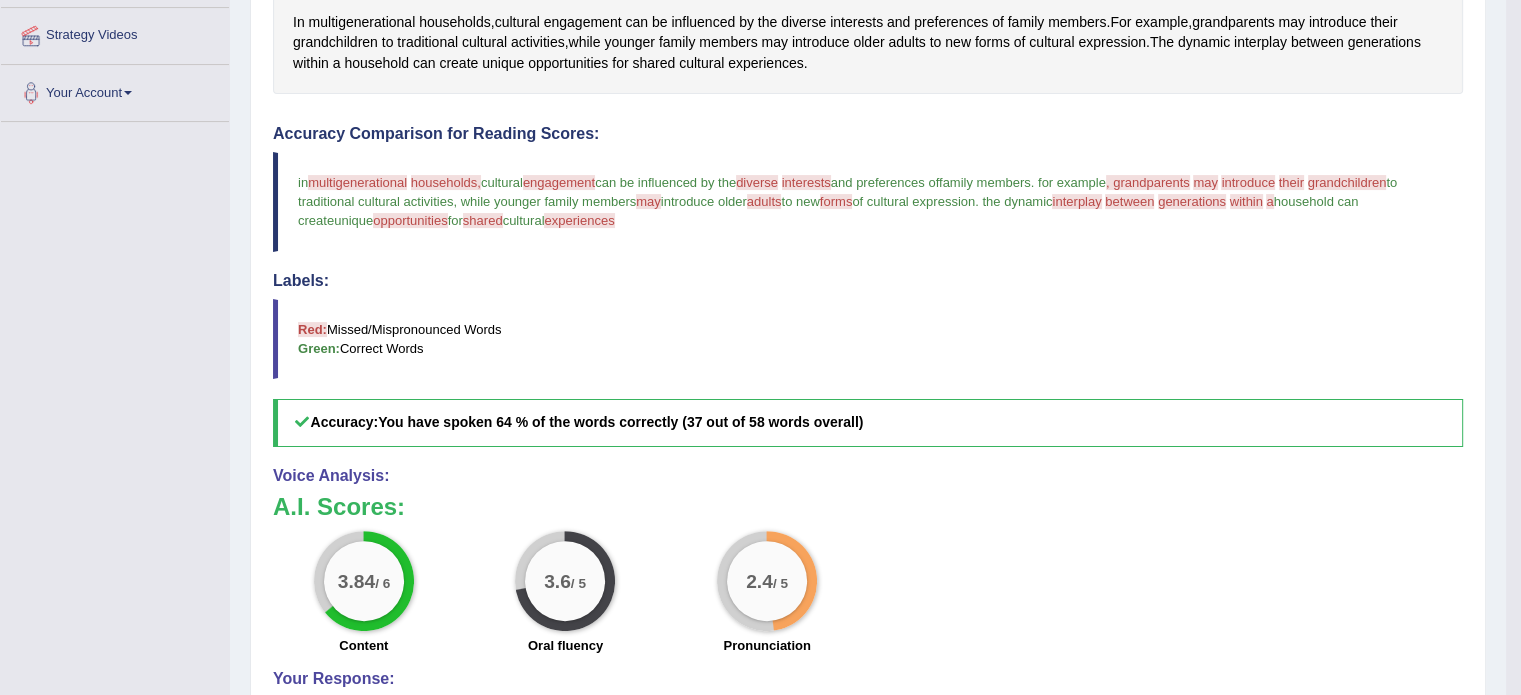 scroll, scrollTop: 440, scrollLeft: 0, axis: vertical 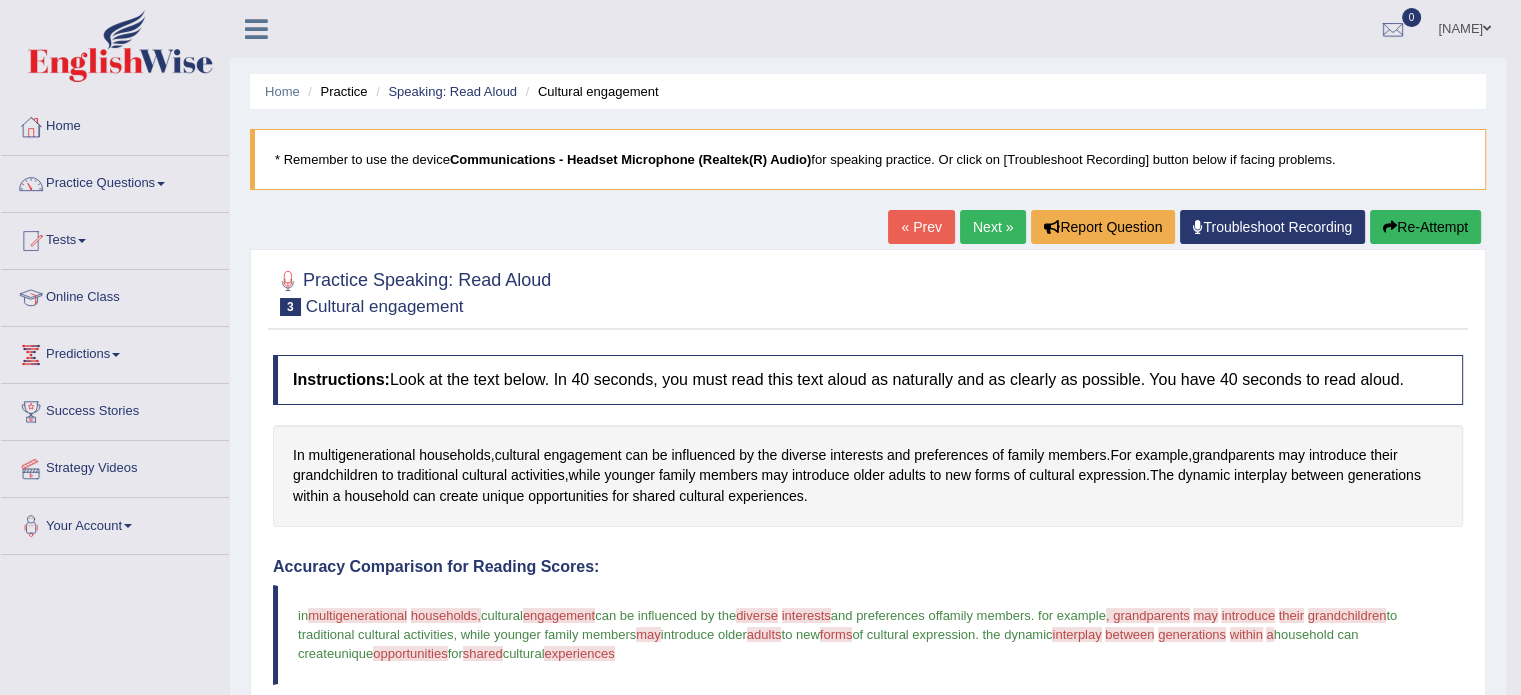 click on "Next »" at bounding box center (993, 227) 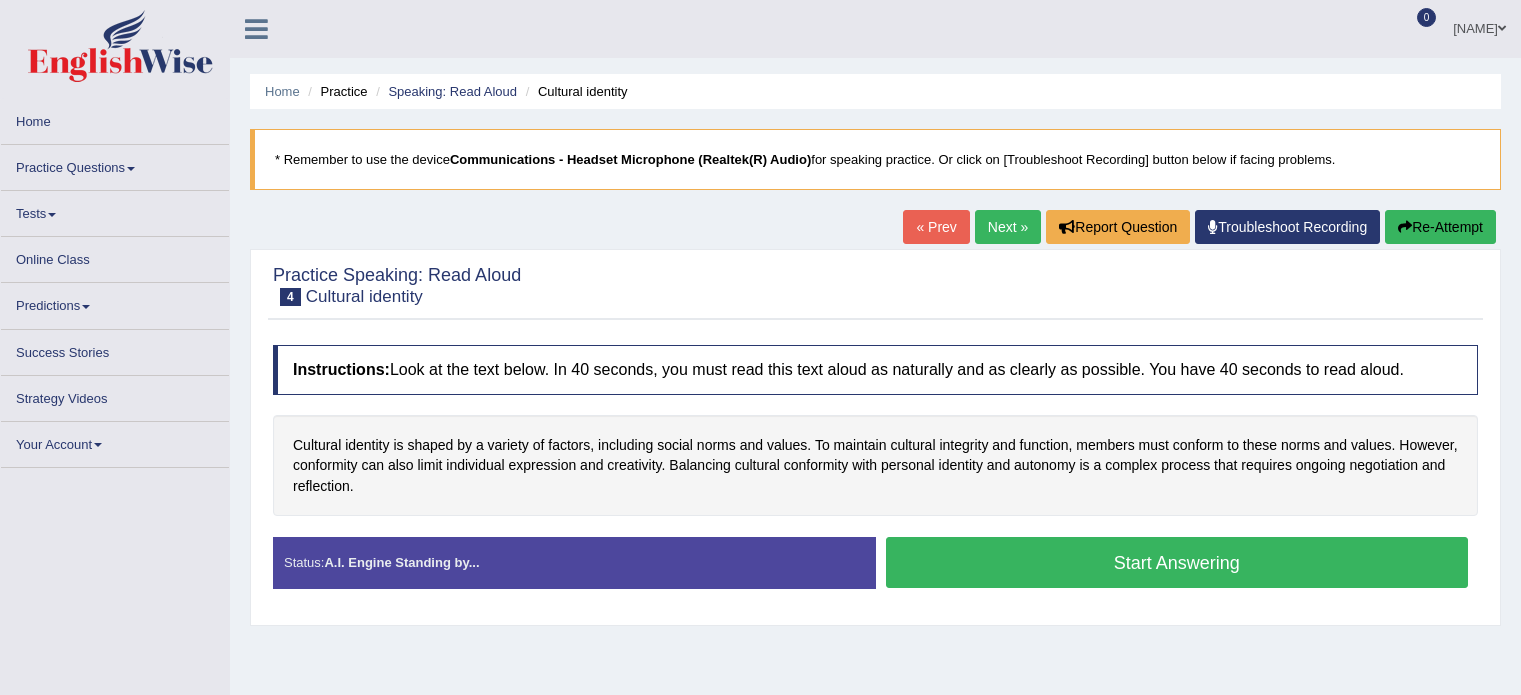 scroll, scrollTop: 0, scrollLeft: 0, axis: both 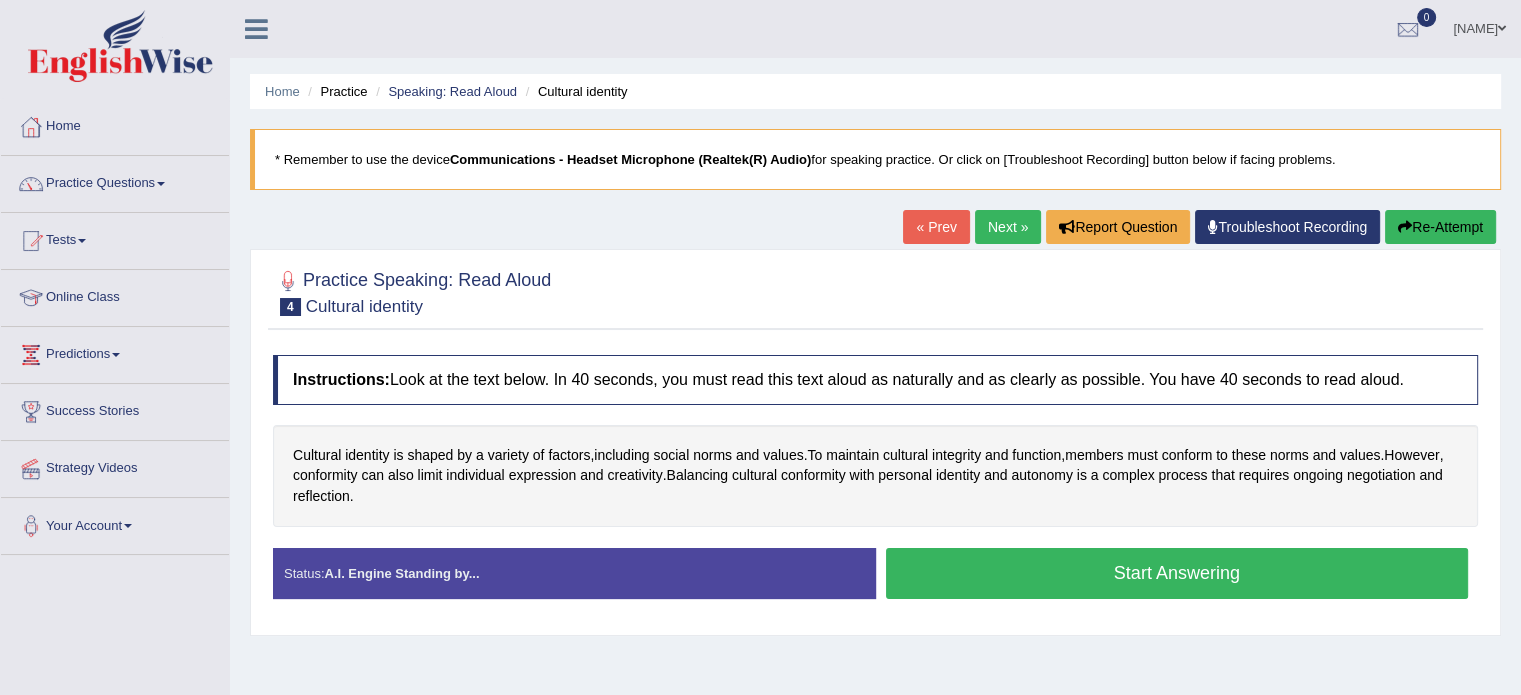 click on "Start Answering" at bounding box center [1177, 573] 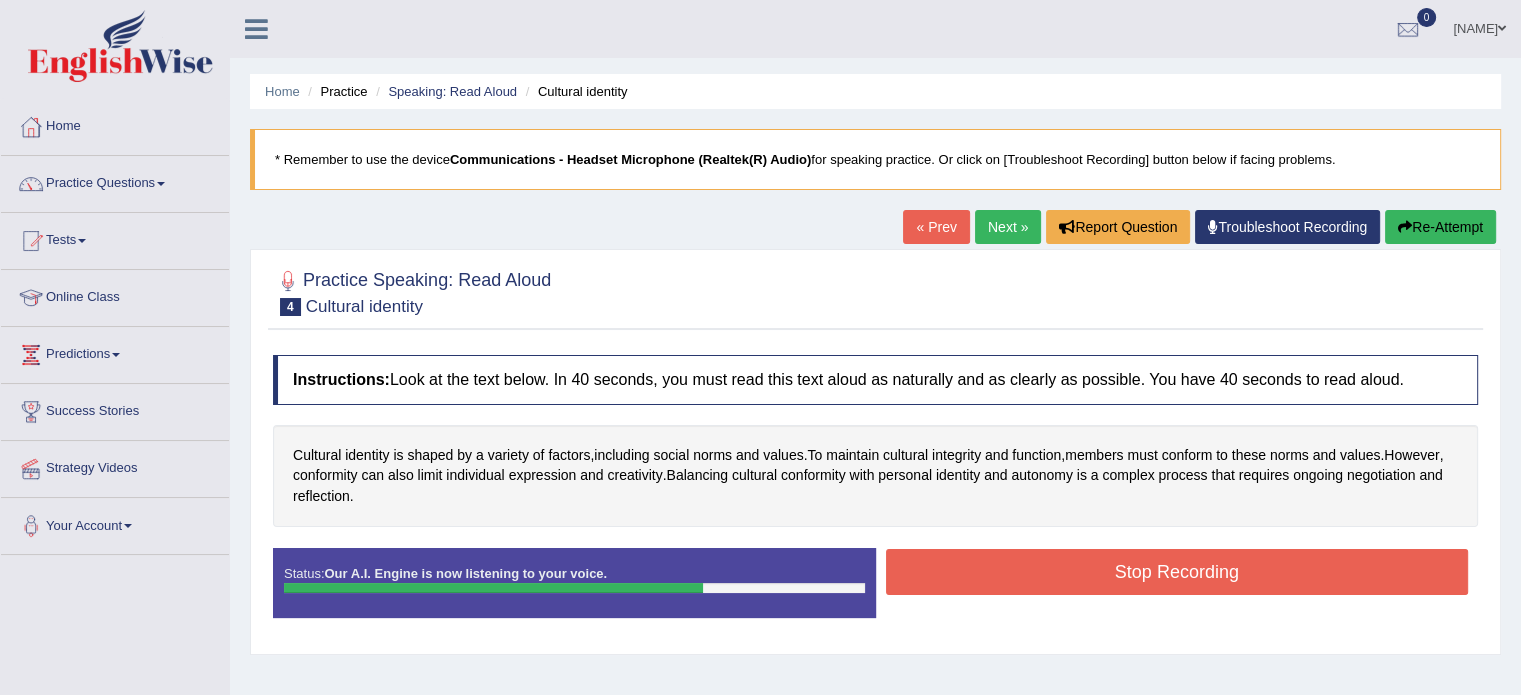 click on "Stop Recording" at bounding box center [1177, 572] 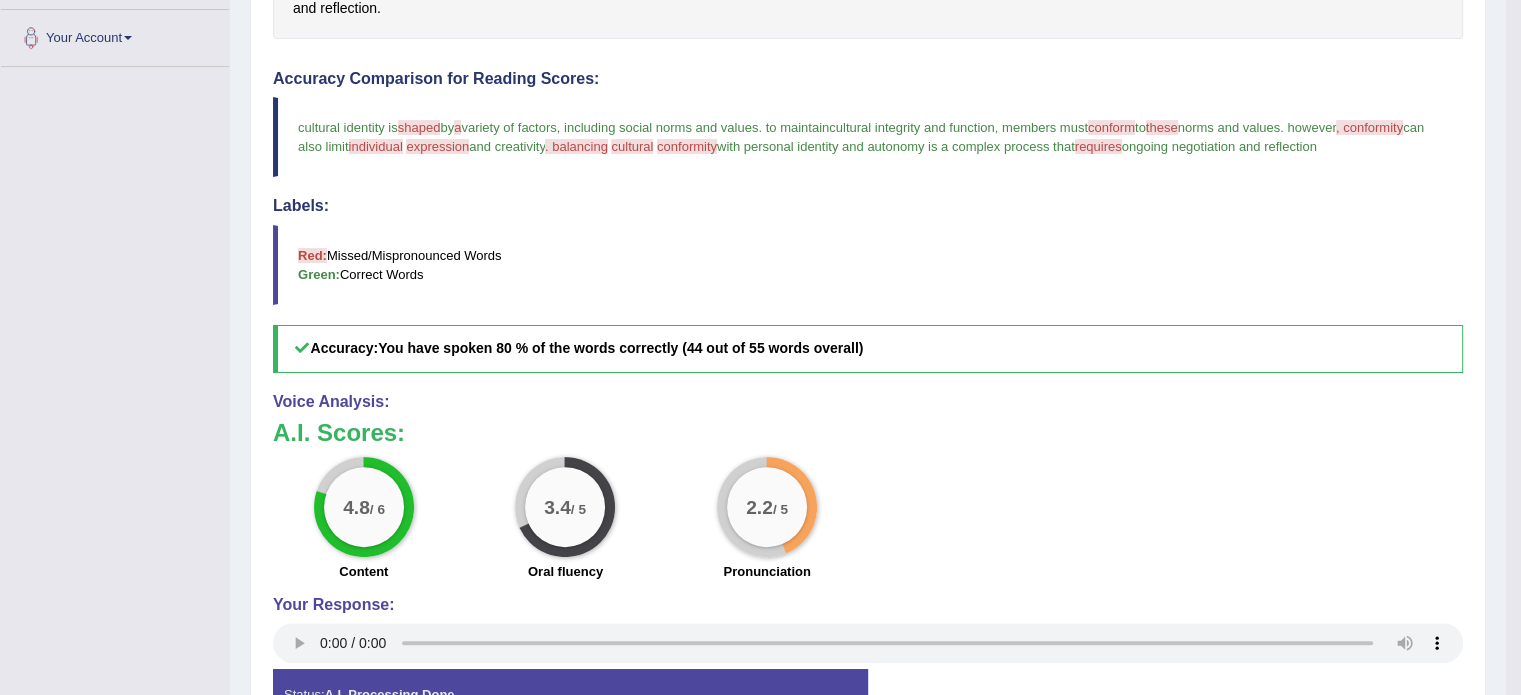 scroll, scrollTop: 493, scrollLeft: 0, axis: vertical 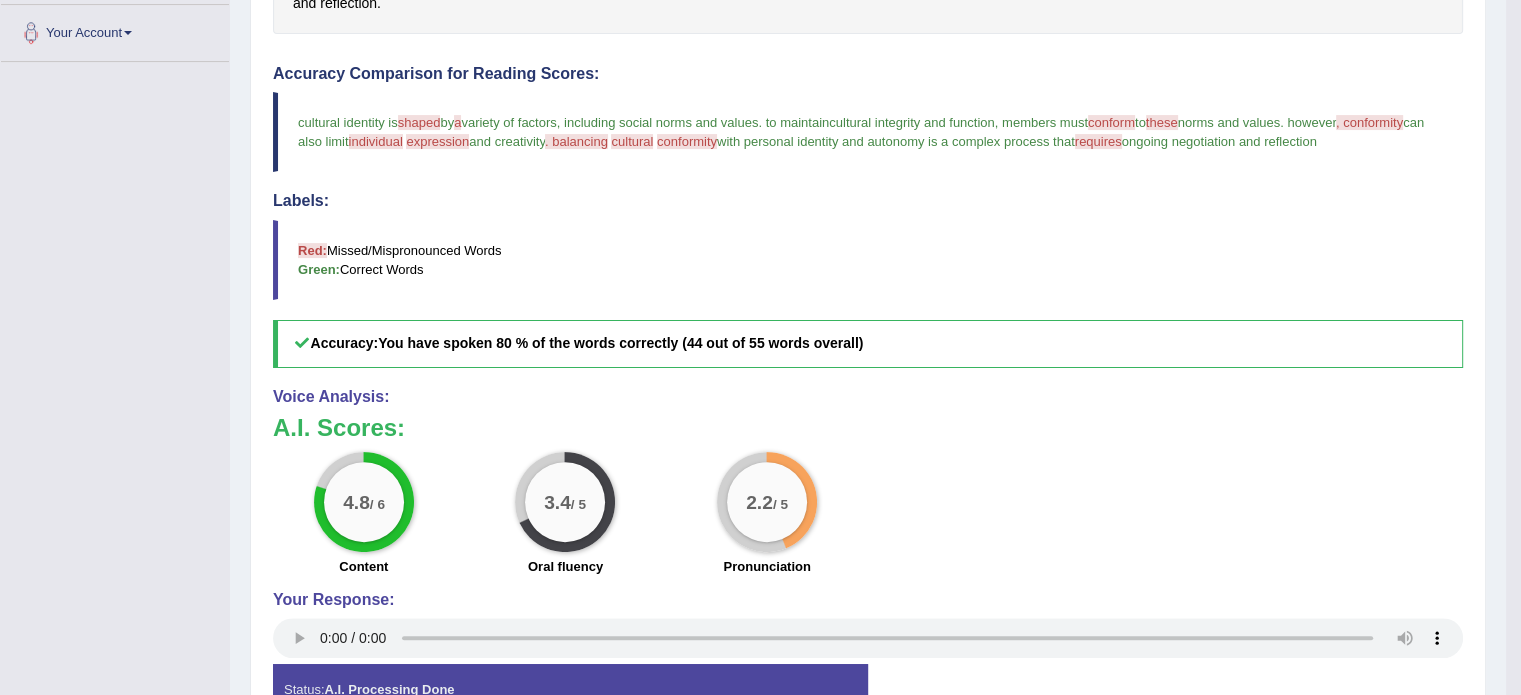 click on "2.2  / 5" at bounding box center (767, 502) 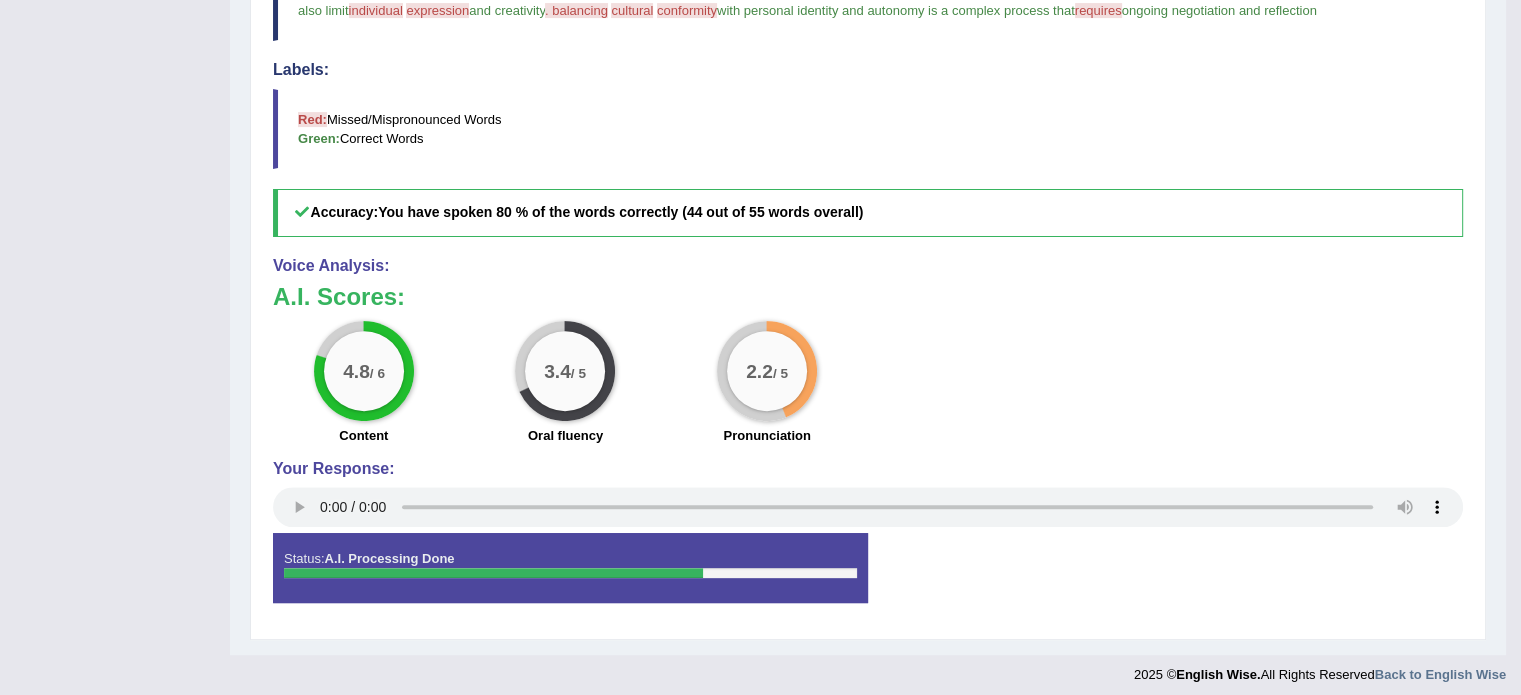 scroll, scrollTop: 630, scrollLeft: 0, axis: vertical 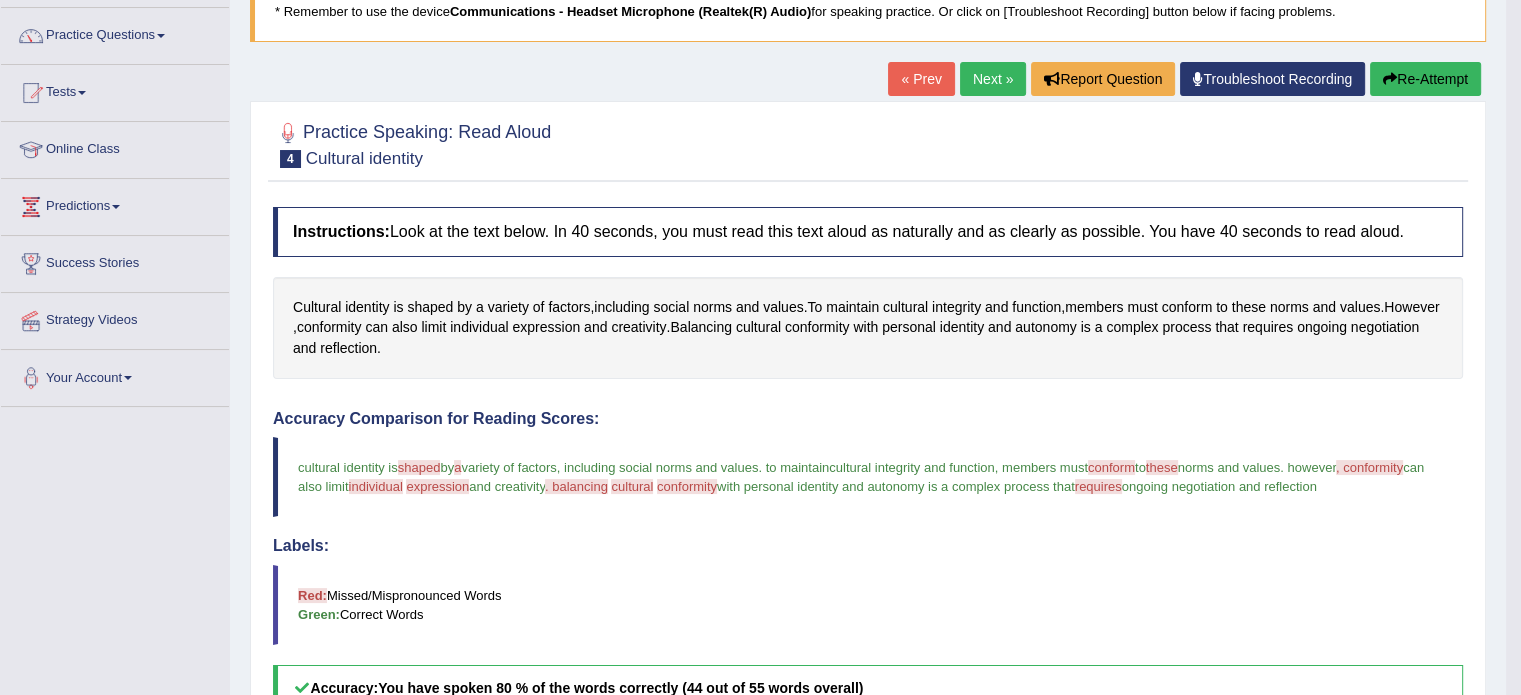 click on "Troubleshoot Recording" at bounding box center (1272, 79) 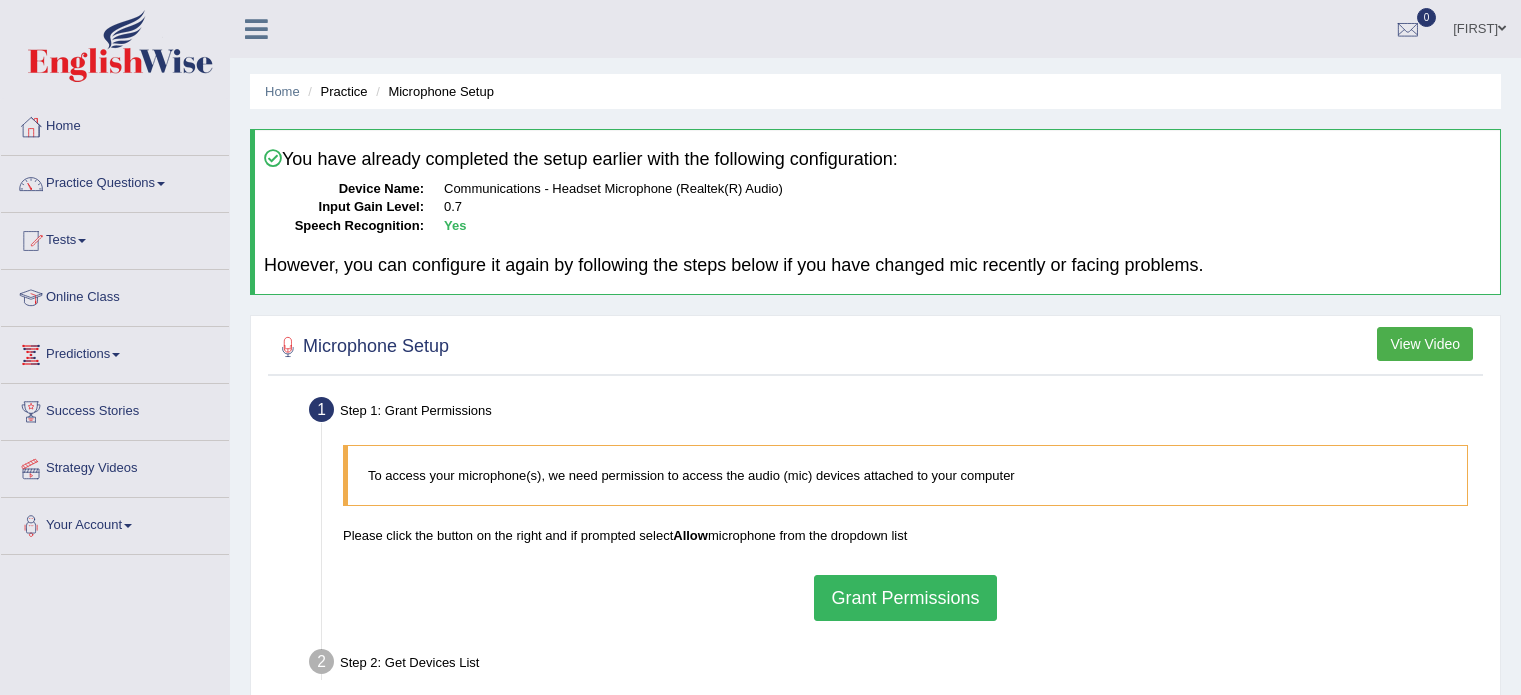 scroll, scrollTop: 0, scrollLeft: 0, axis: both 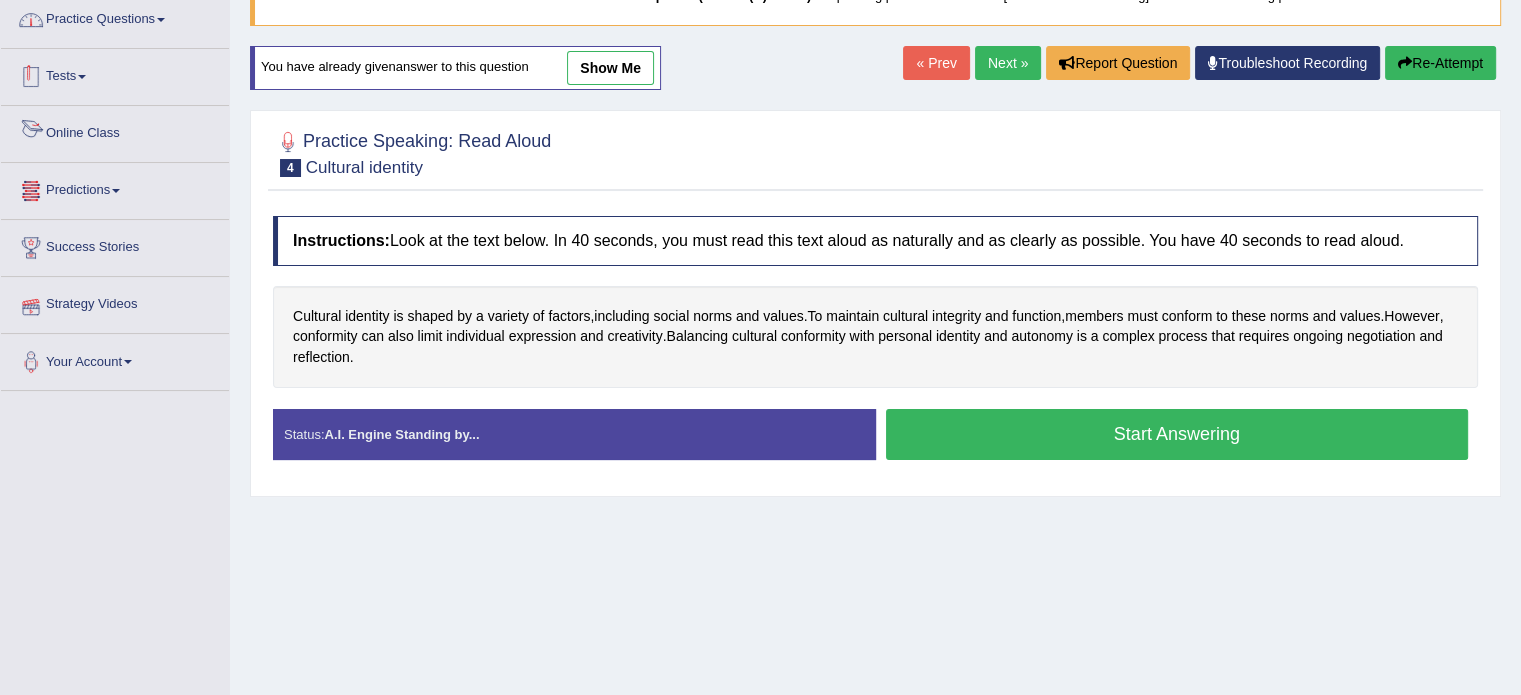 click on "Practice Questions" at bounding box center [115, 17] 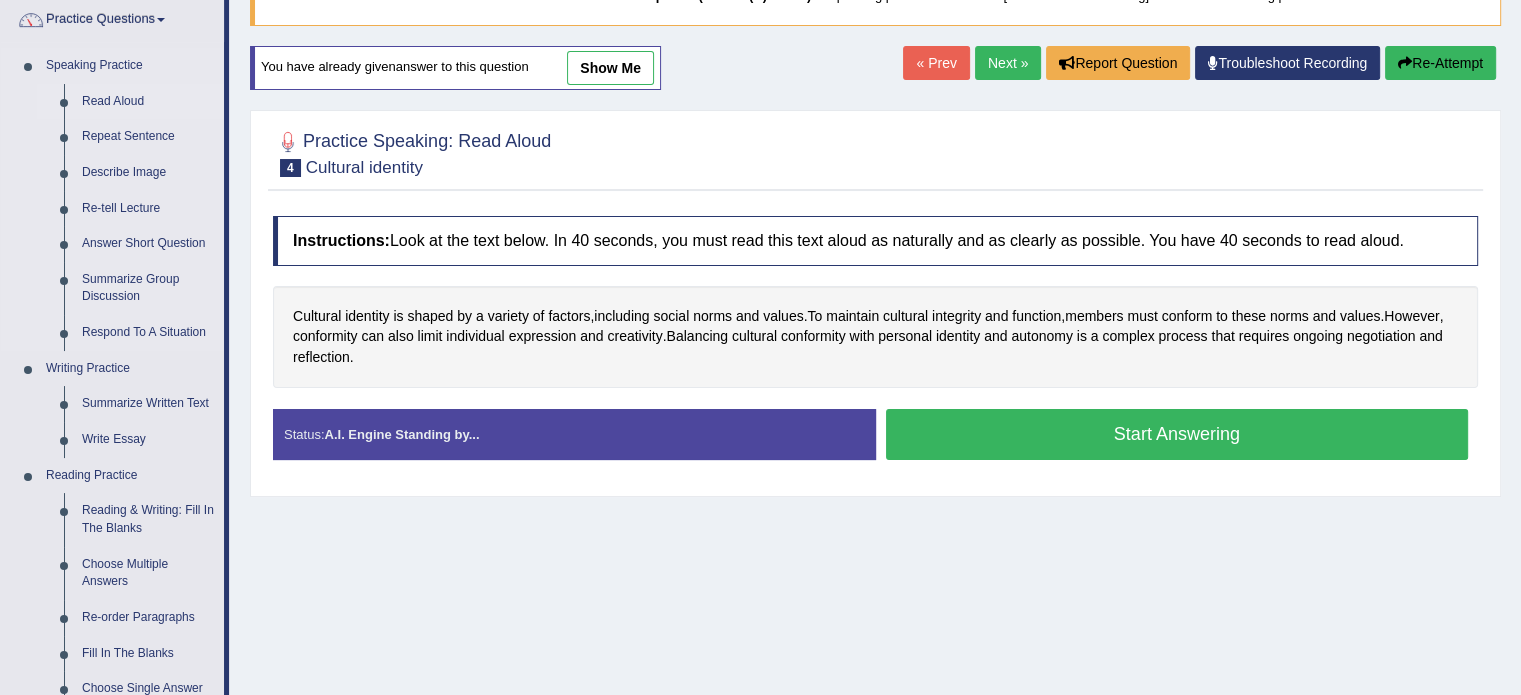 click on "Read Aloud" at bounding box center (148, 102) 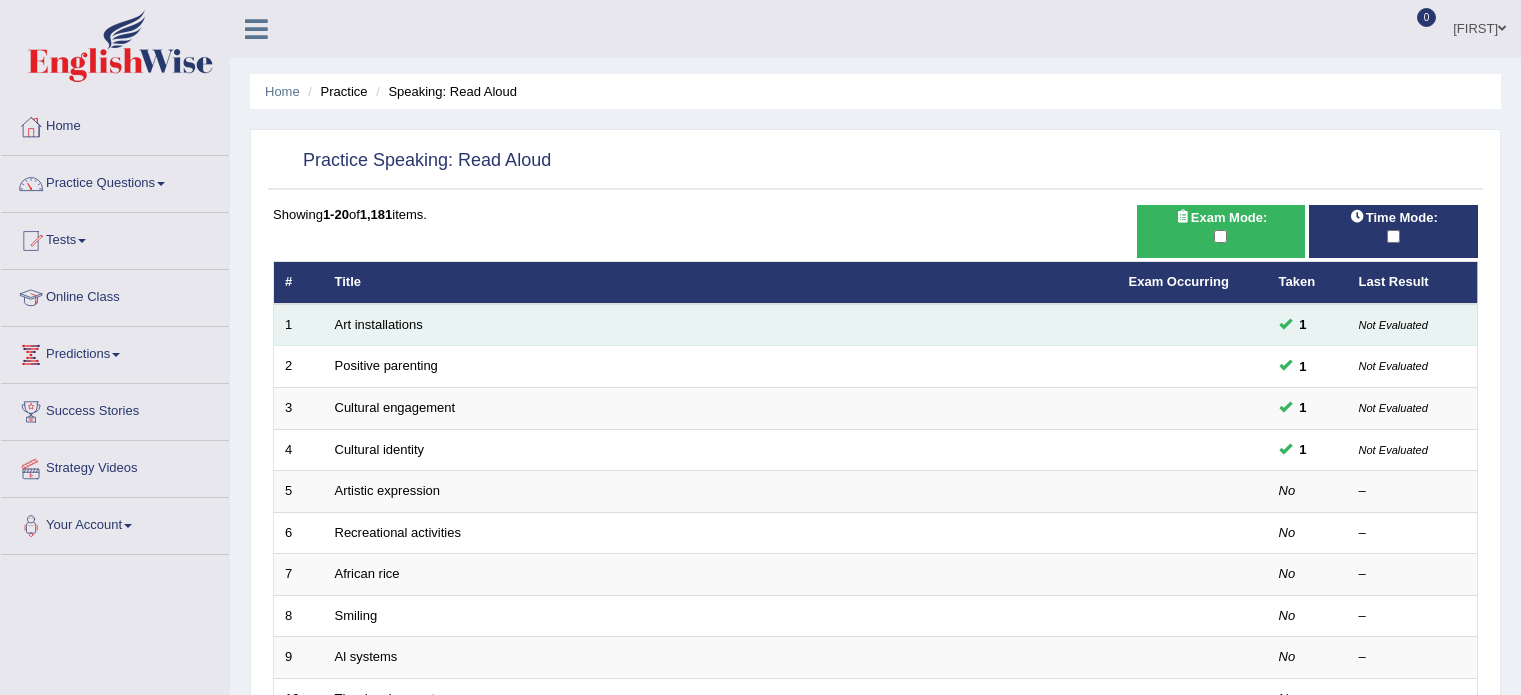 scroll, scrollTop: 0, scrollLeft: 0, axis: both 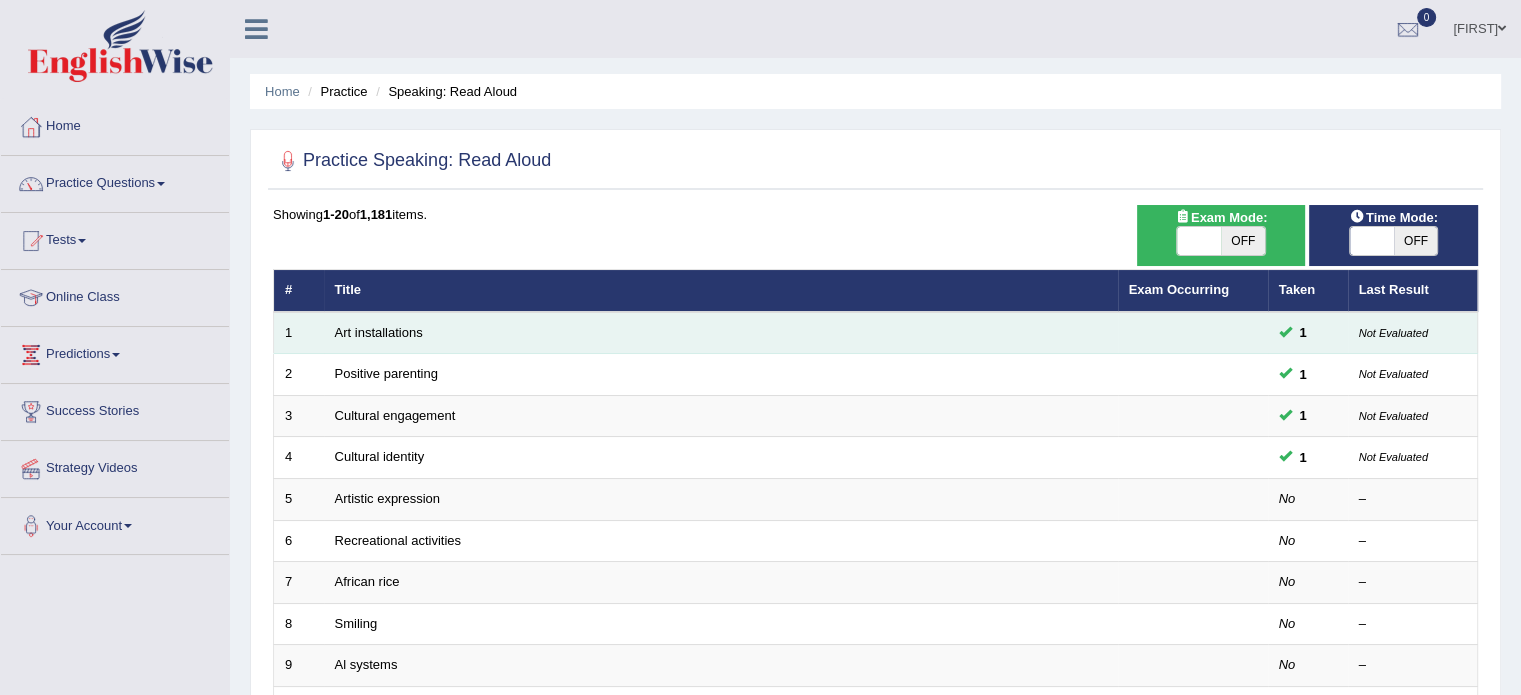 click at bounding box center [1193, 333] 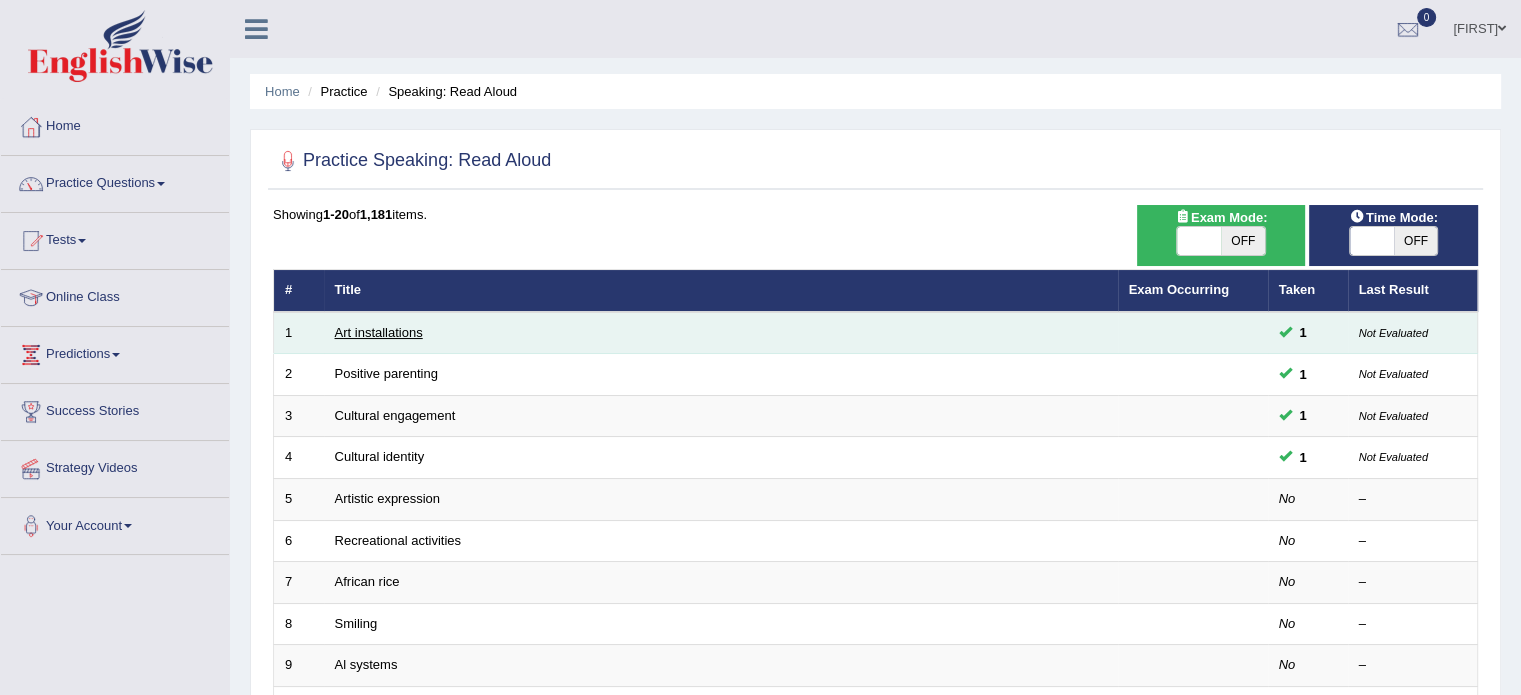 click on "Art installations" at bounding box center (379, 332) 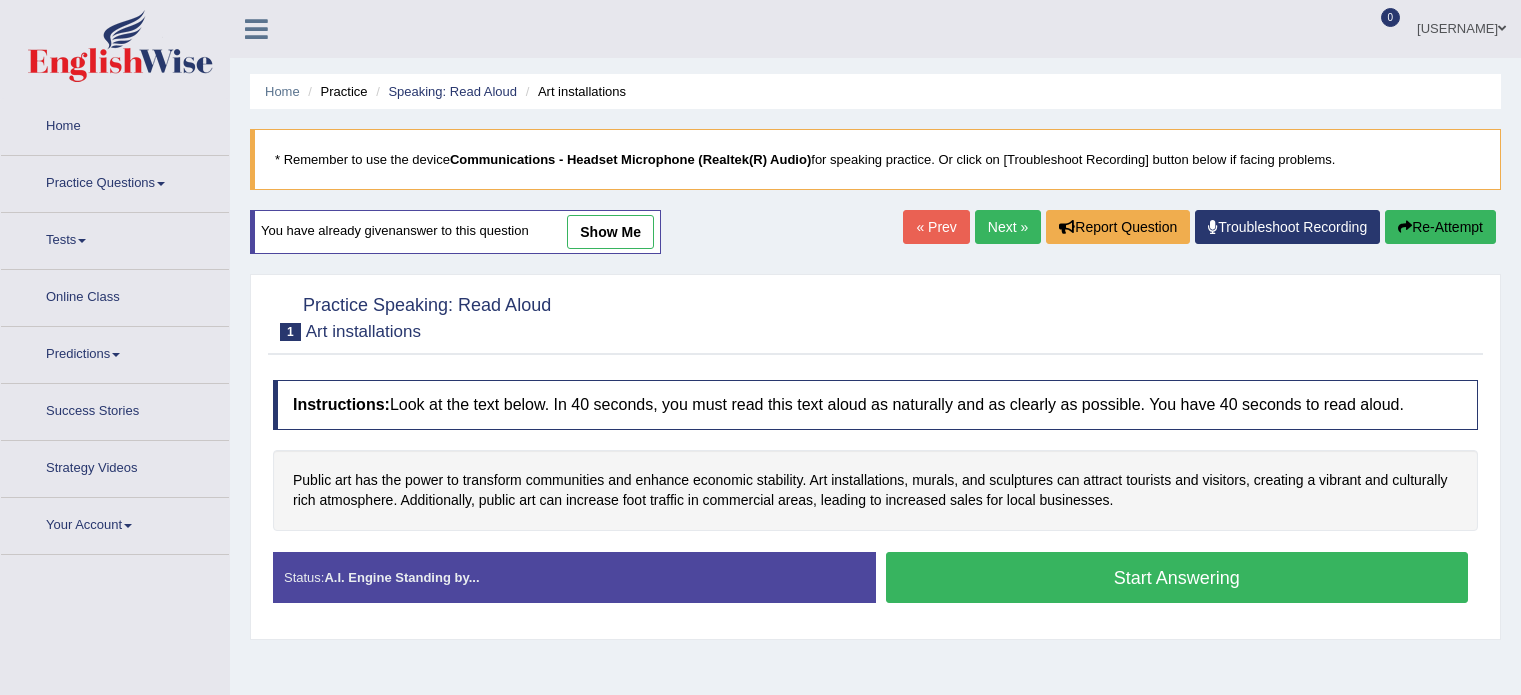 scroll, scrollTop: 0, scrollLeft: 0, axis: both 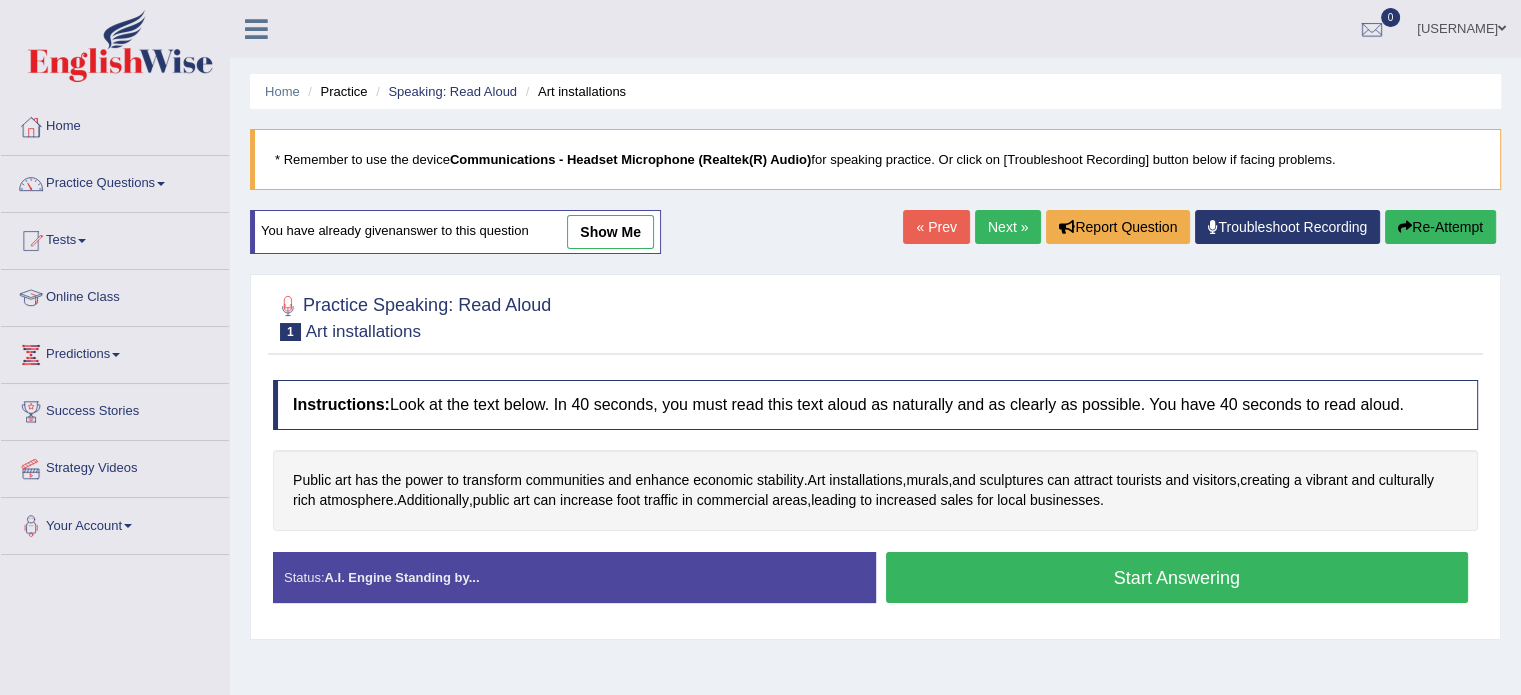click on "Start Answering" at bounding box center (1177, 577) 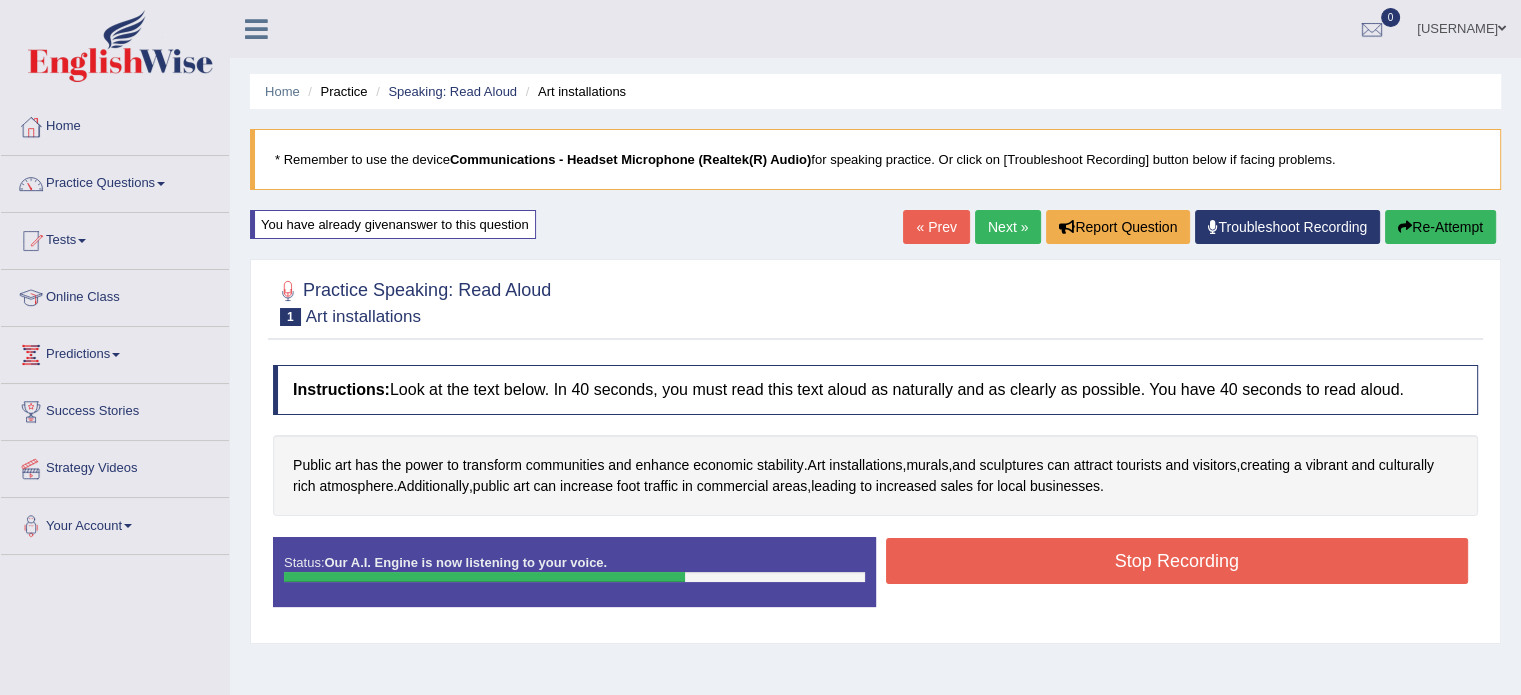 click on "Stop Recording" at bounding box center [1177, 561] 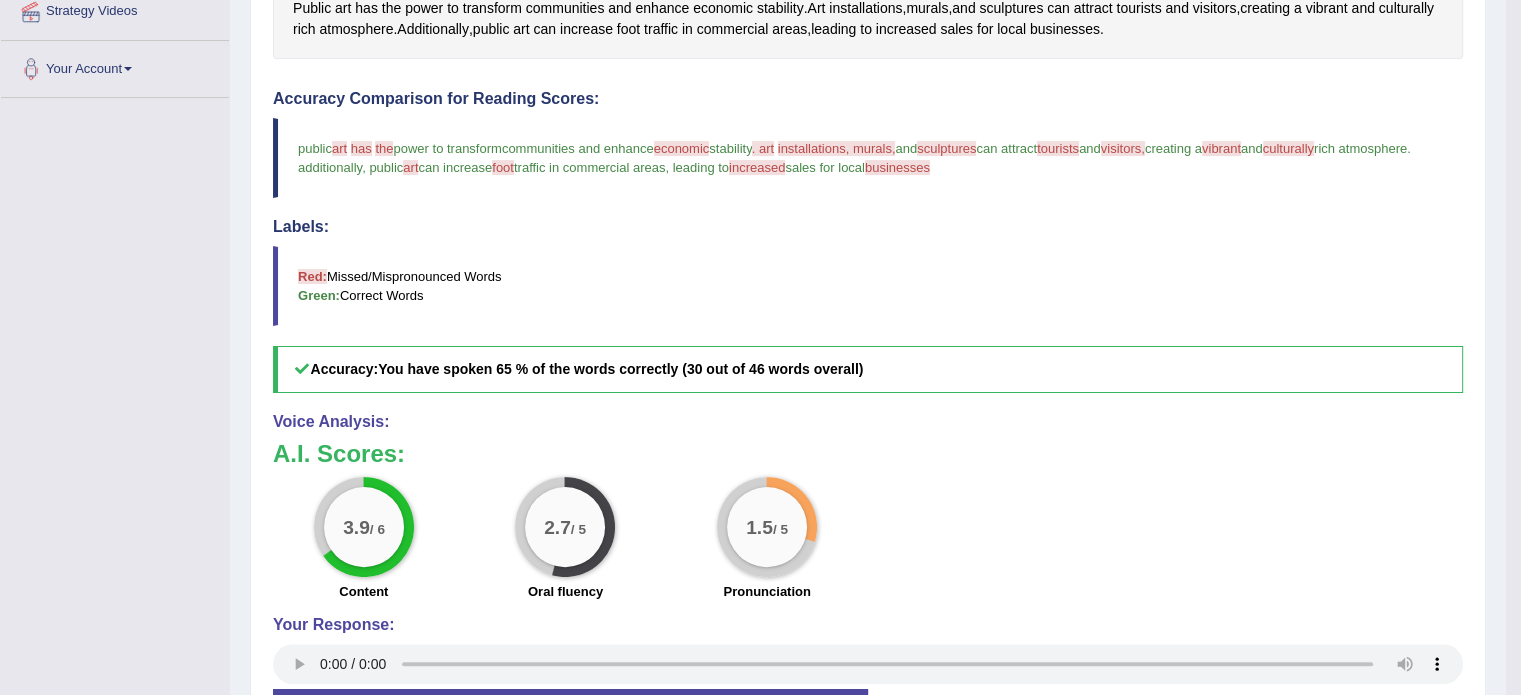 scroll, scrollTop: 459, scrollLeft: 0, axis: vertical 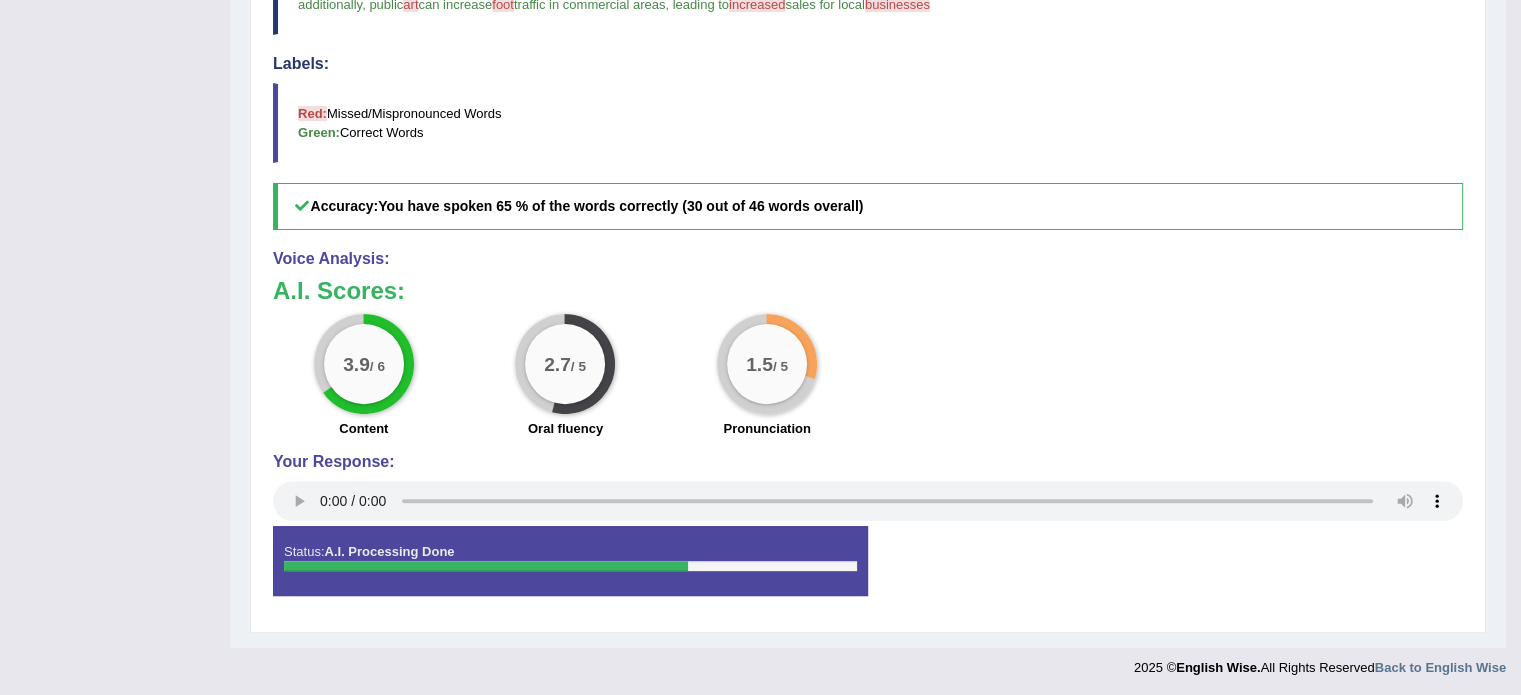 click at bounding box center (486, 566) 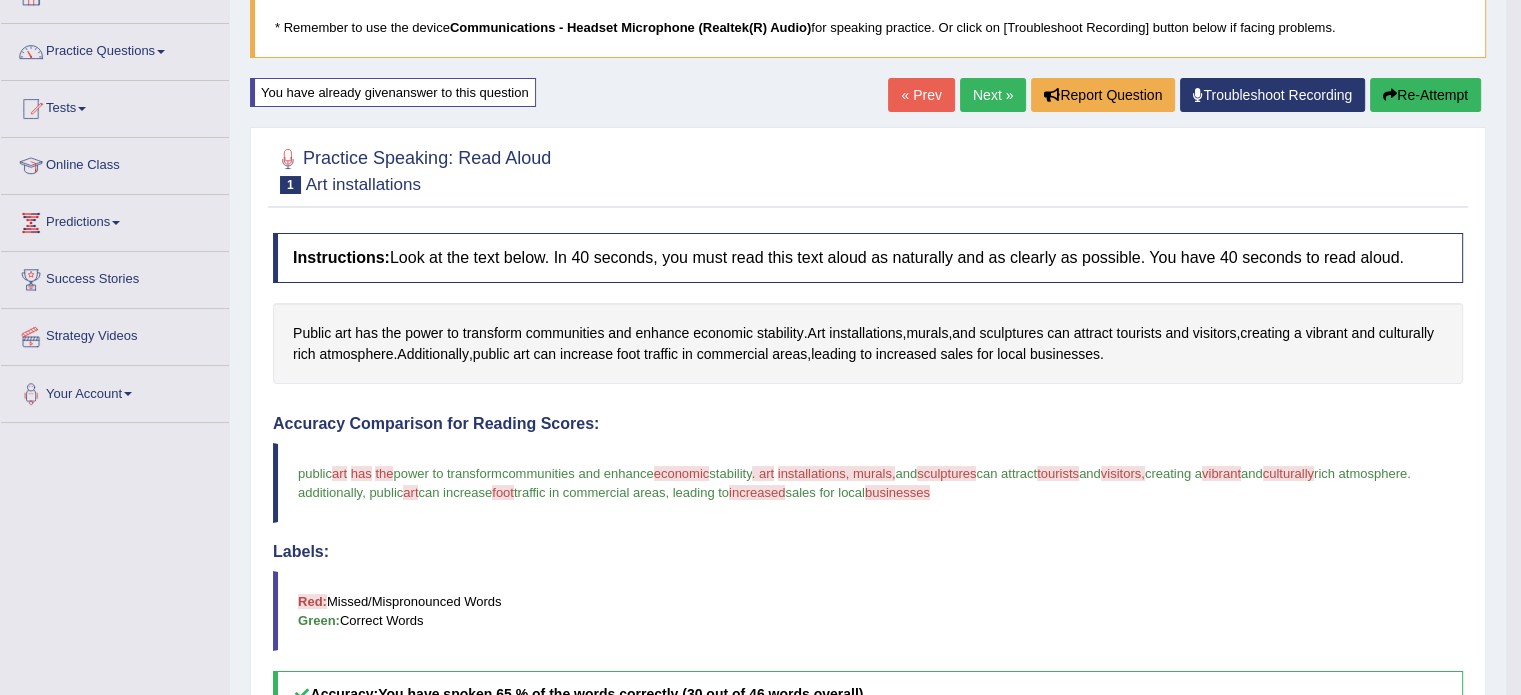 scroll, scrollTop: 131, scrollLeft: 0, axis: vertical 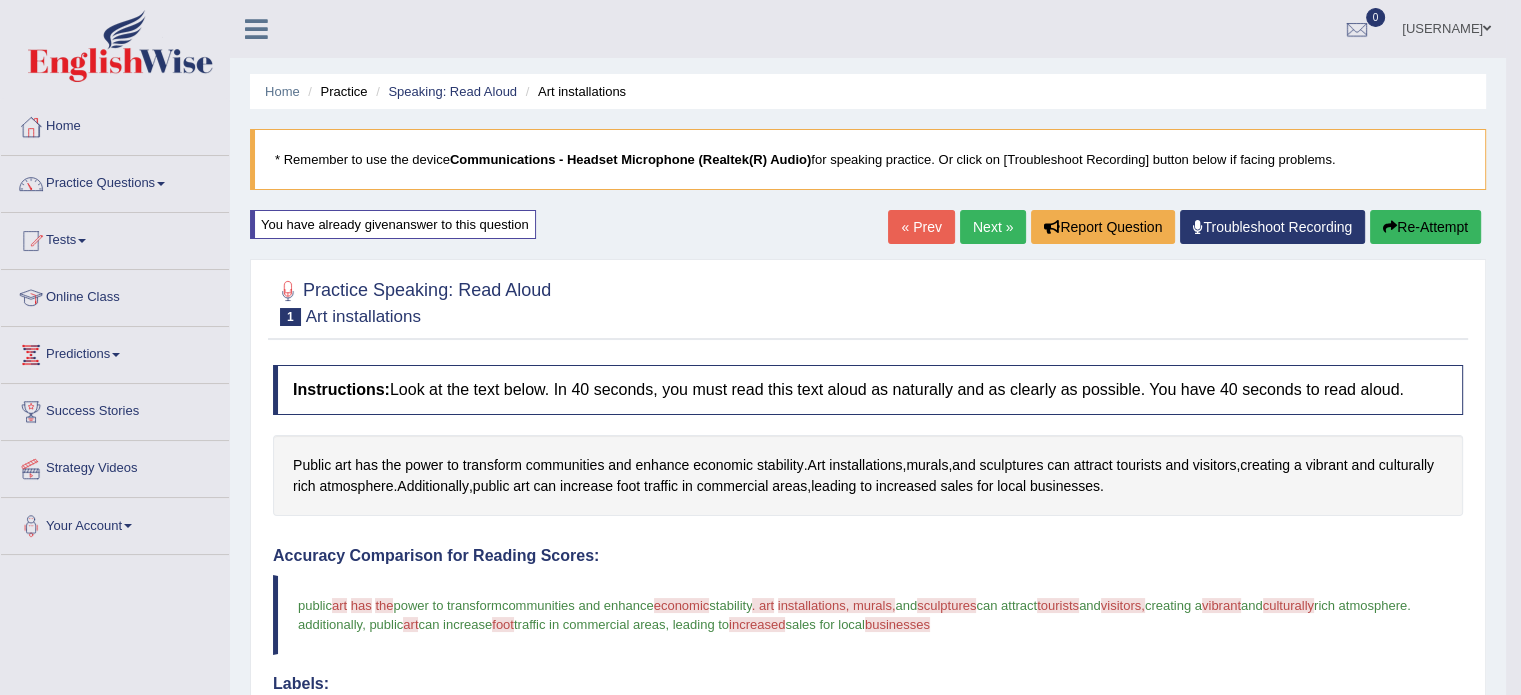 click on "Next »" at bounding box center (993, 227) 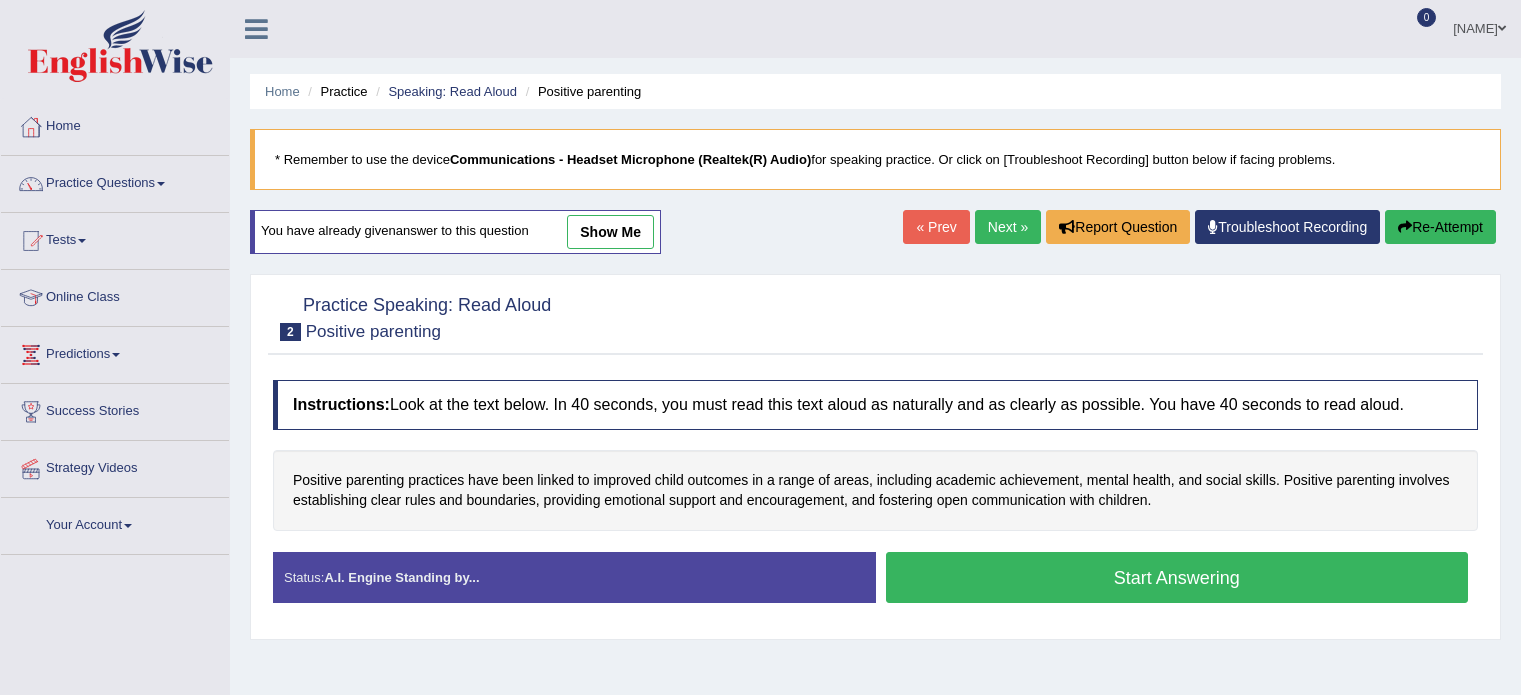 scroll, scrollTop: 0, scrollLeft: 0, axis: both 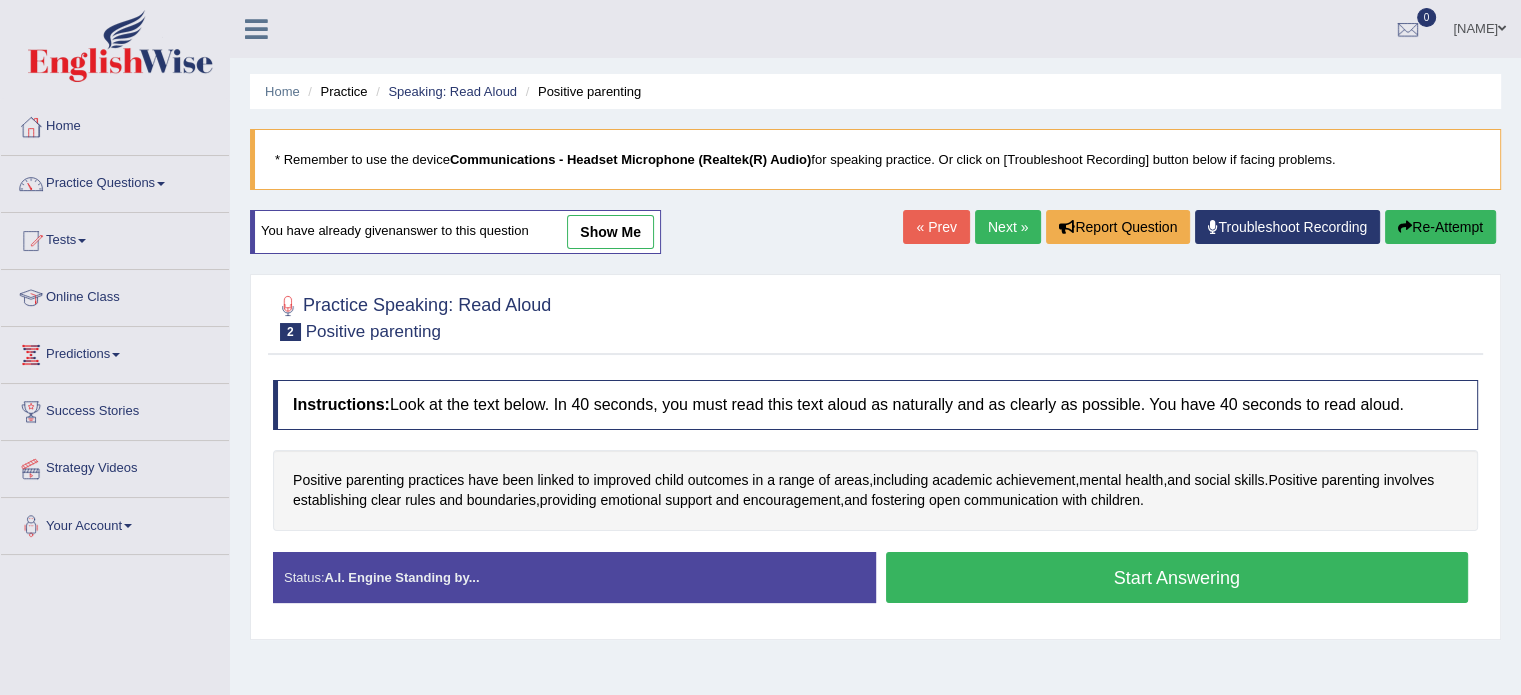 click on "Troubleshoot Recording" at bounding box center (1287, 227) 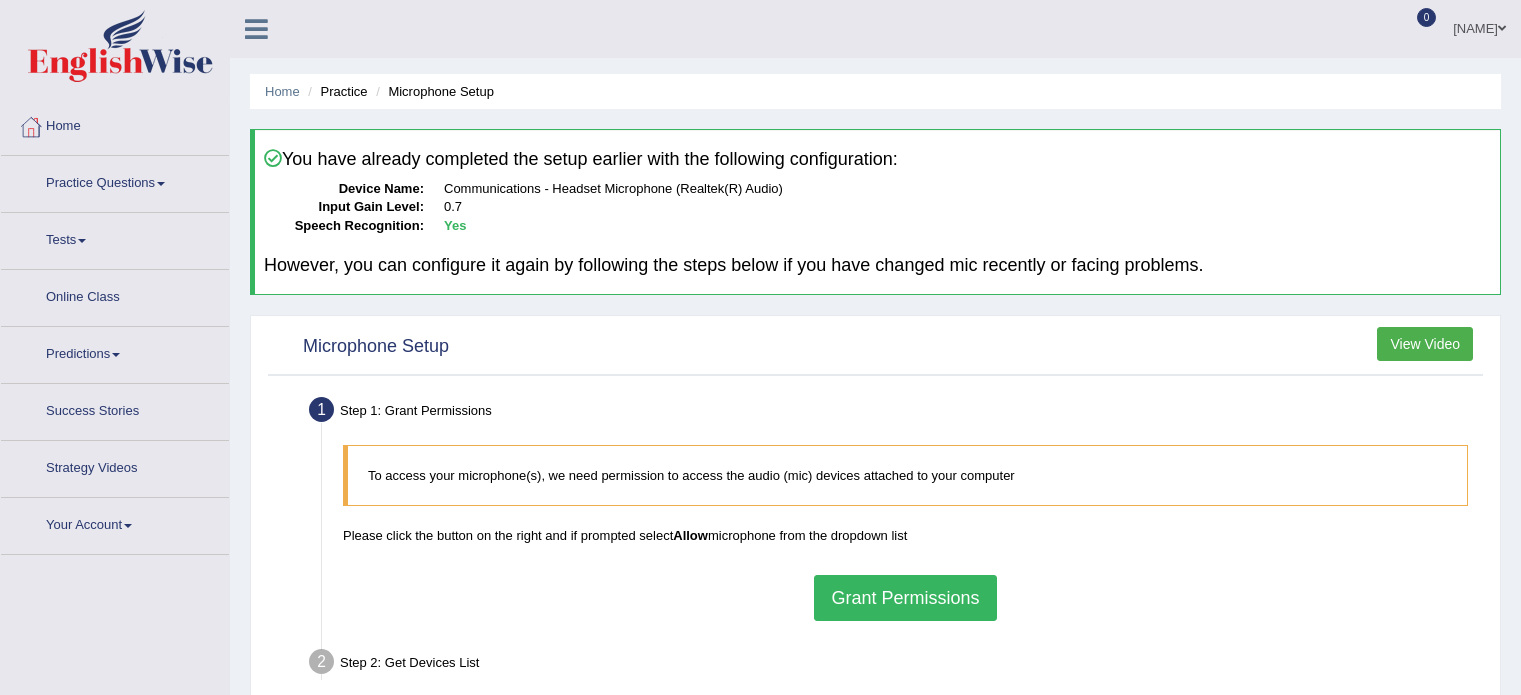 scroll, scrollTop: 0, scrollLeft: 0, axis: both 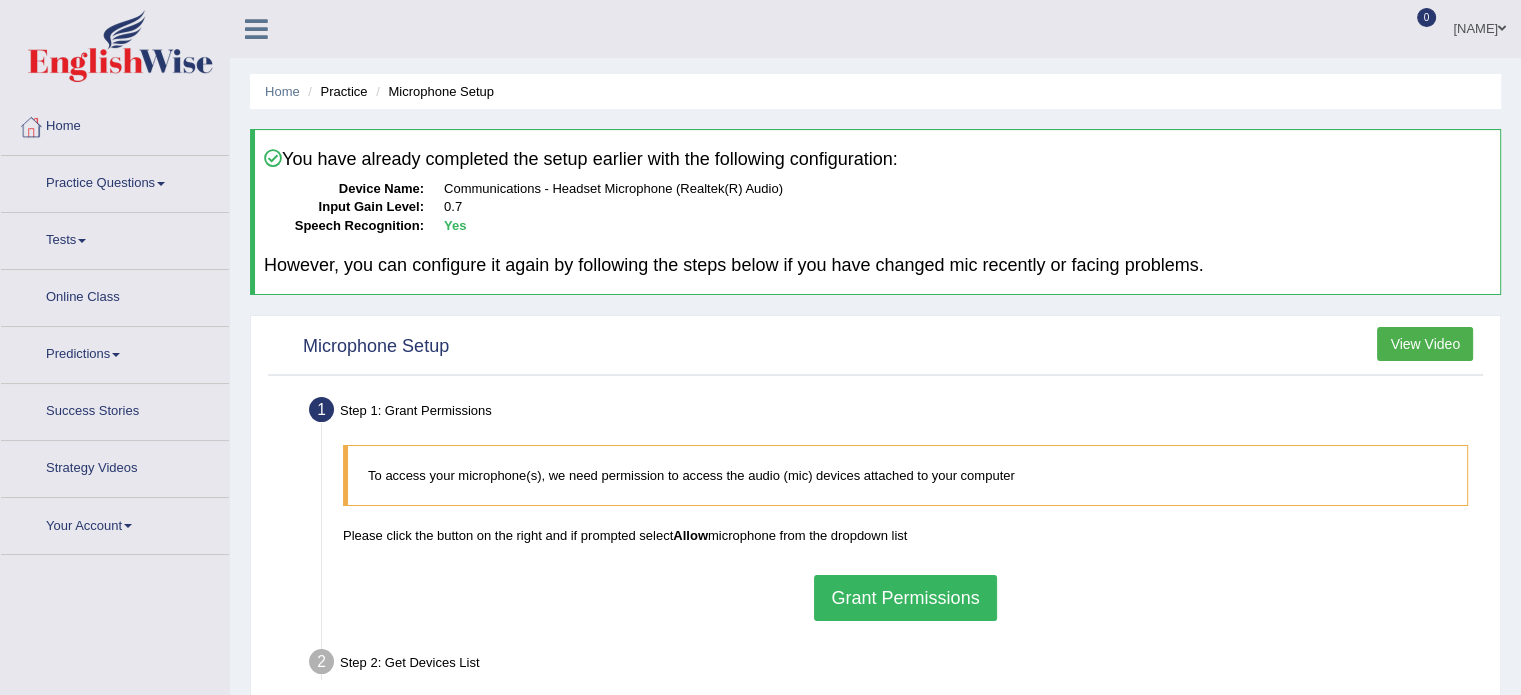 click on "Grant Permissions" at bounding box center (905, 598) 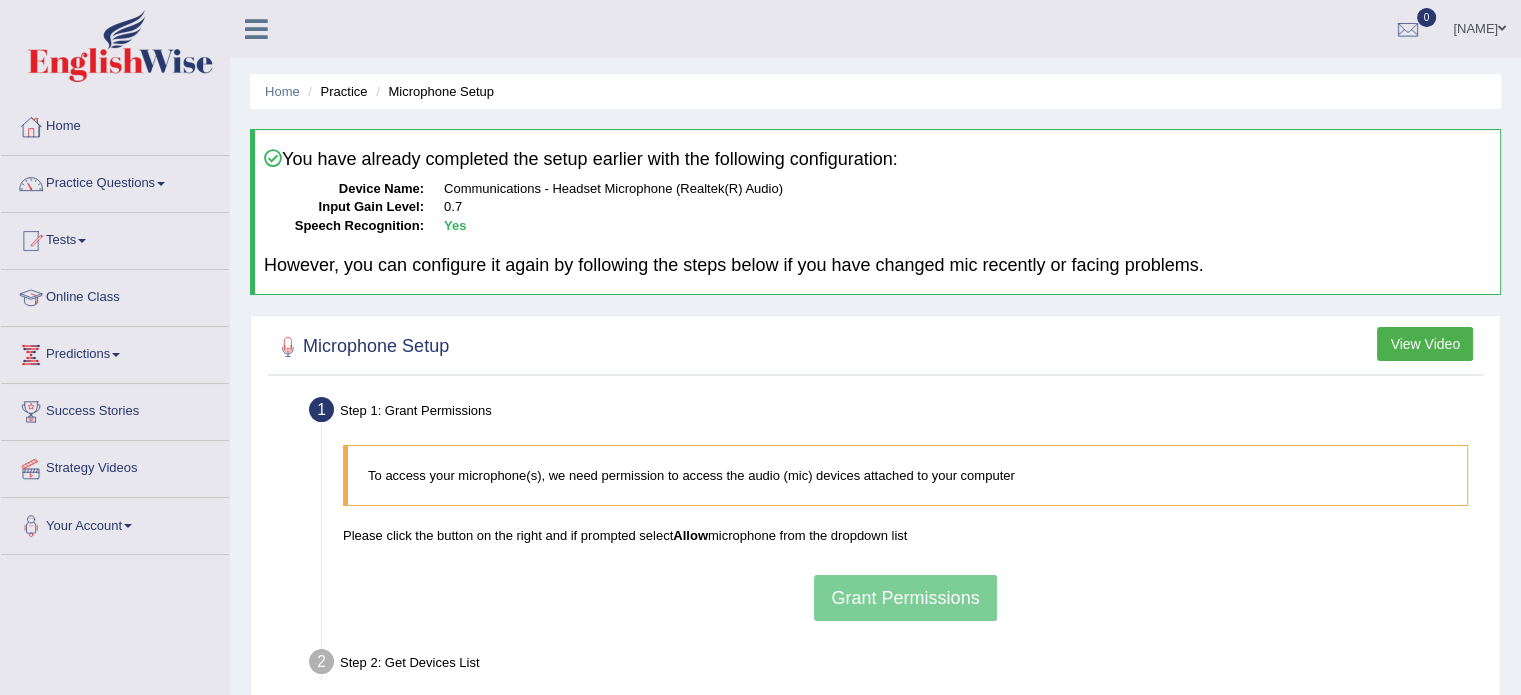 scroll, scrollTop: 0, scrollLeft: 0, axis: both 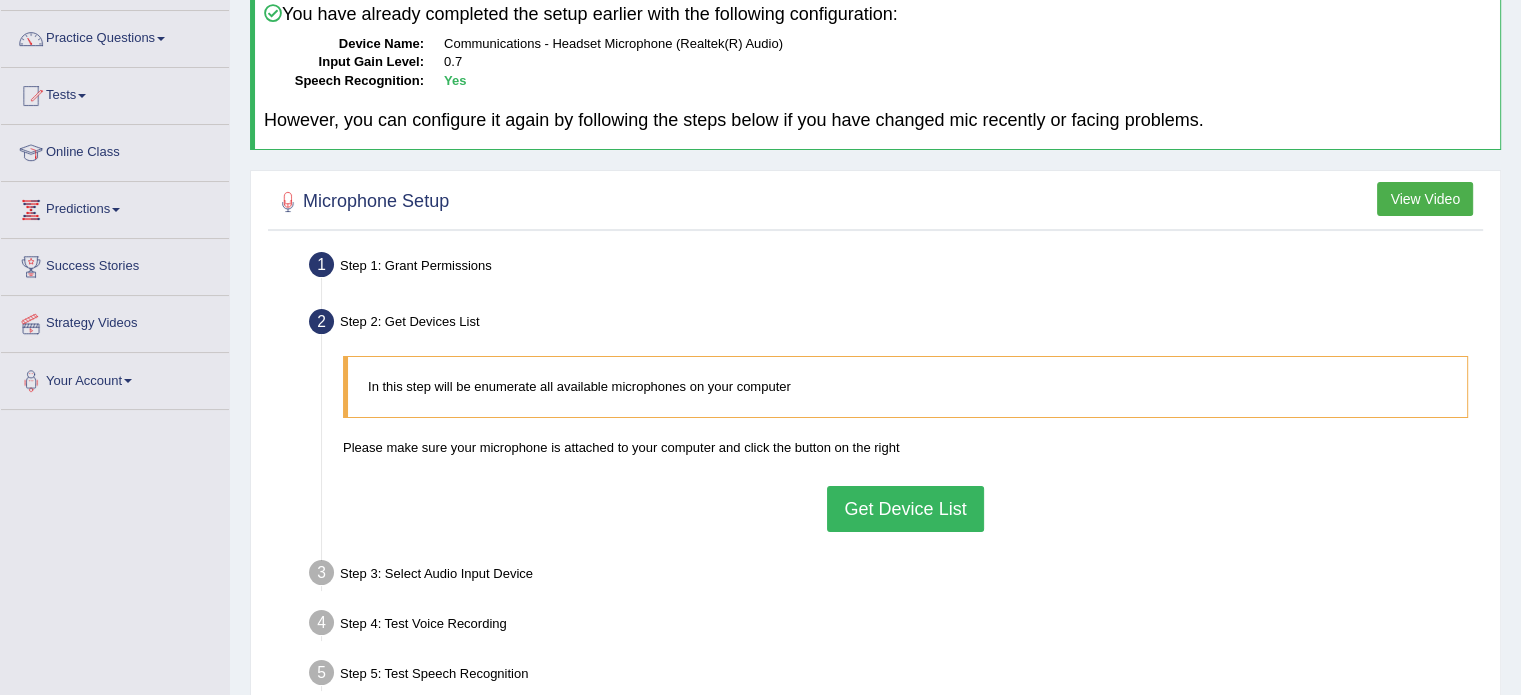 click on "Get Device List" at bounding box center [905, 509] 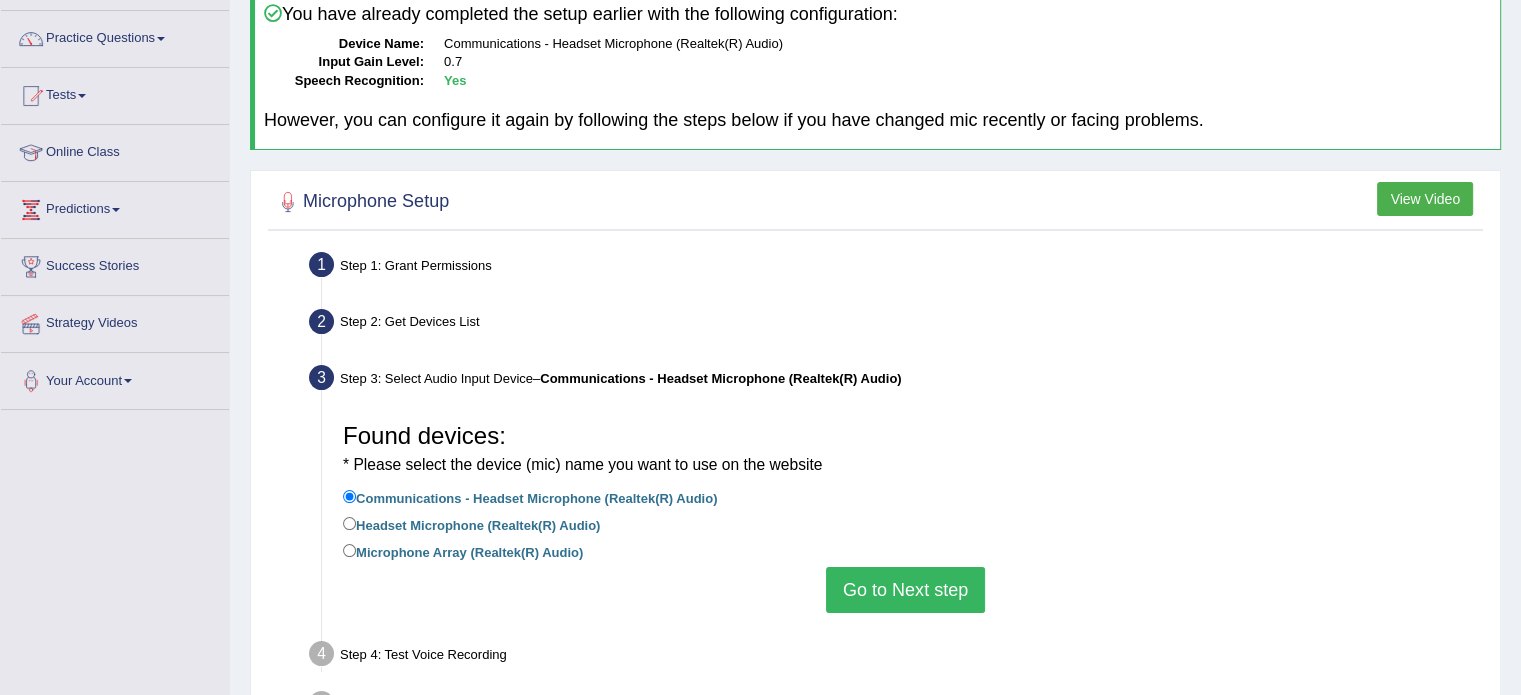 click on "Go to Next step" at bounding box center (905, 590) 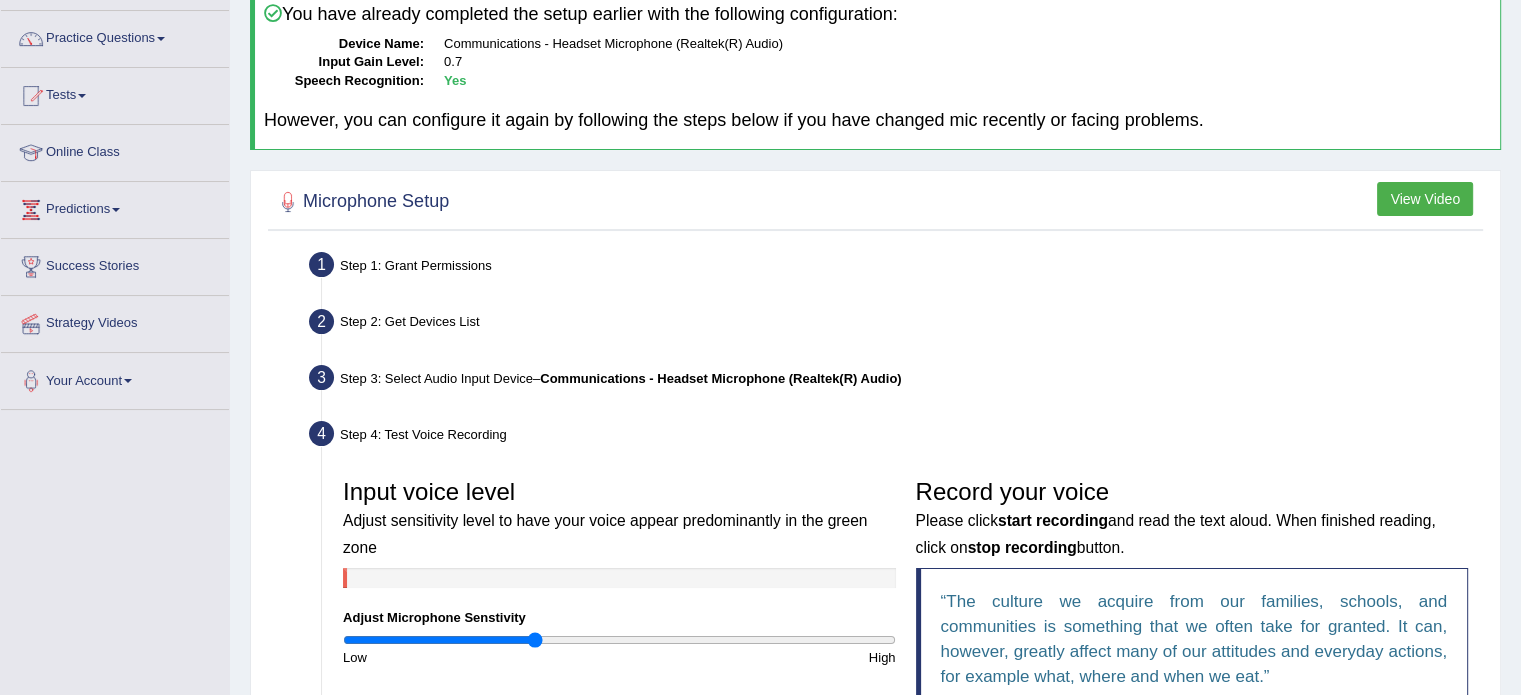 scroll, scrollTop: 534, scrollLeft: 0, axis: vertical 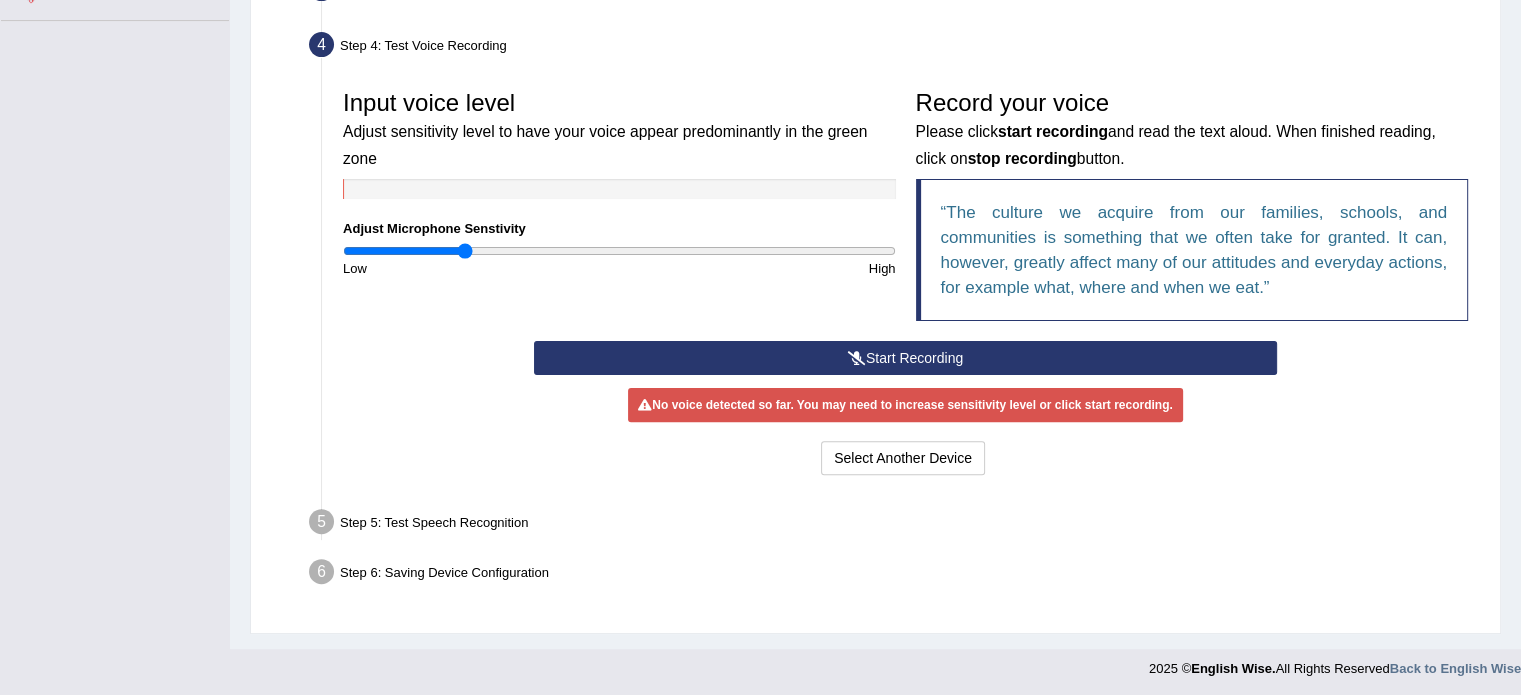 drag, startPoint x: 524, startPoint y: 247, endPoint x: 466, endPoint y: 256, distance: 58.694122 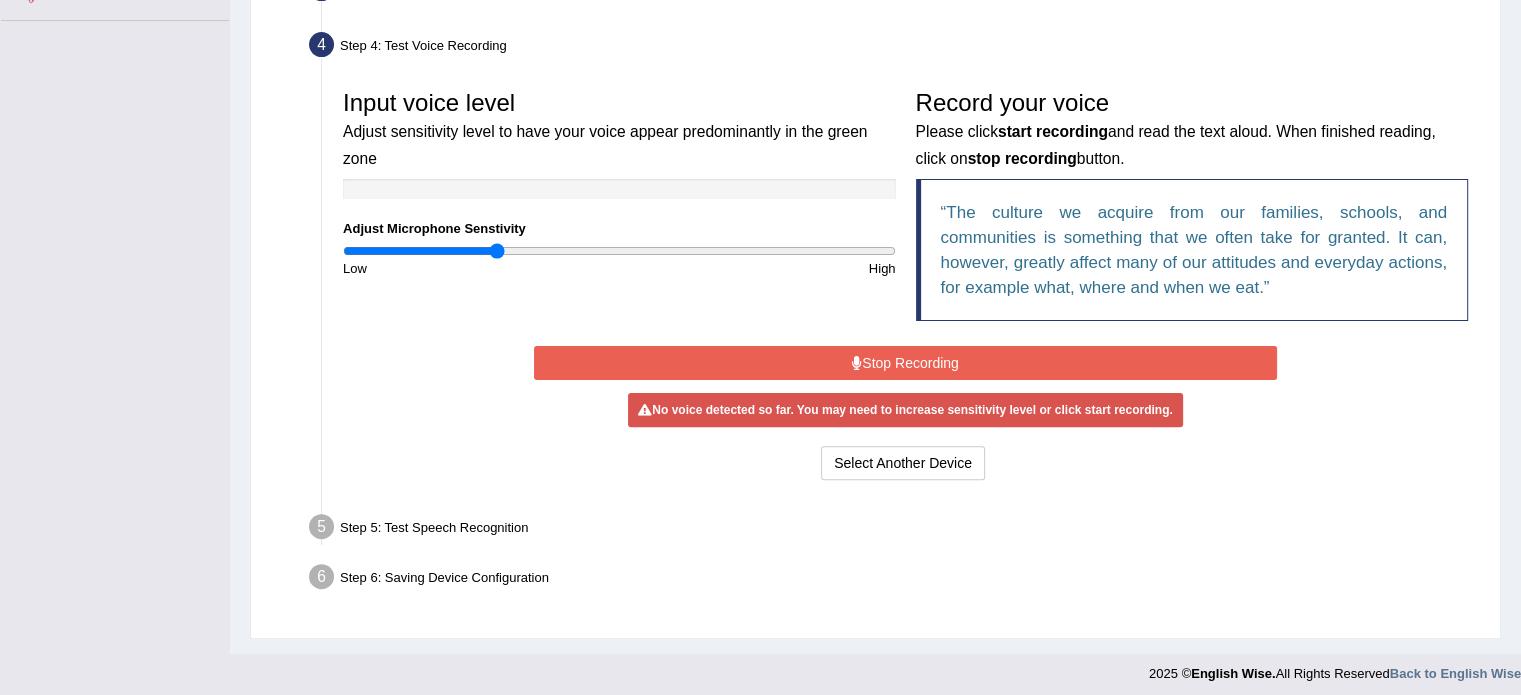 drag, startPoint x: 462, startPoint y: 251, endPoint x: 497, endPoint y: 252, distance: 35.014282 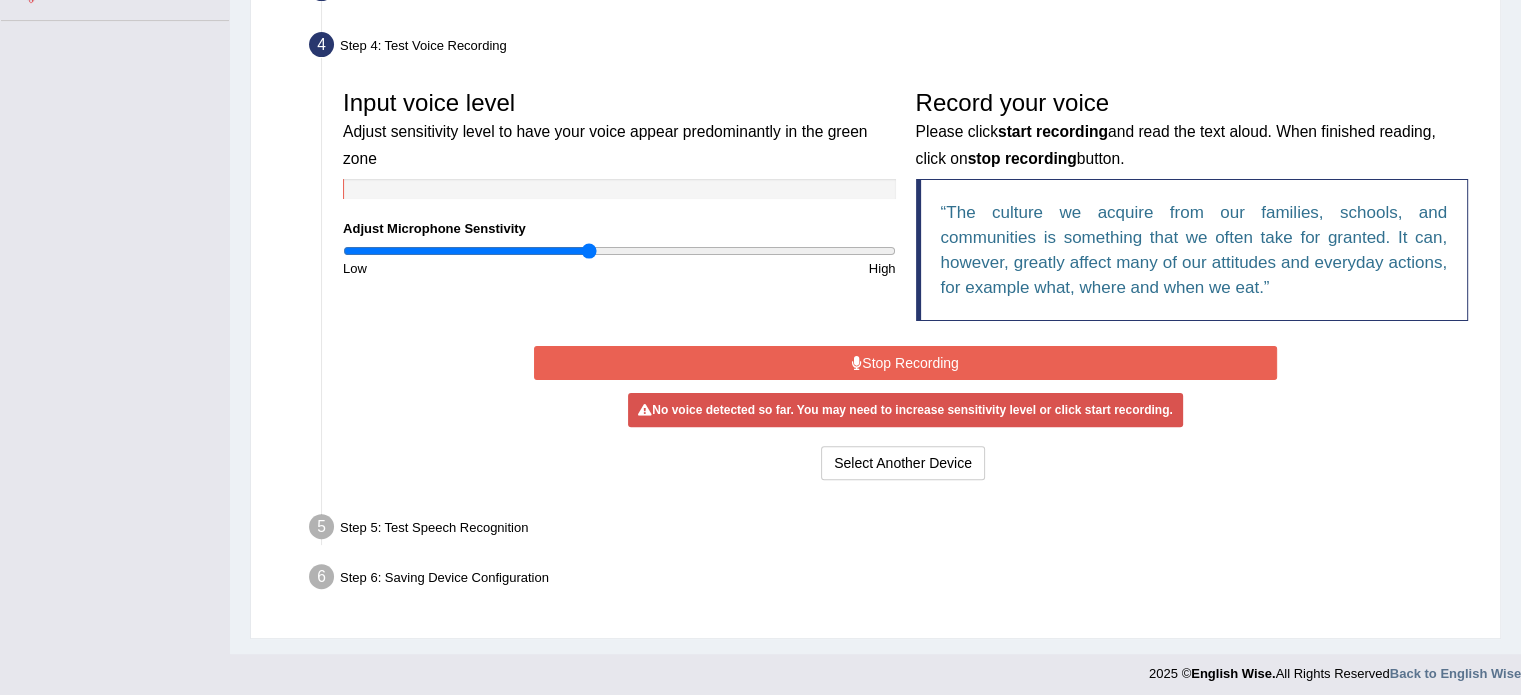 drag, startPoint x: 494, startPoint y: 247, endPoint x: 591, endPoint y: 252, distance: 97.128784 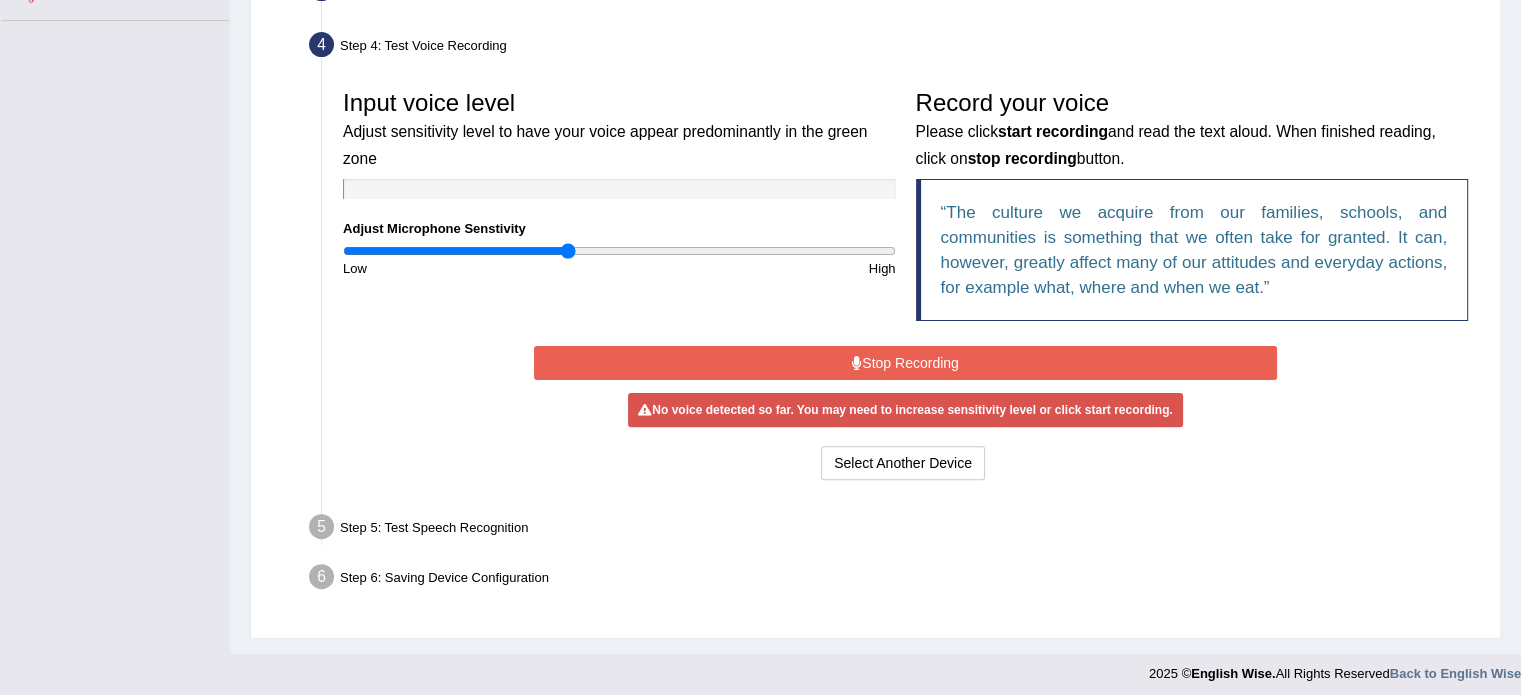 drag, startPoint x: 591, startPoint y: 252, endPoint x: 568, endPoint y: 262, distance: 25.079872 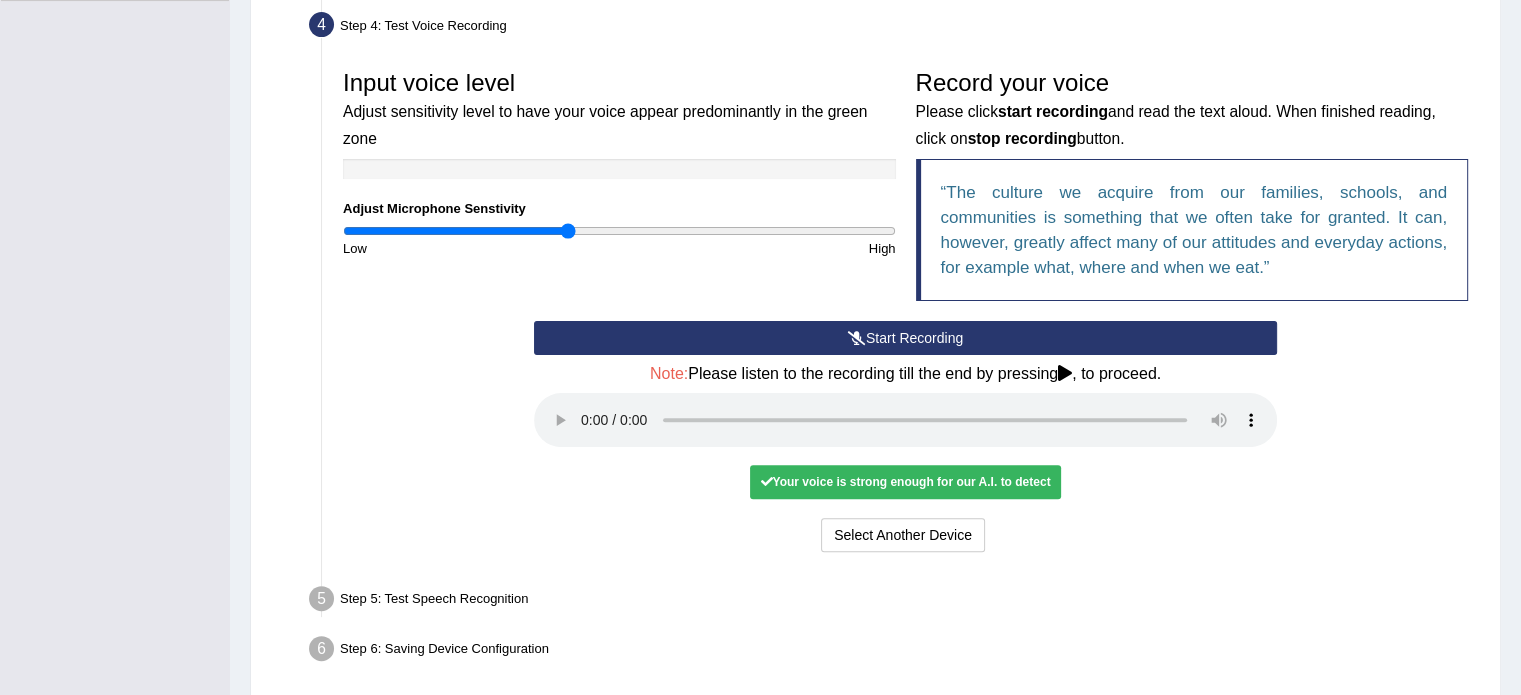 scroll, scrollTop: 632, scrollLeft: 0, axis: vertical 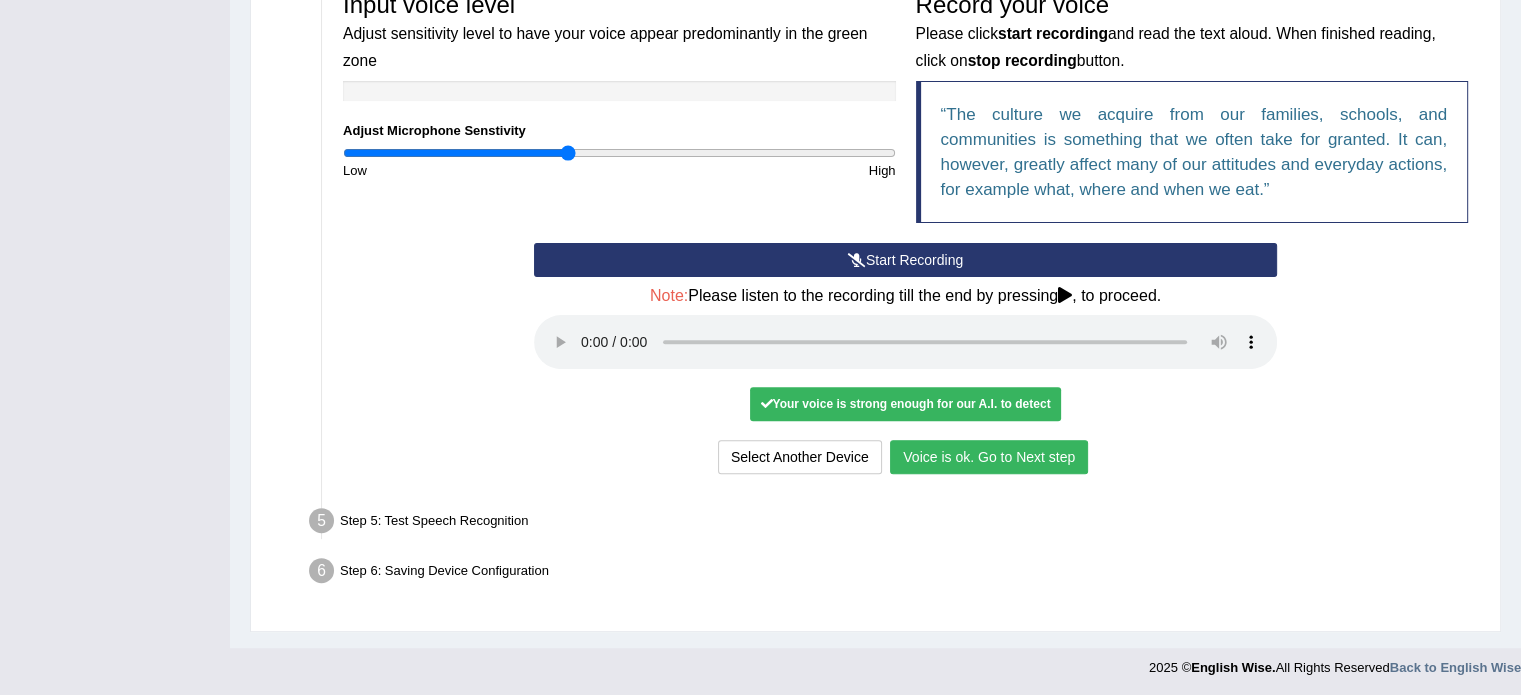click on "Voice is ok. Go to Next step" at bounding box center (989, 457) 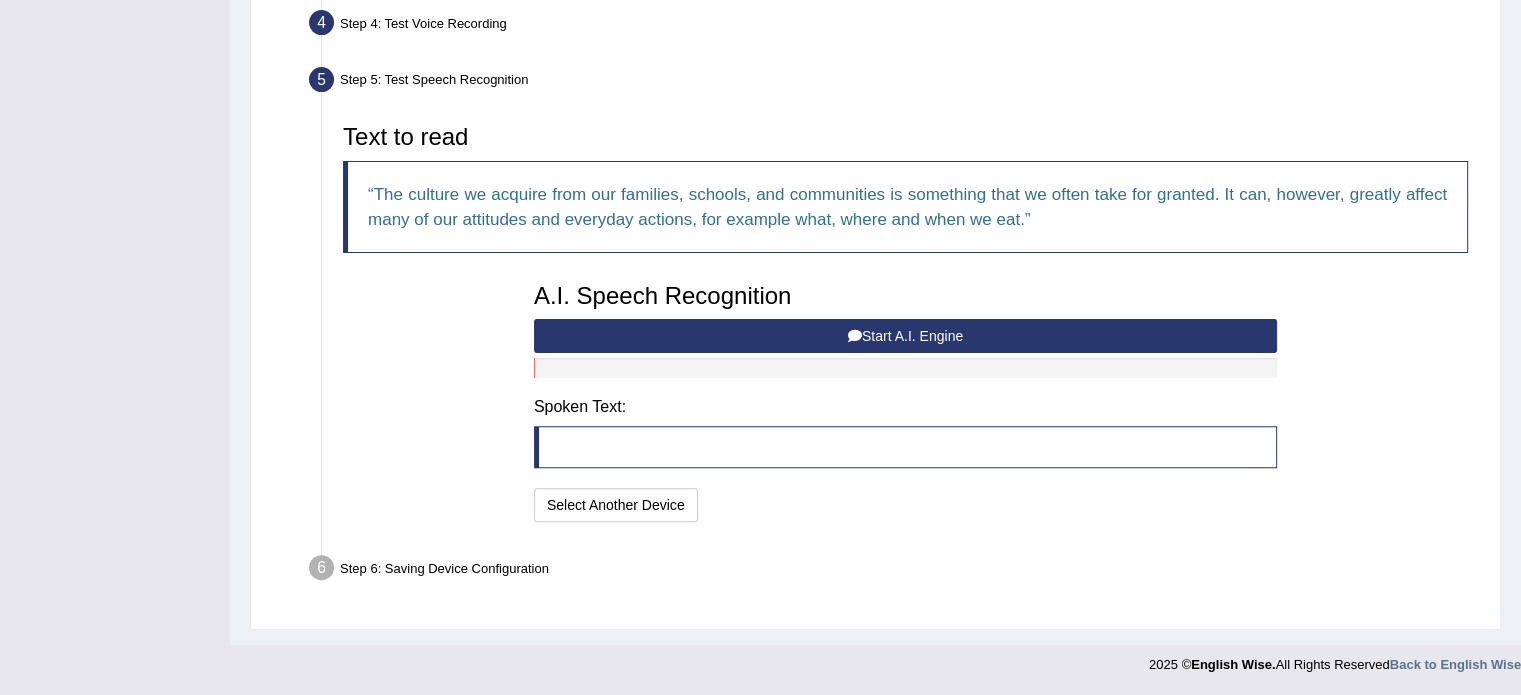 scroll, scrollTop: 552, scrollLeft: 0, axis: vertical 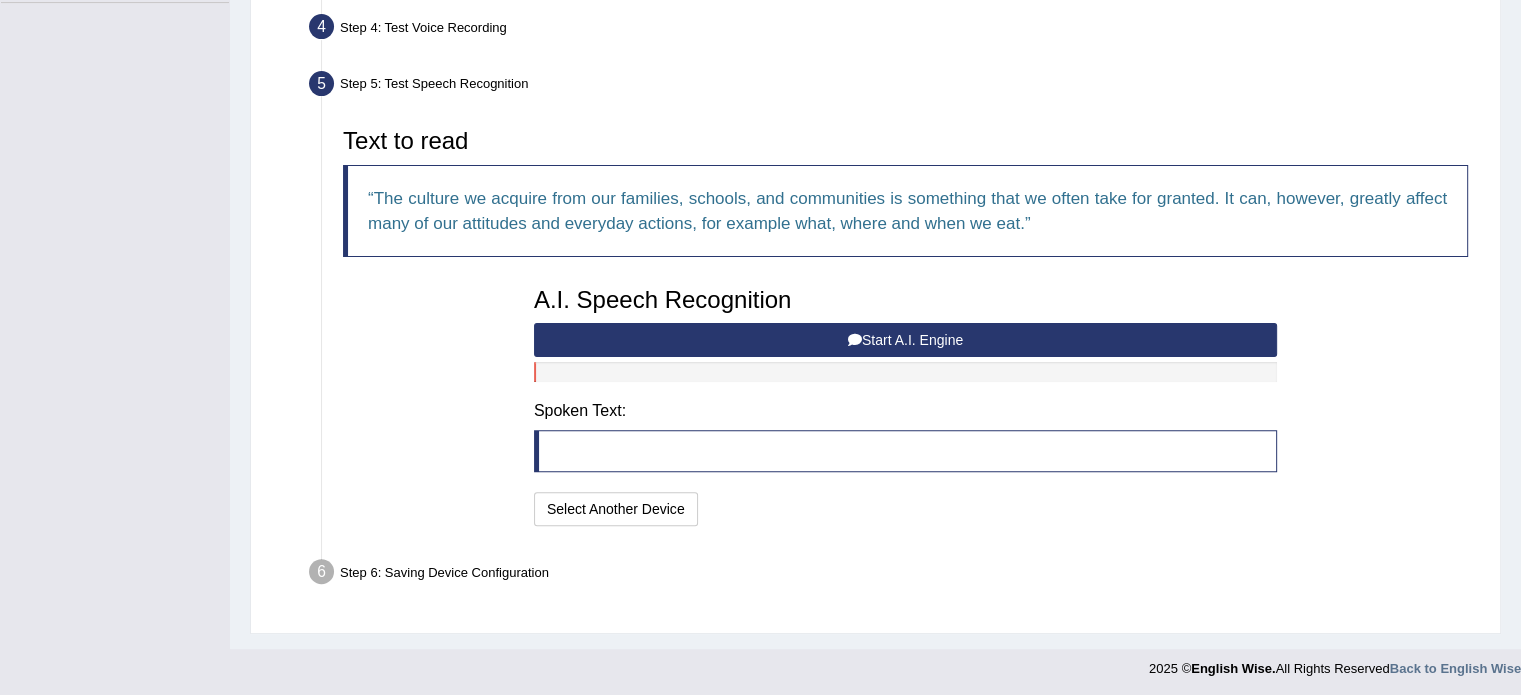 click on "Start A.I. Engine" at bounding box center [905, 340] 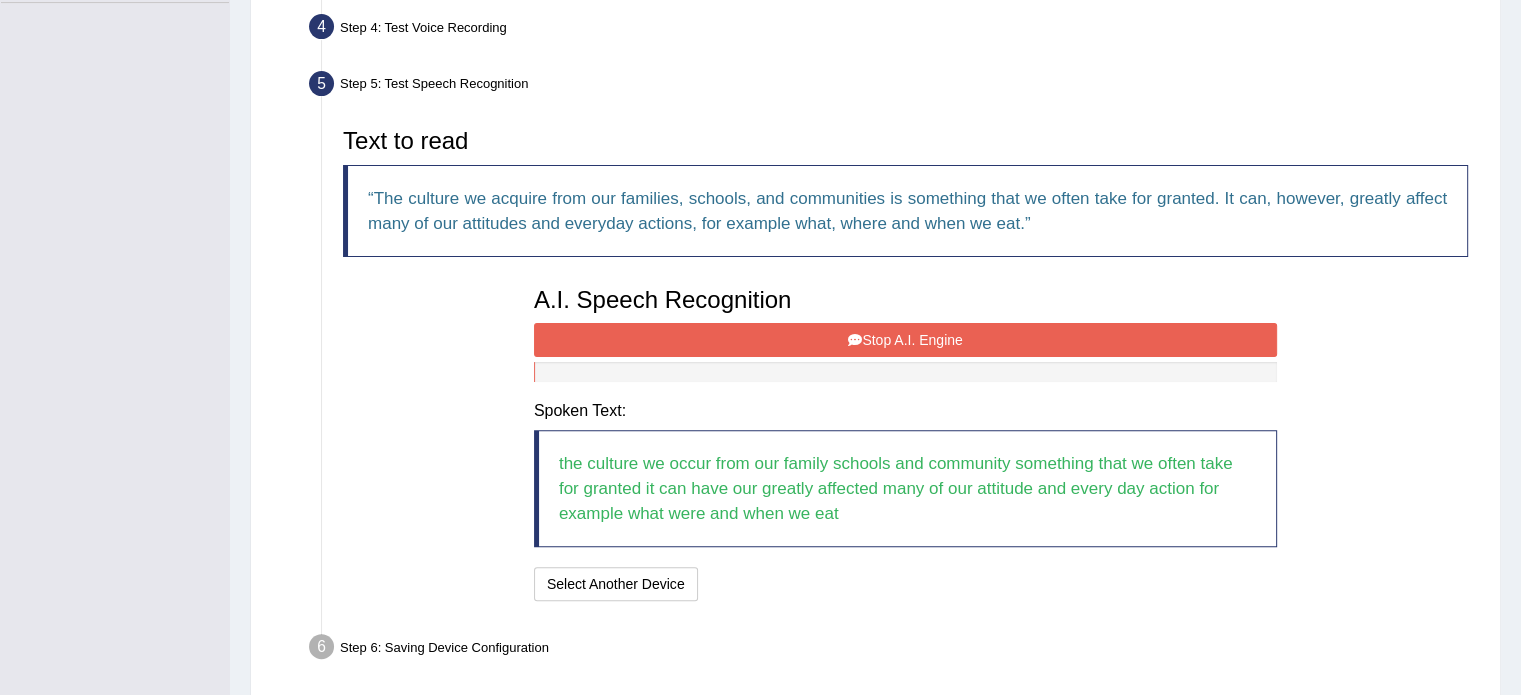 click on "Stop A.I. Engine" at bounding box center [905, 340] 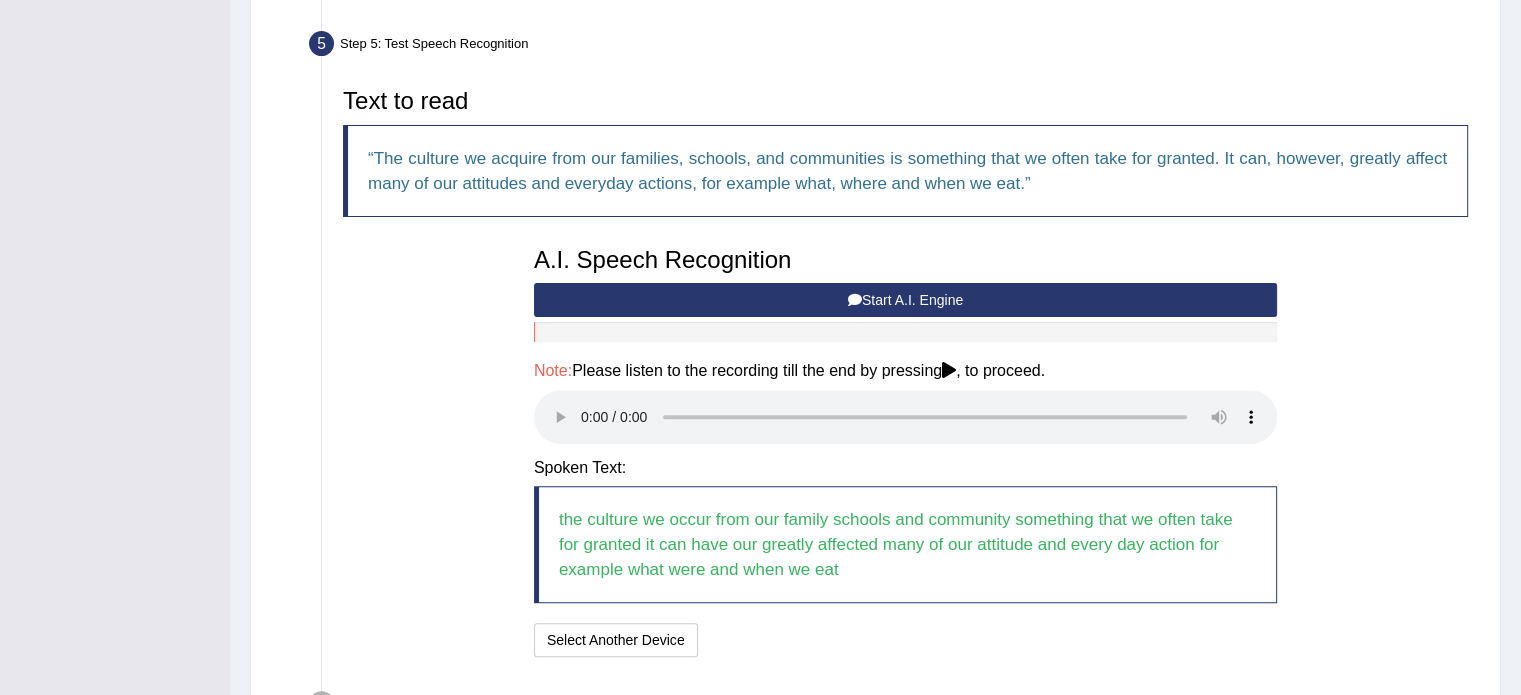 scroll, scrollTop: 724, scrollLeft: 0, axis: vertical 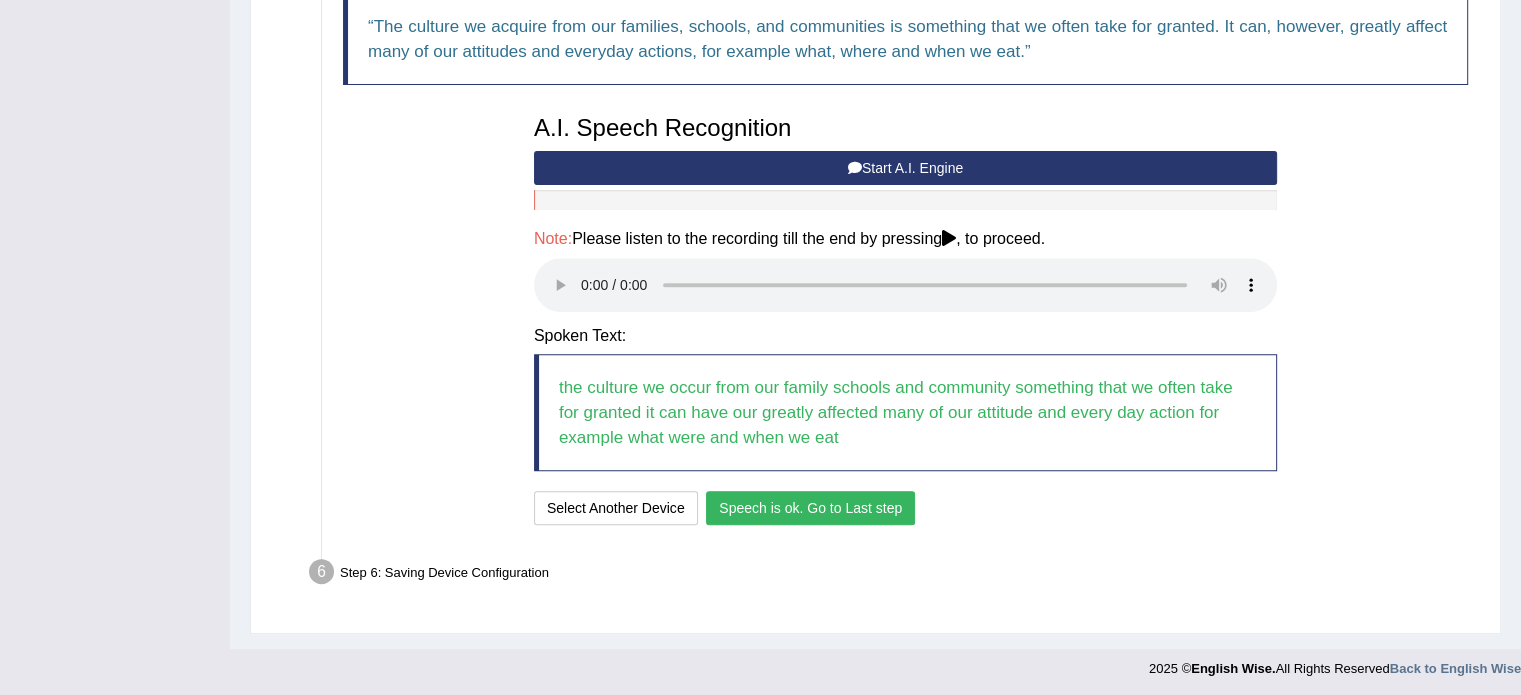 click on "Speech is ok. Go to Last step" at bounding box center [810, 508] 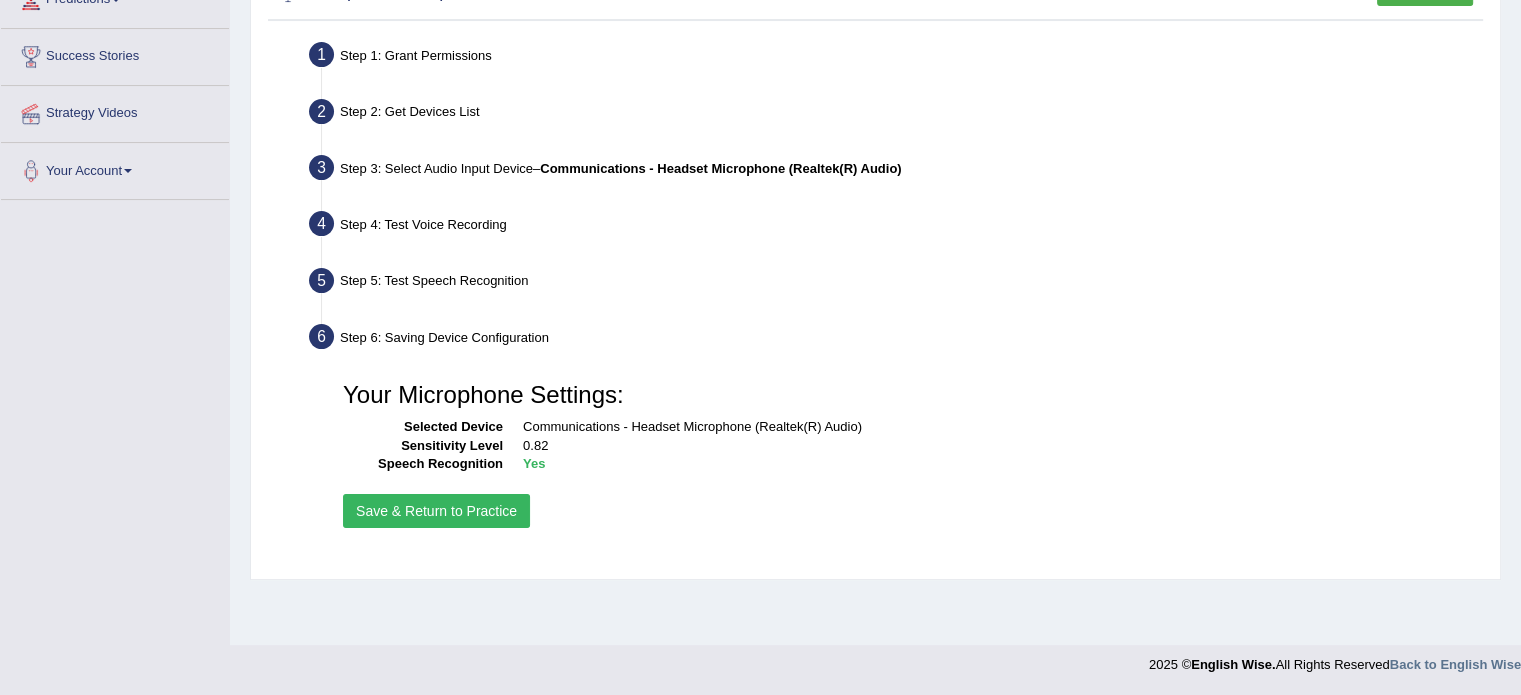 scroll, scrollTop: 355, scrollLeft: 0, axis: vertical 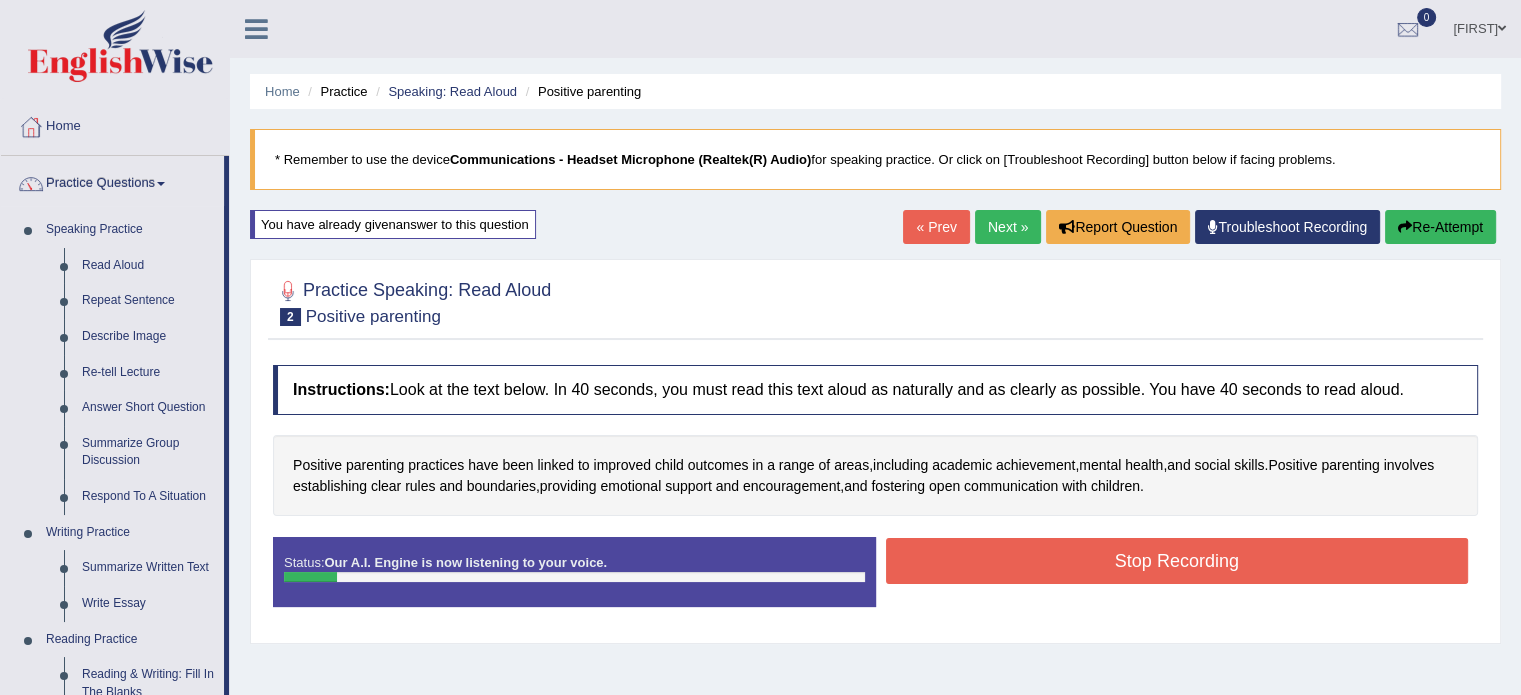 click on "Stop Recording" at bounding box center (1177, 561) 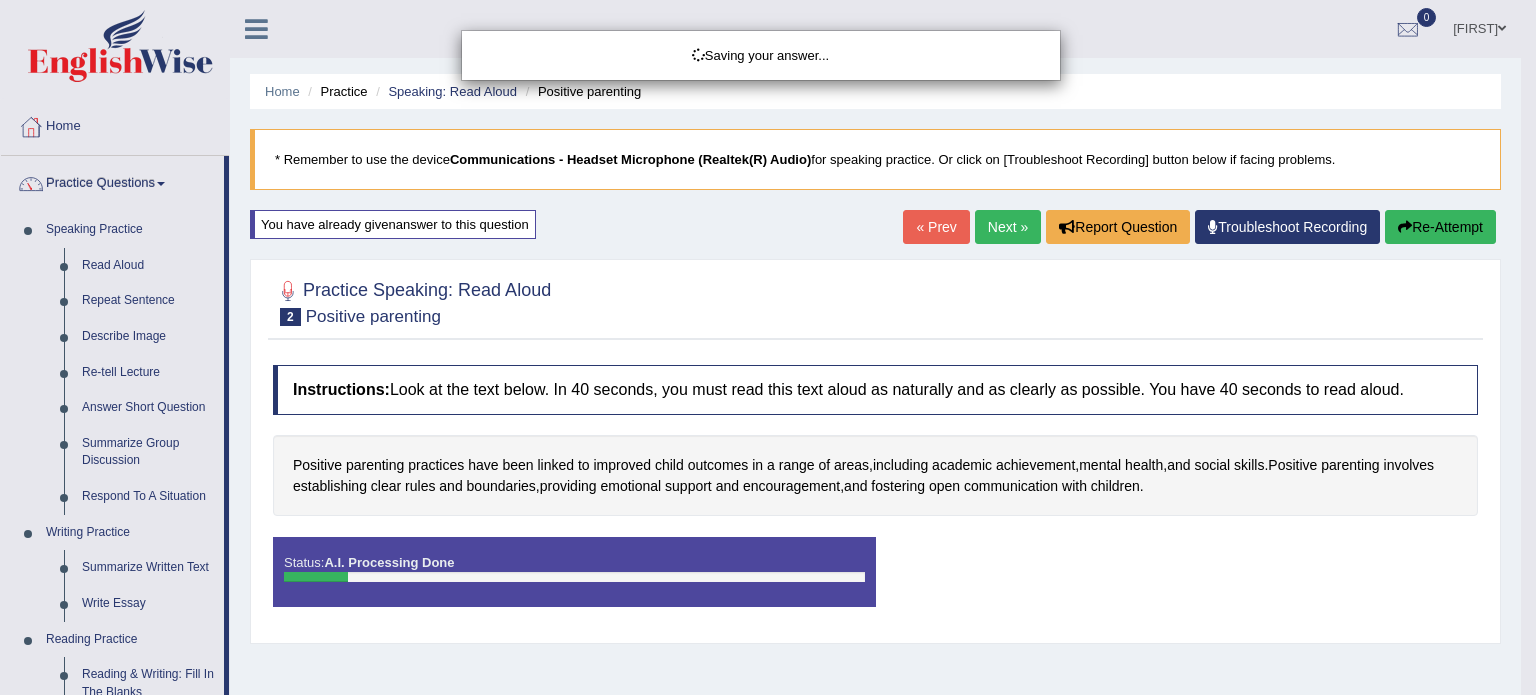 click on "Saving your answer..." at bounding box center [768, 347] 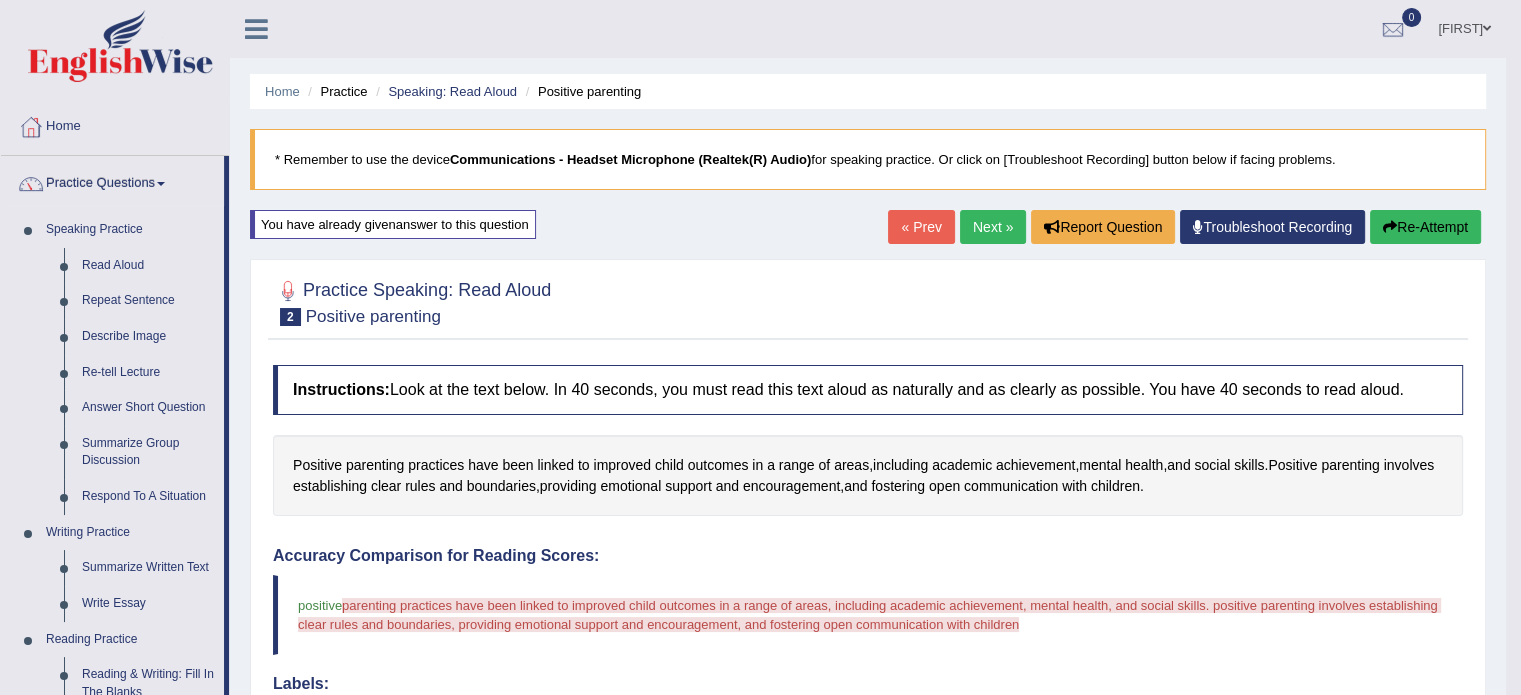 click on "Re-Attempt" at bounding box center [1425, 227] 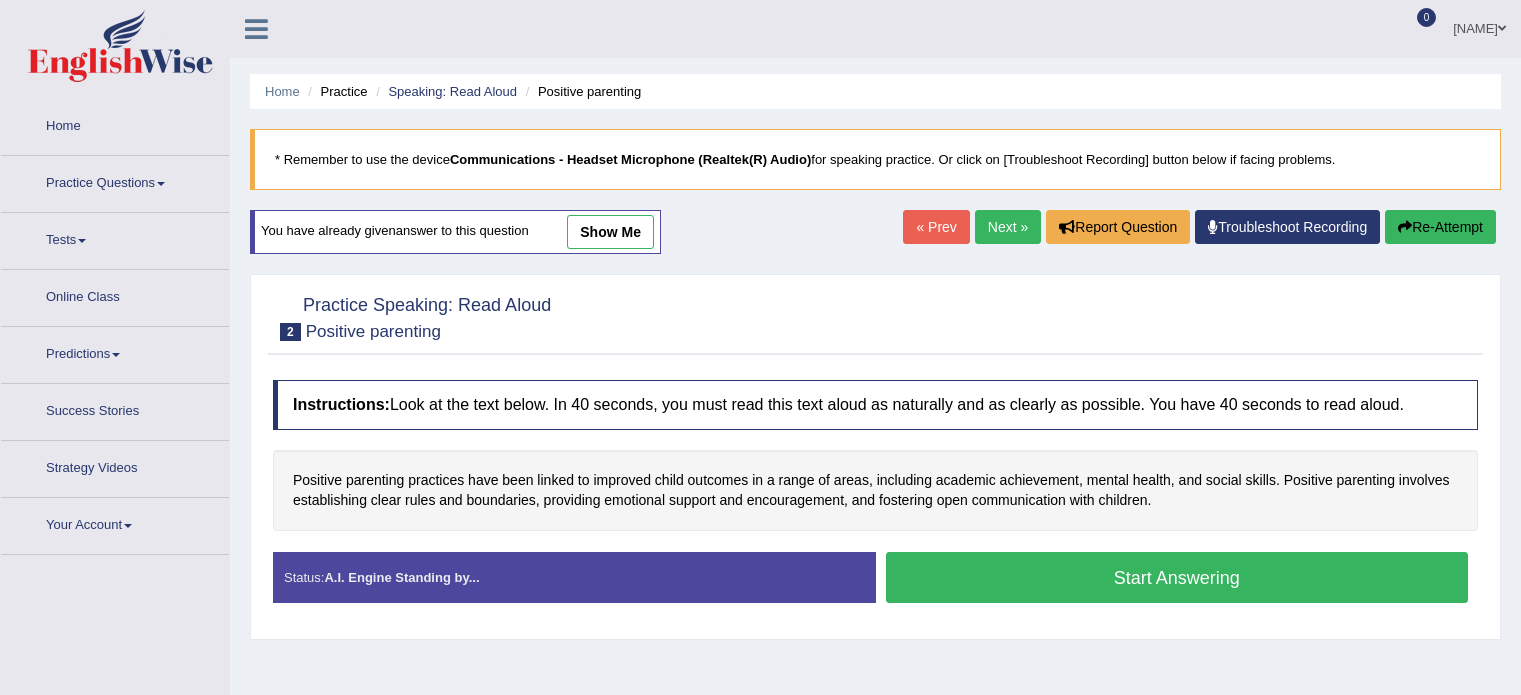 click on "Start Answering" at bounding box center [1177, 577] 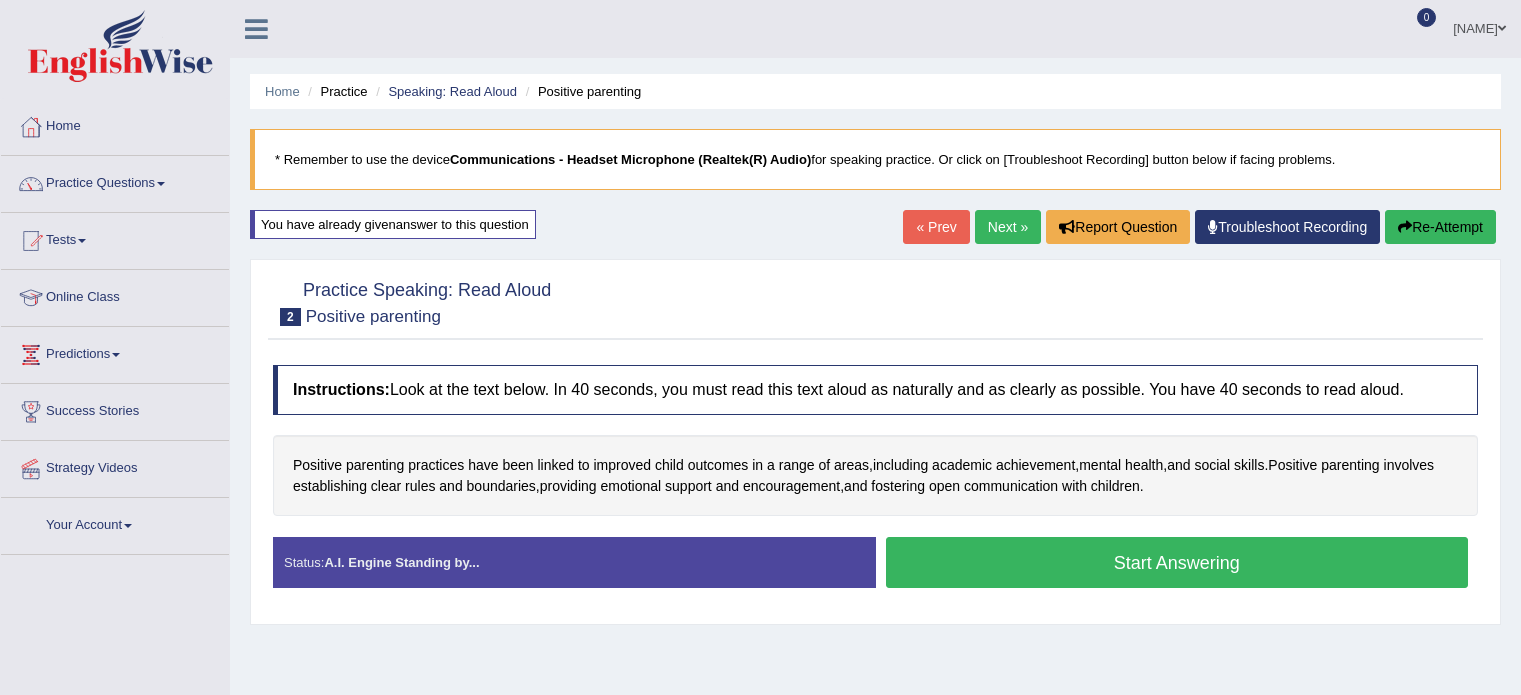 scroll, scrollTop: 0, scrollLeft: 0, axis: both 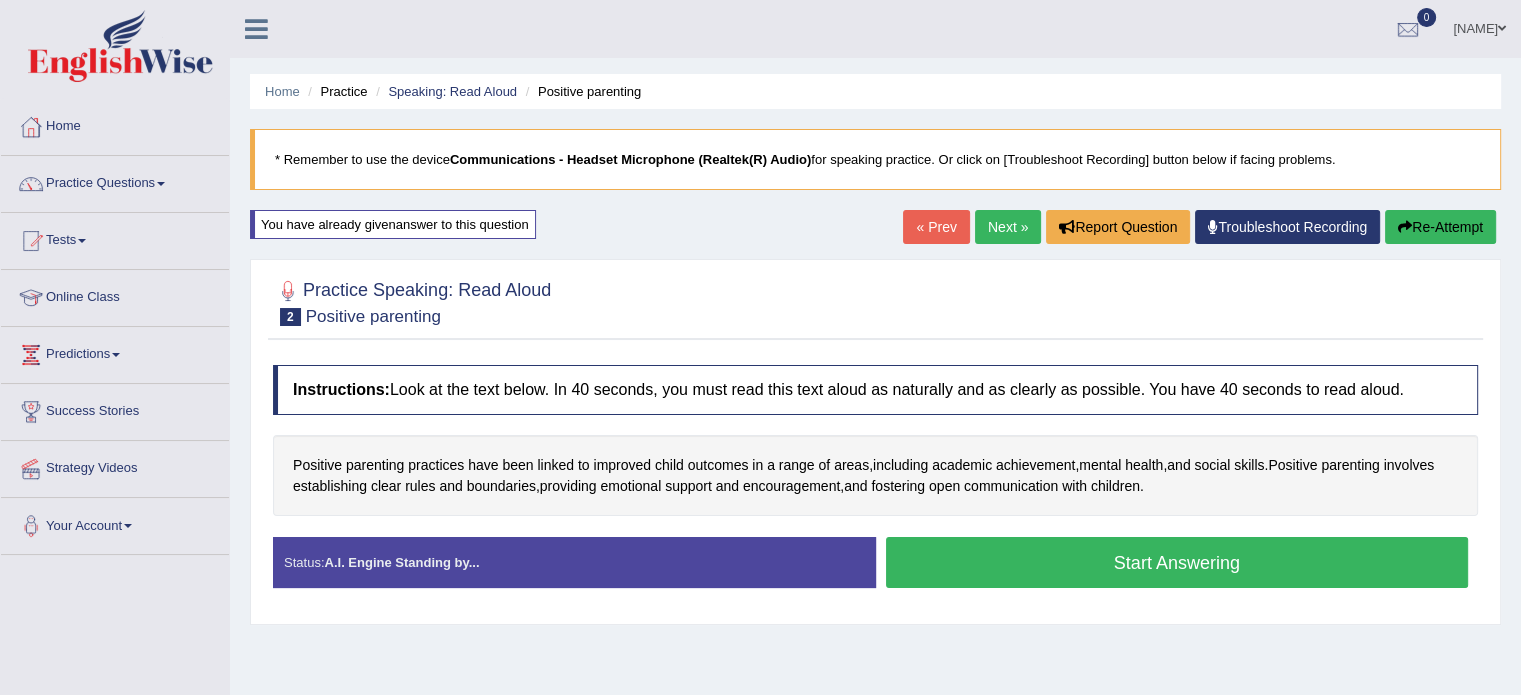 click on "Start Answering" at bounding box center [1177, 562] 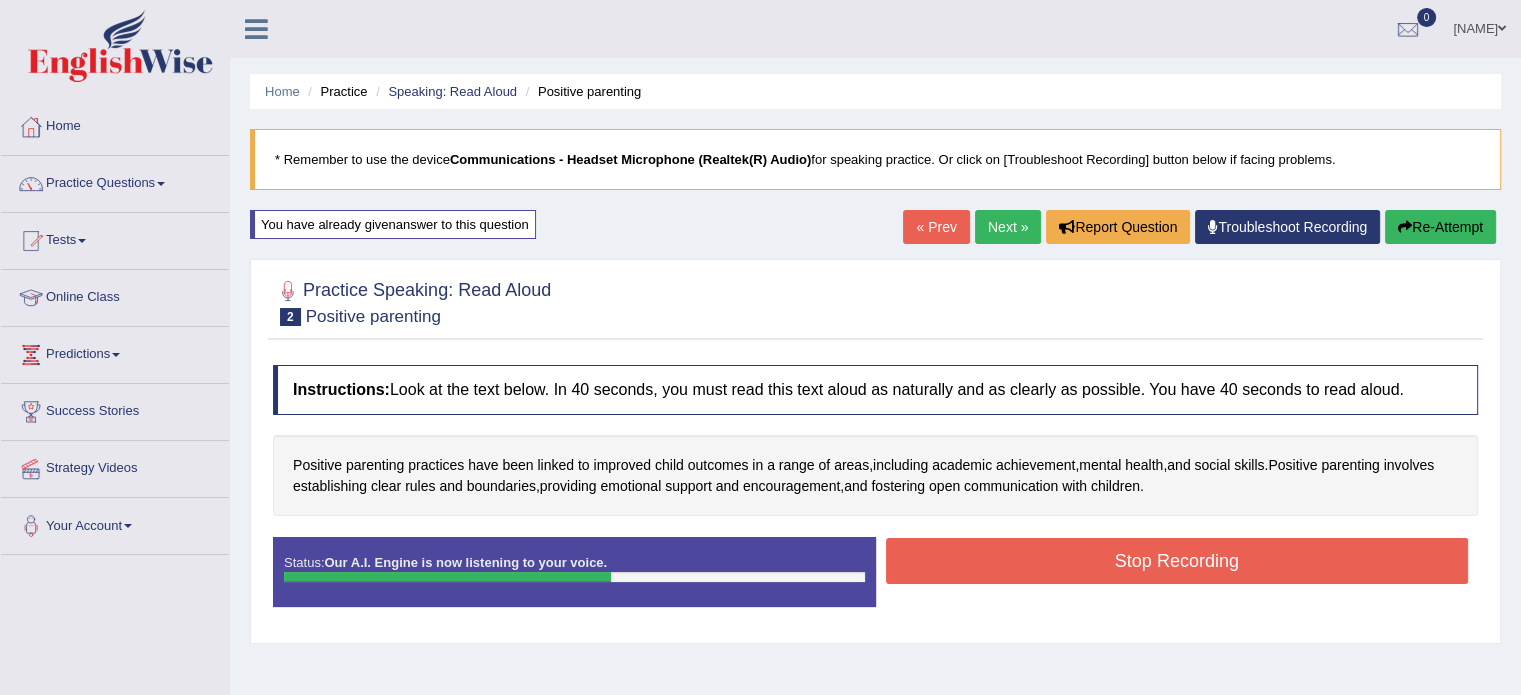 click on "Stop Recording" at bounding box center [1177, 561] 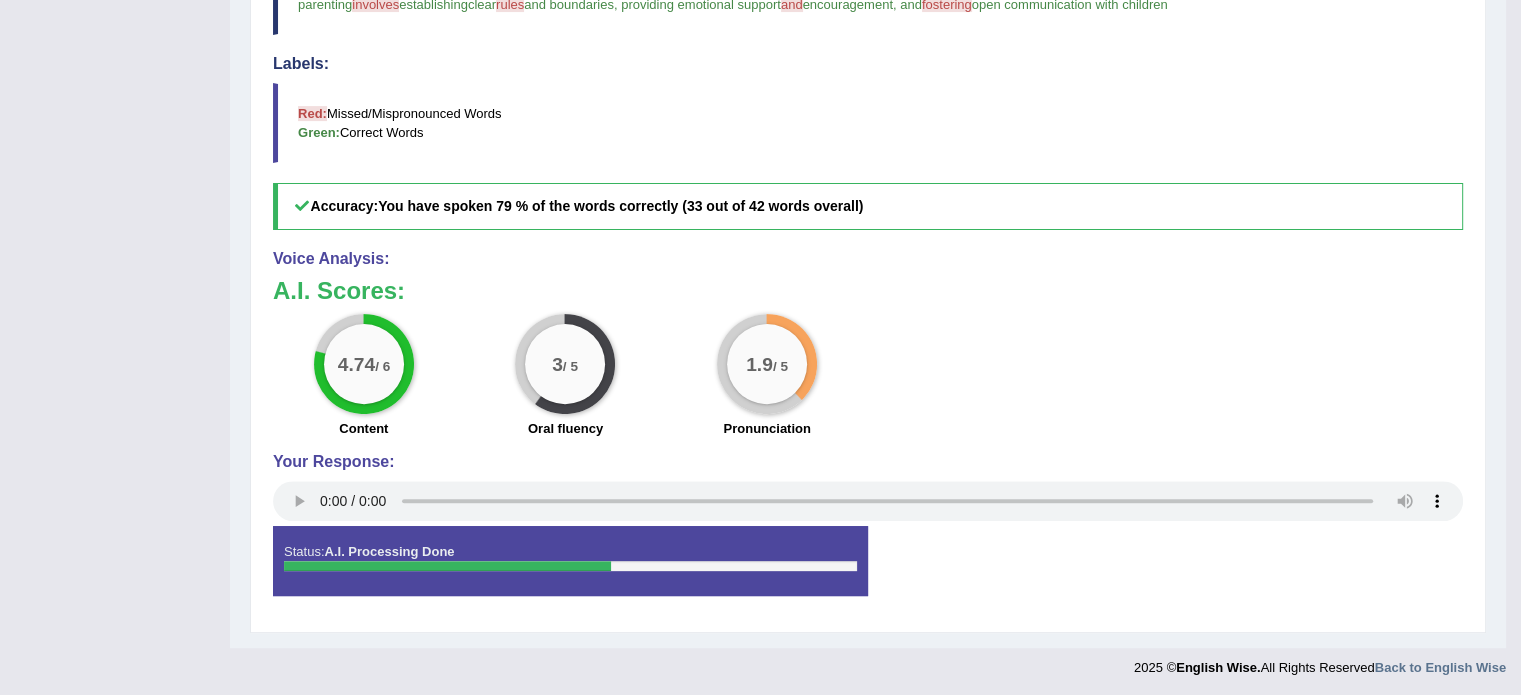 scroll, scrollTop: 0, scrollLeft: 0, axis: both 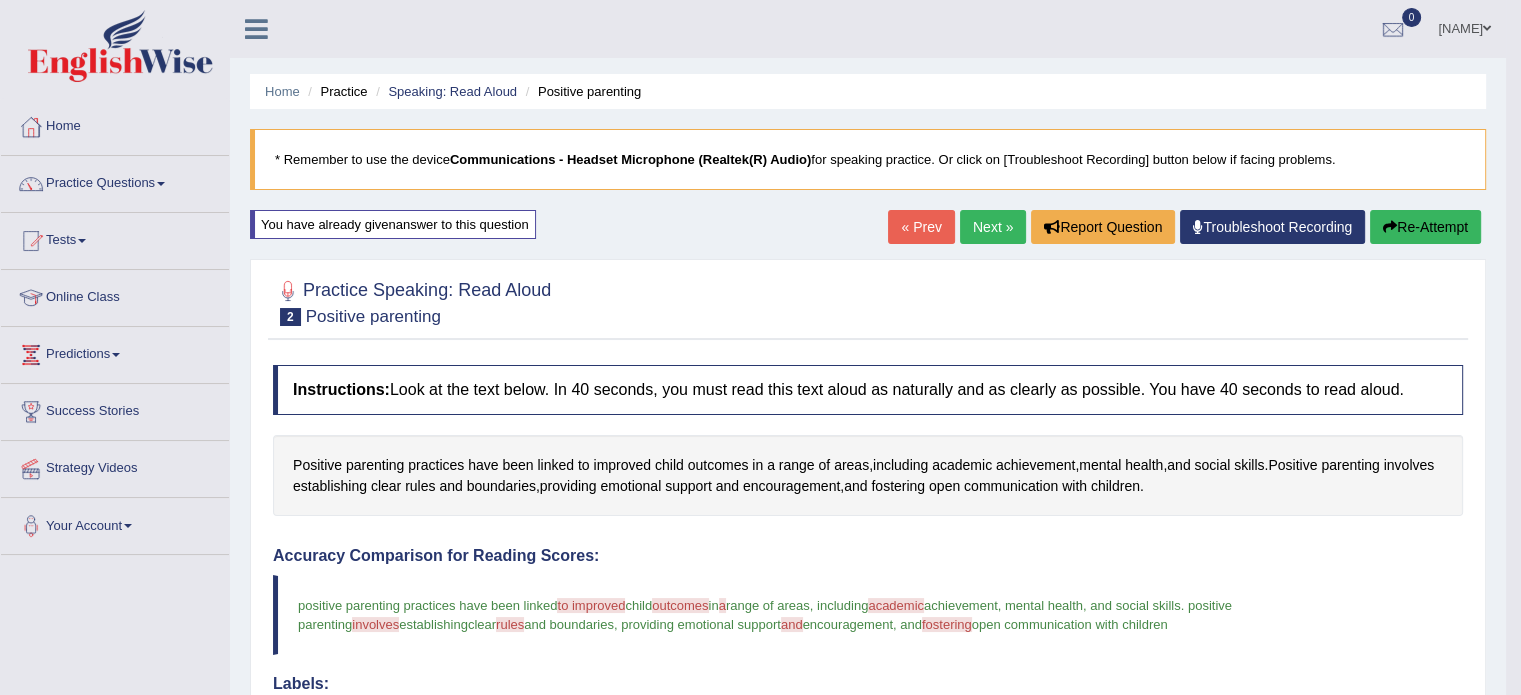 click on "Next »" at bounding box center [993, 227] 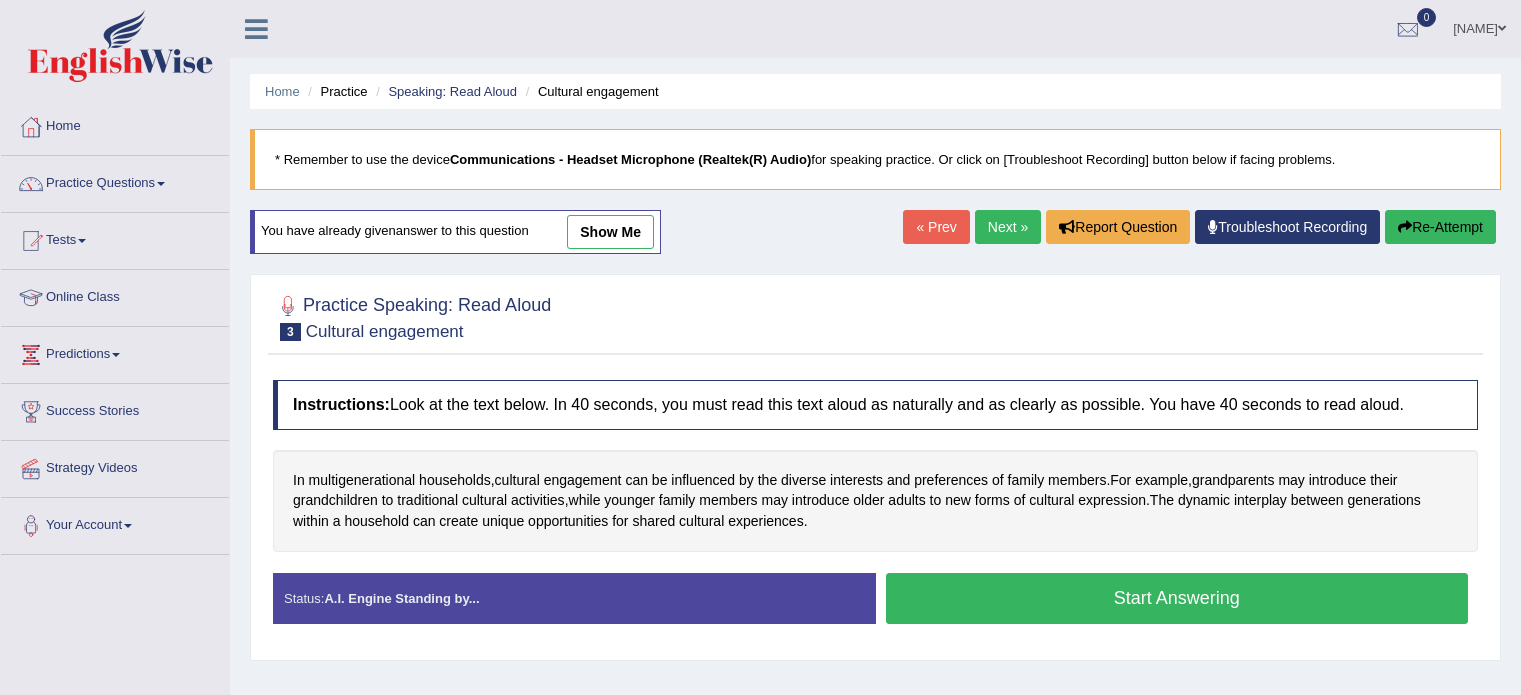 scroll, scrollTop: 0, scrollLeft: 0, axis: both 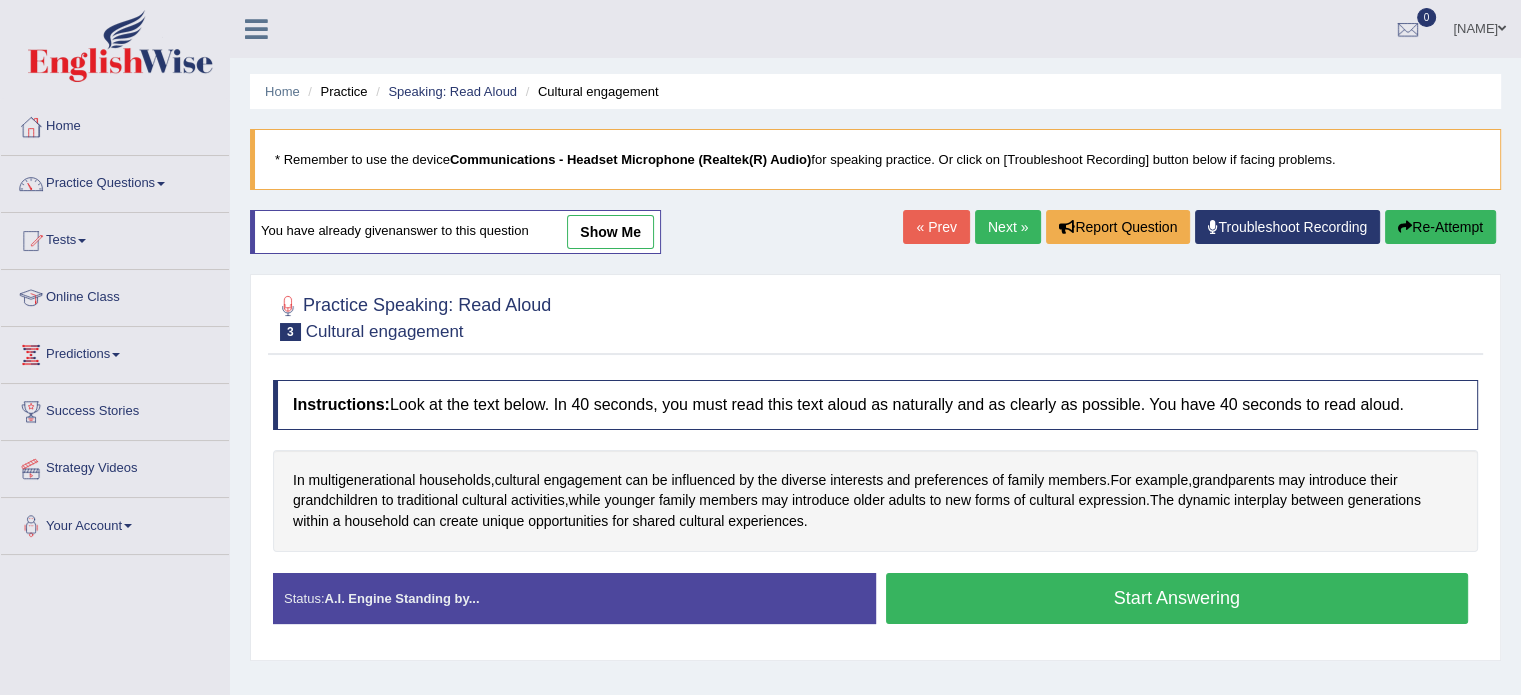 click on "Start Answering" at bounding box center [1177, 598] 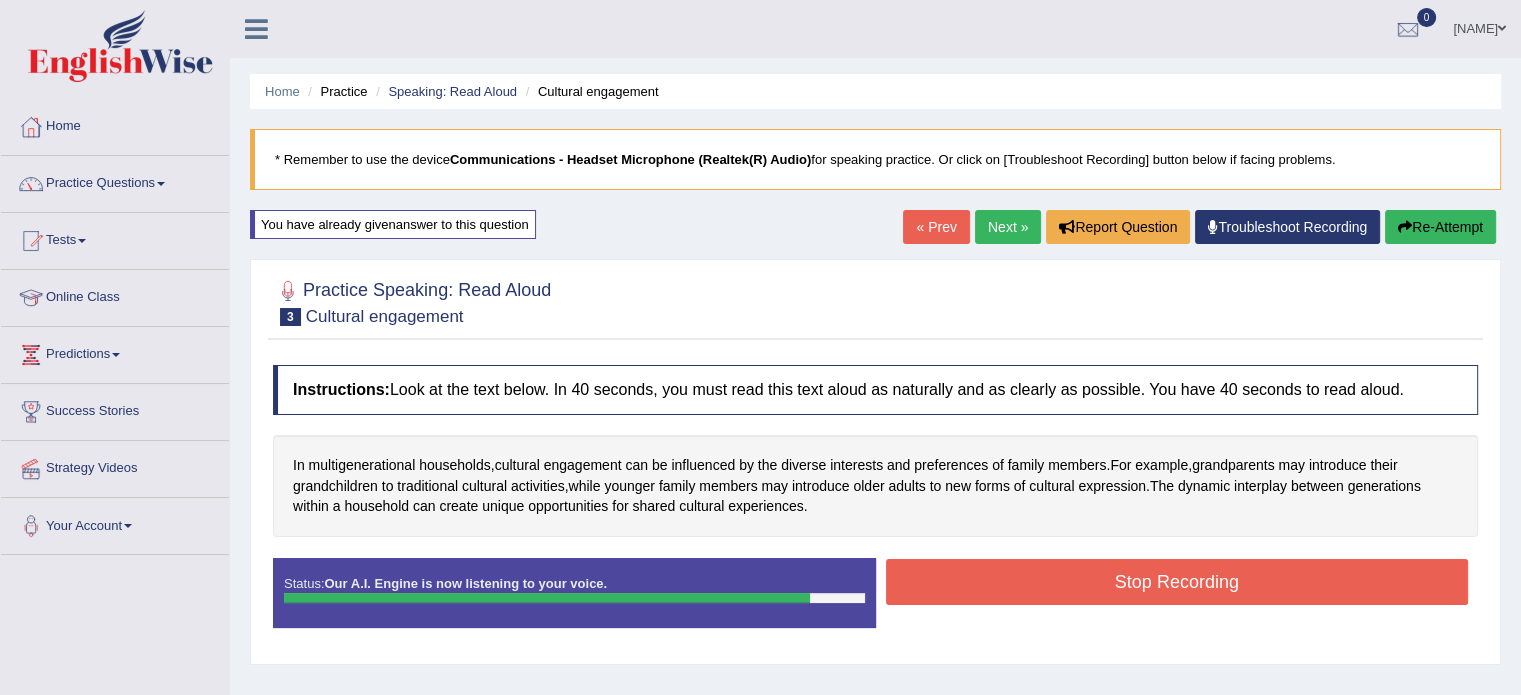 click on "Stop Recording" at bounding box center [1177, 582] 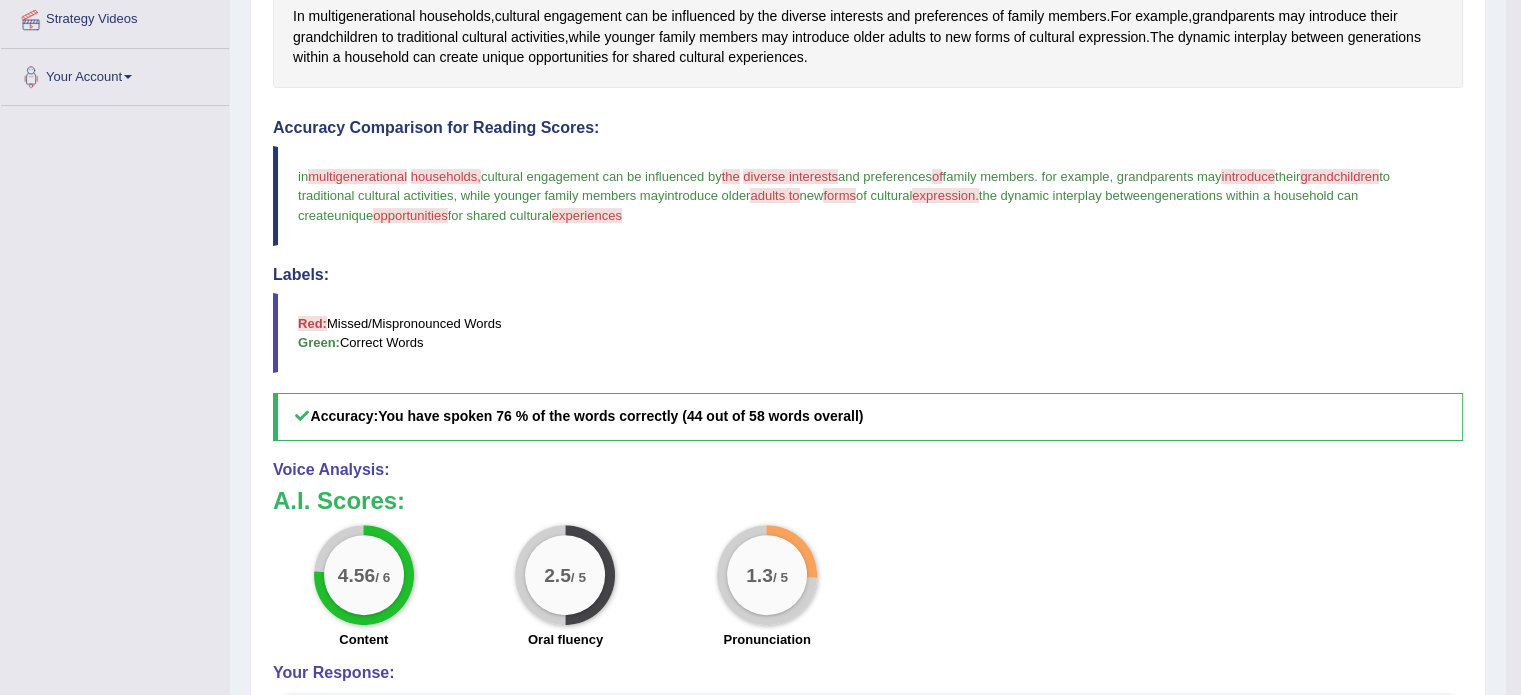 scroll, scrollTop: 451, scrollLeft: 0, axis: vertical 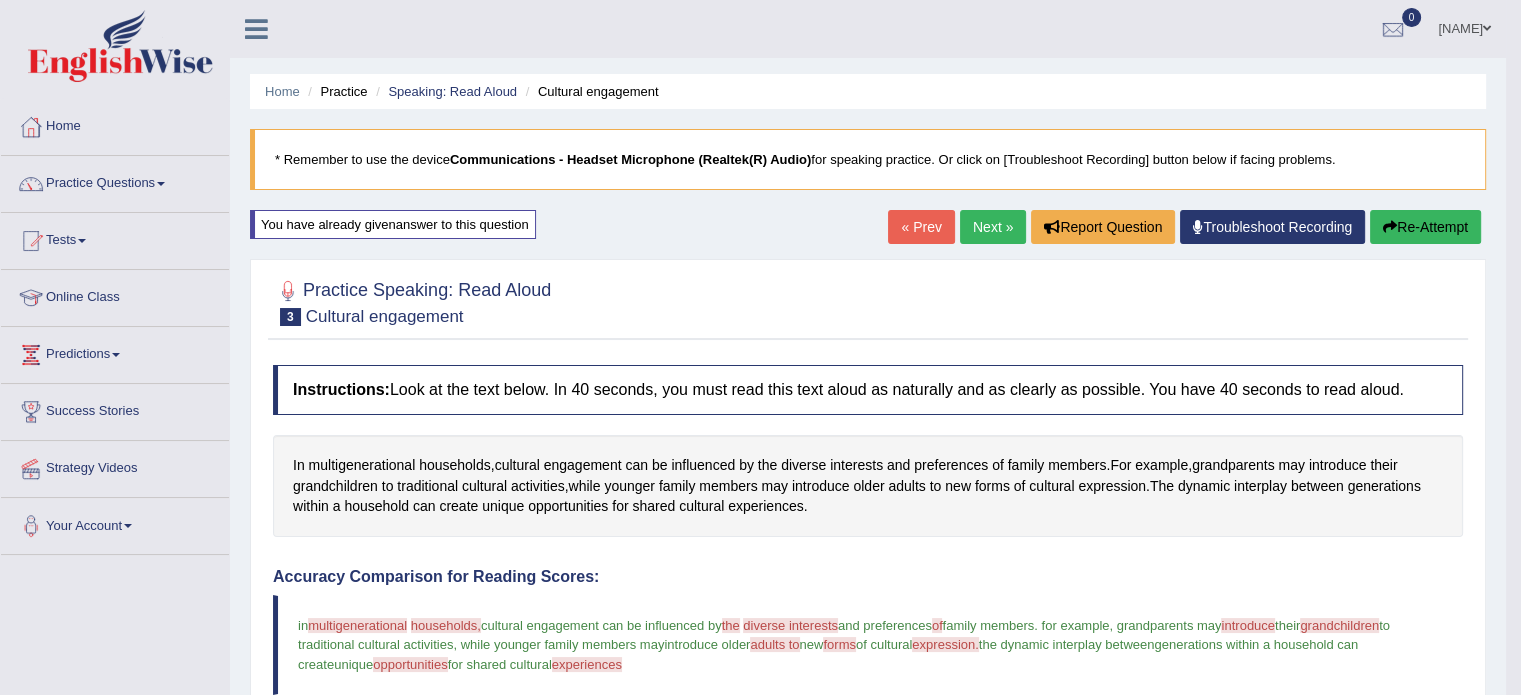 click on "Next »" at bounding box center (993, 227) 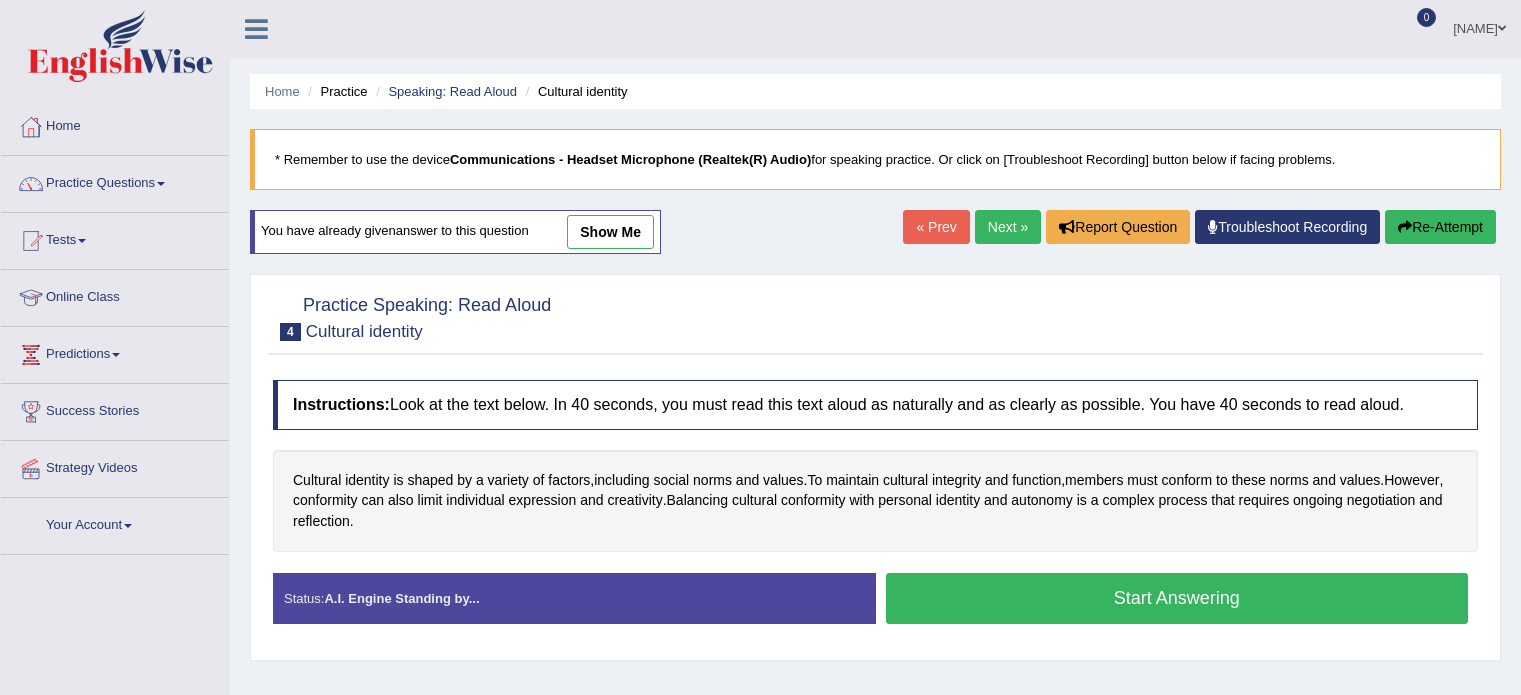 scroll, scrollTop: 0, scrollLeft: 0, axis: both 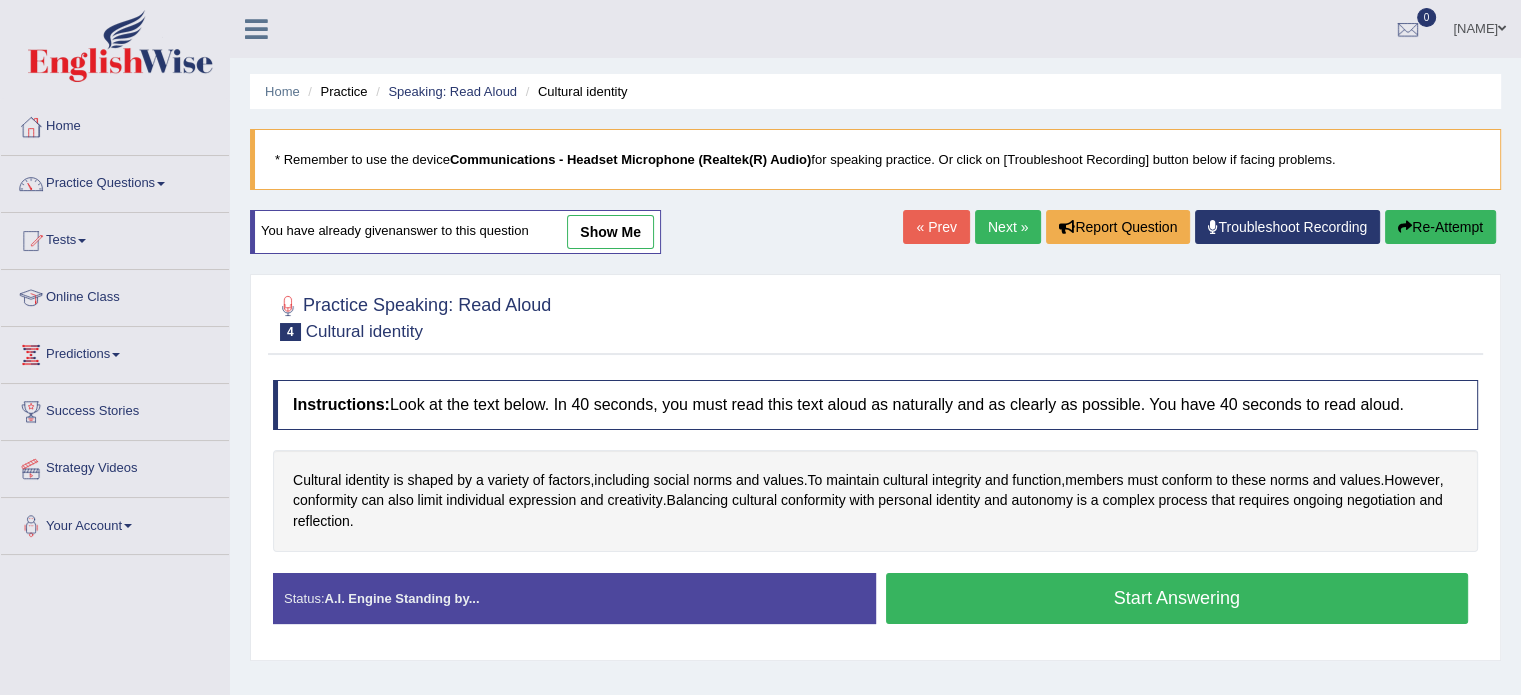 click on "Start Answering" at bounding box center (1177, 598) 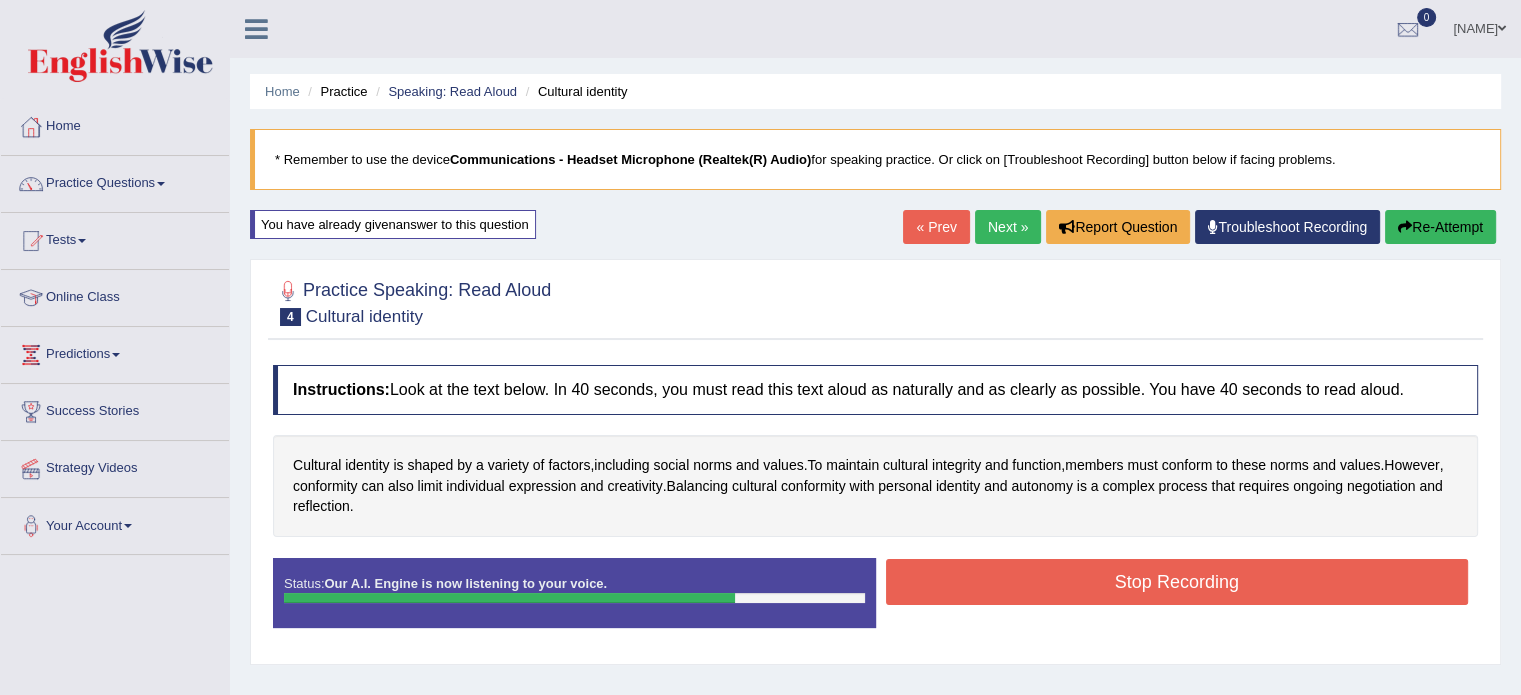 click on "Stop Recording" at bounding box center (1177, 582) 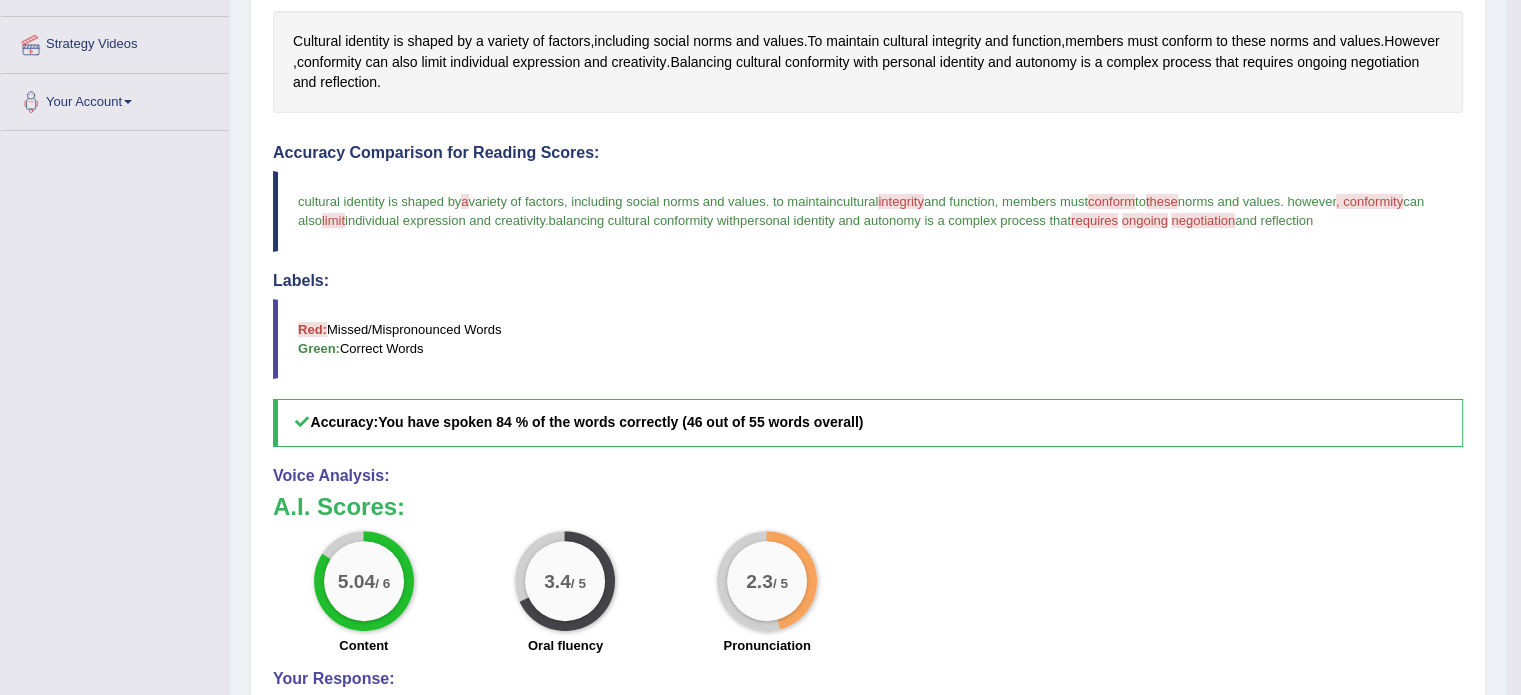 scroll, scrollTop: 459, scrollLeft: 0, axis: vertical 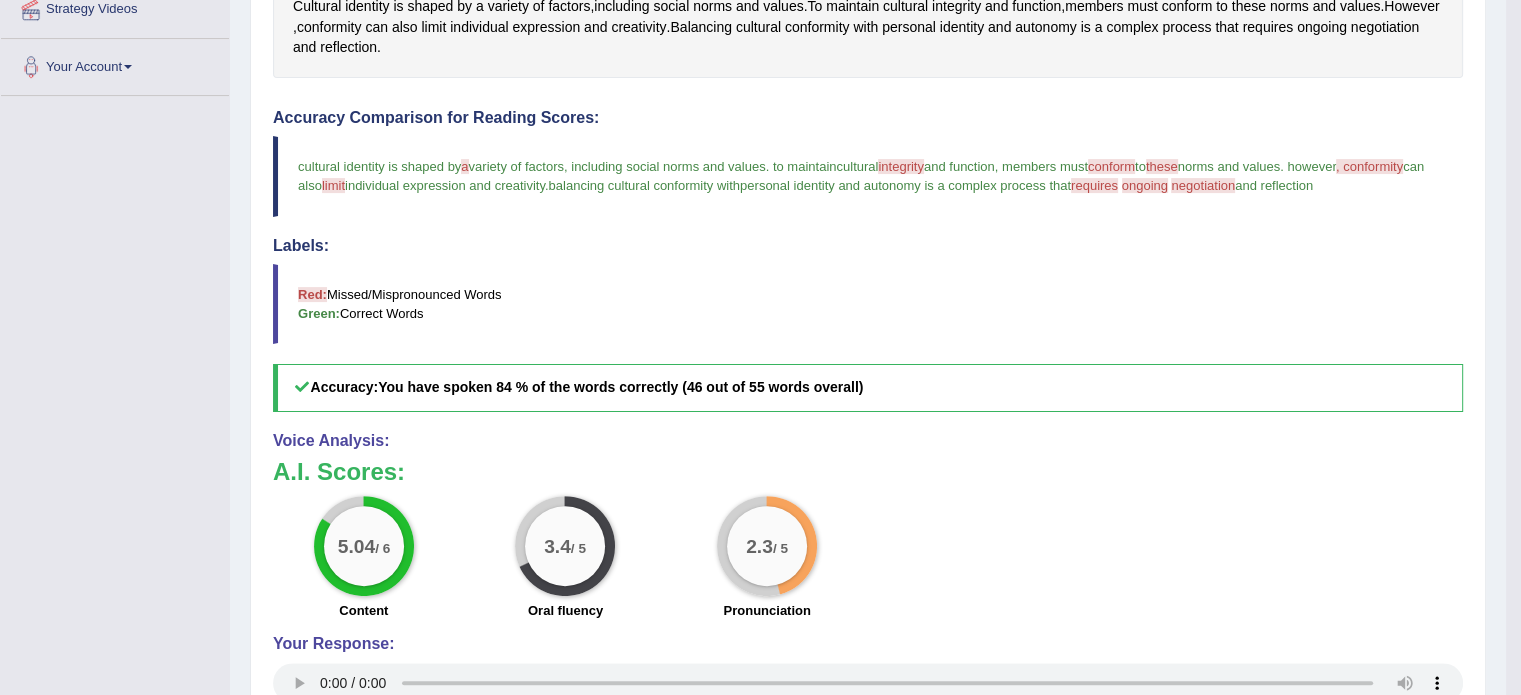 drag, startPoint x: 1355, startPoint y: 531, endPoint x: 667, endPoint y: 742, distance: 719.62836 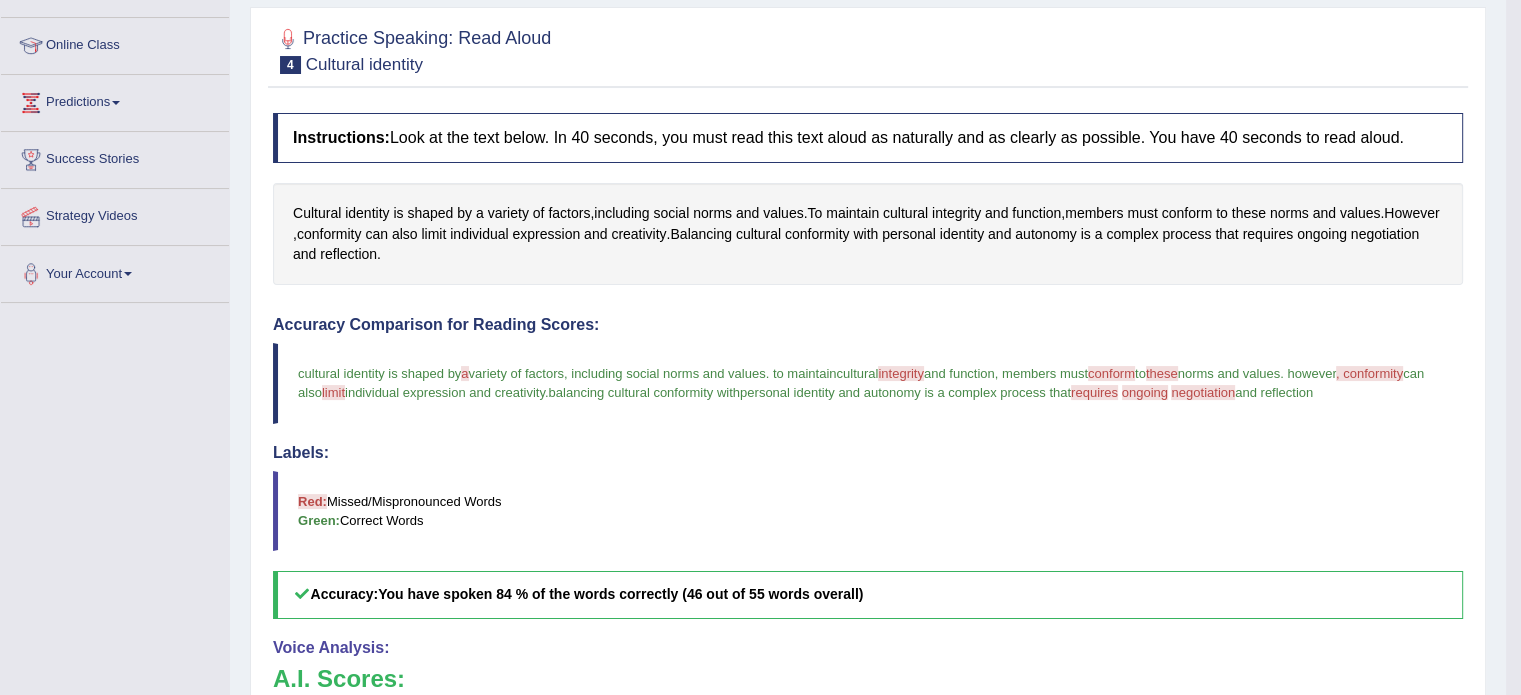 scroll, scrollTop: 185, scrollLeft: 0, axis: vertical 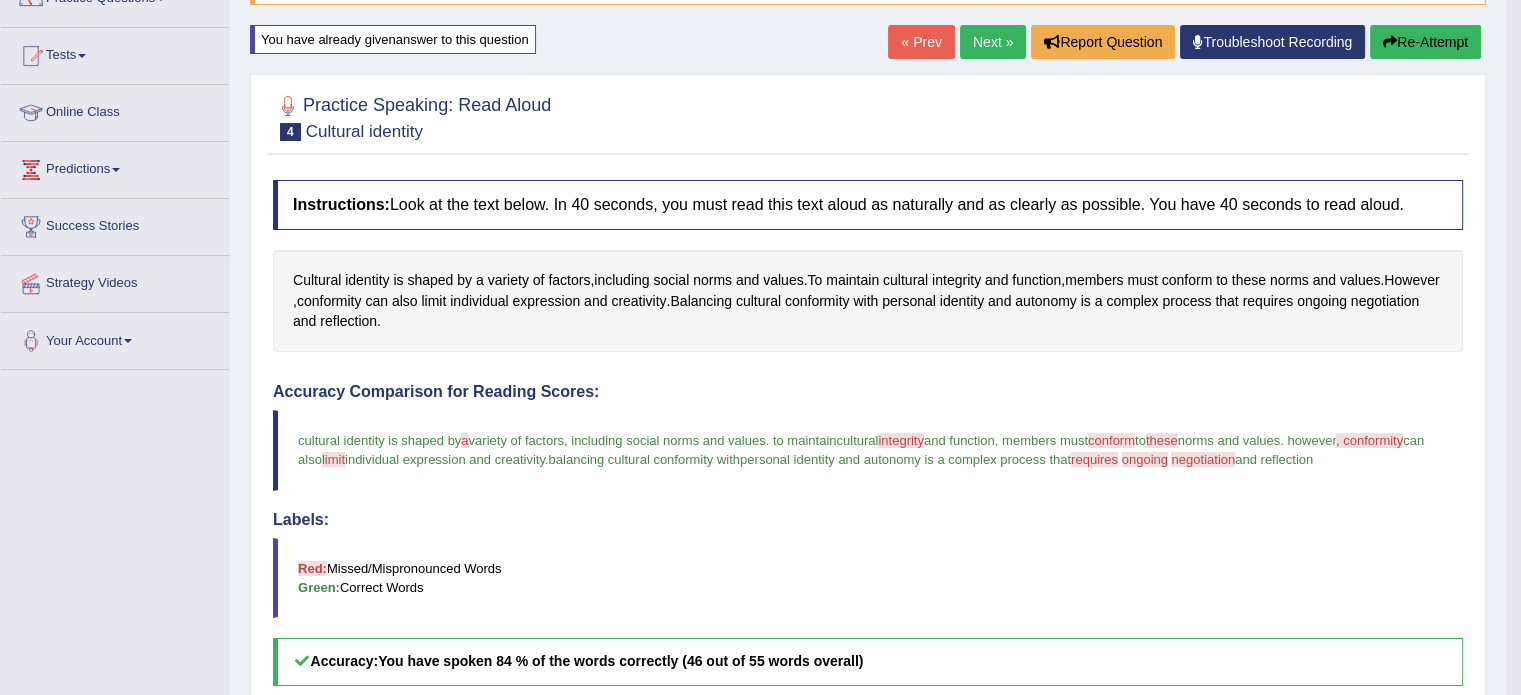 click on "Next »" at bounding box center (993, 42) 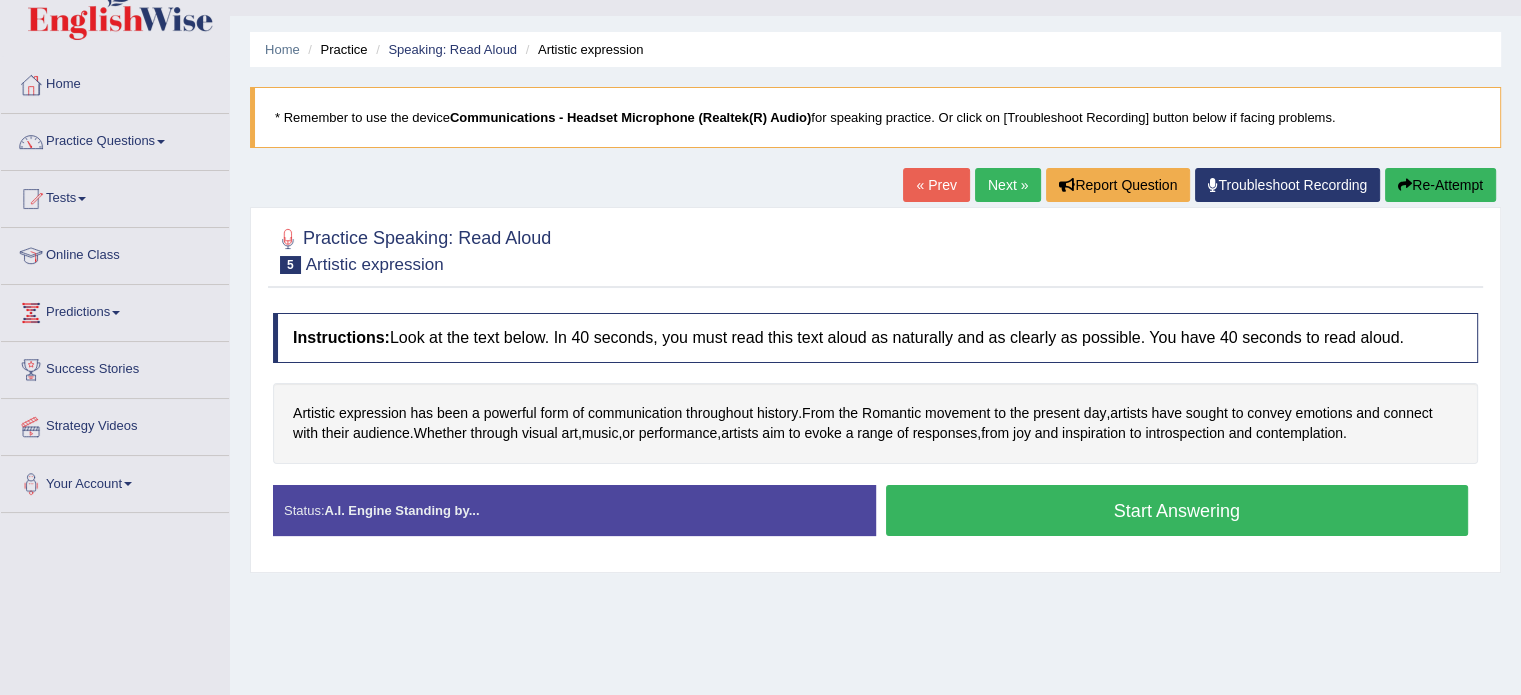 scroll, scrollTop: 42, scrollLeft: 0, axis: vertical 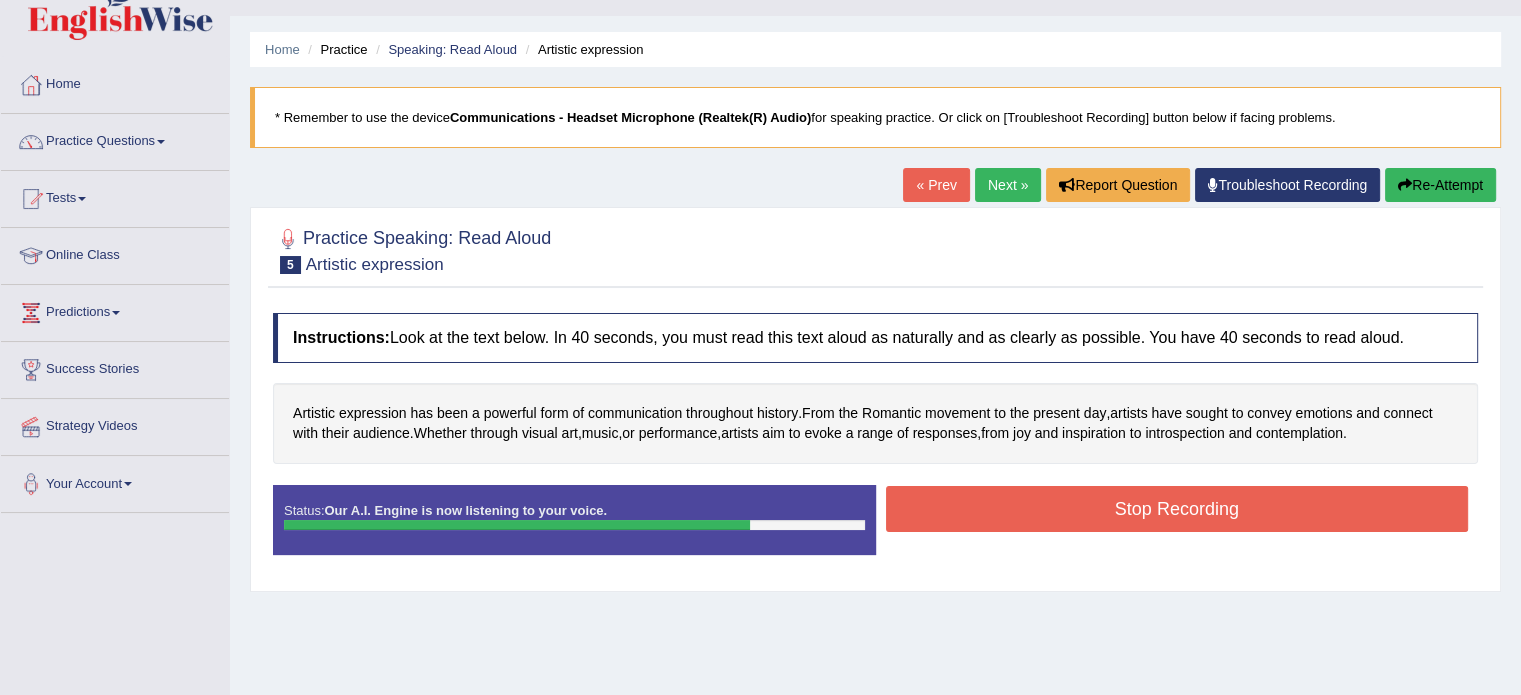 click on "Stop Recording" at bounding box center (1177, 509) 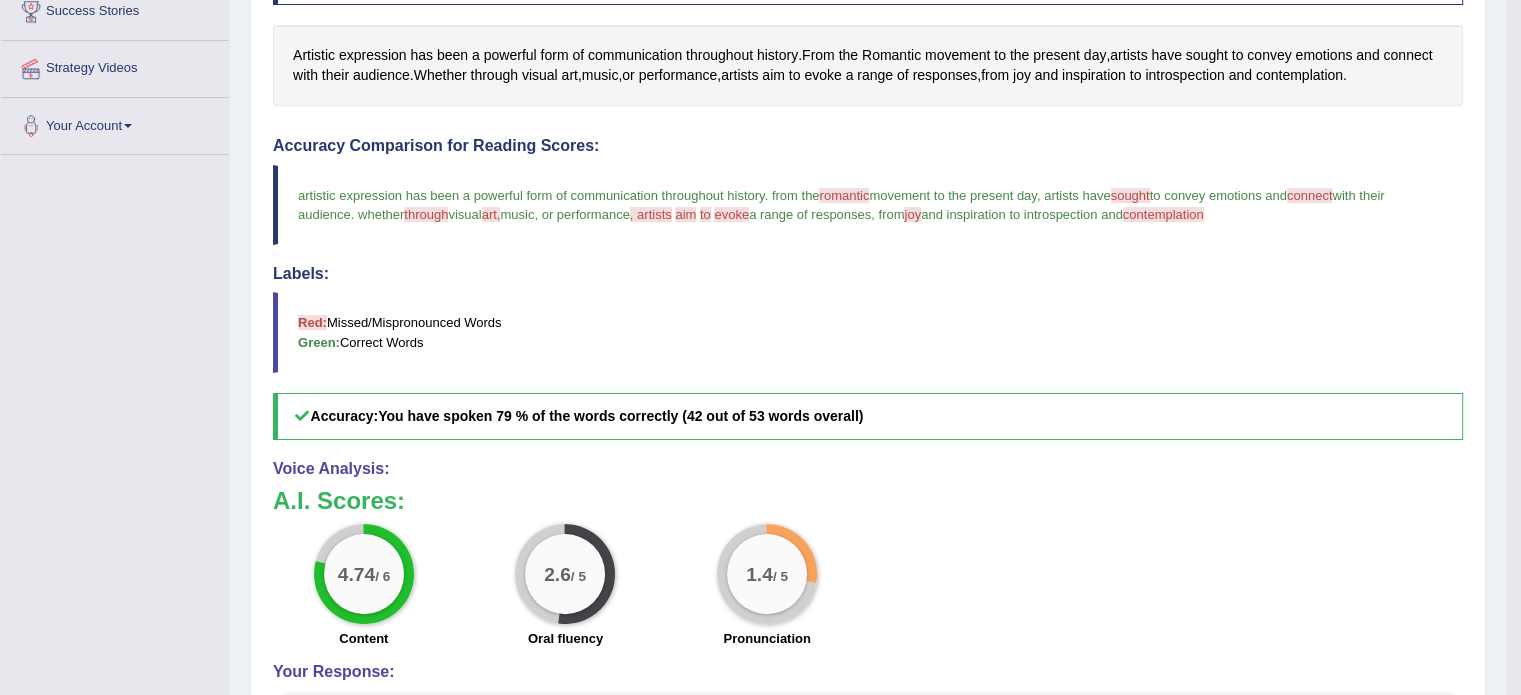 scroll, scrollTop: 404, scrollLeft: 0, axis: vertical 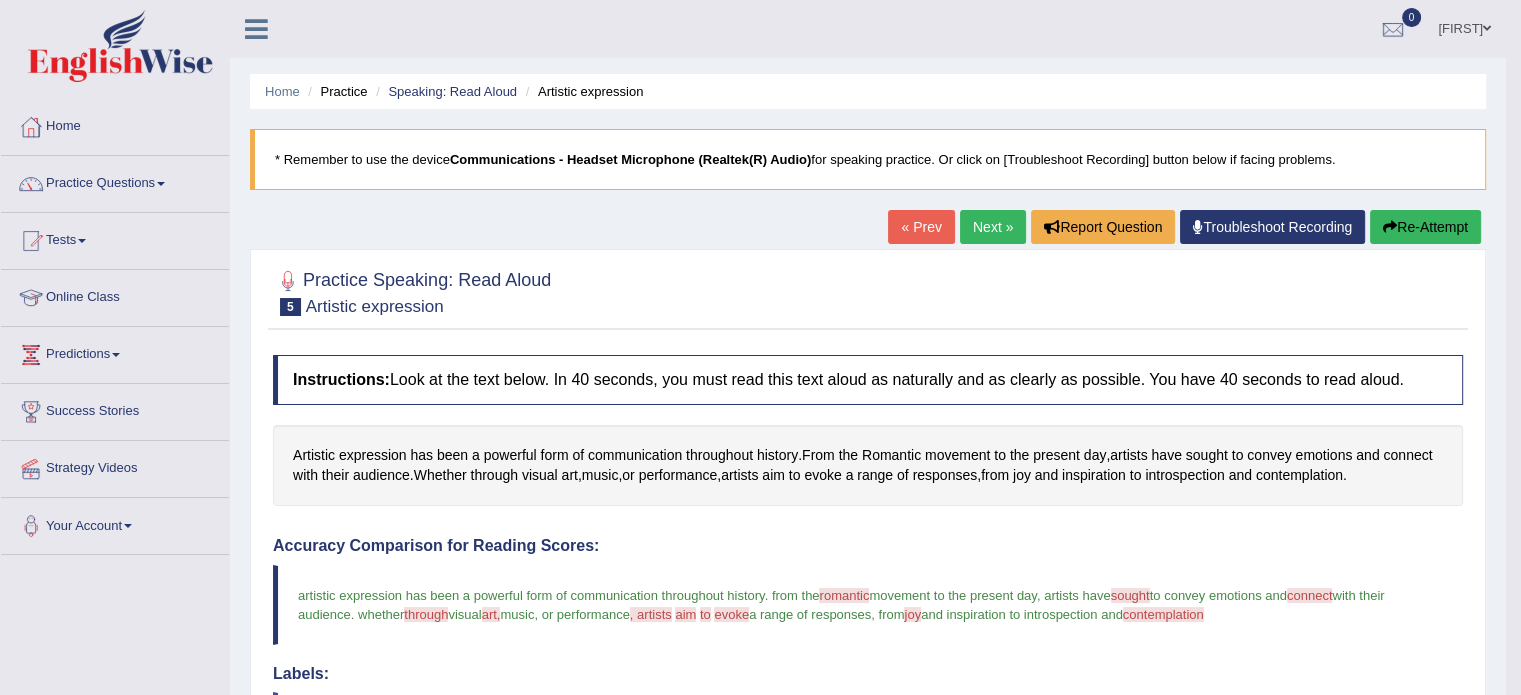 click on "Next »" at bounding box center [993, 227] 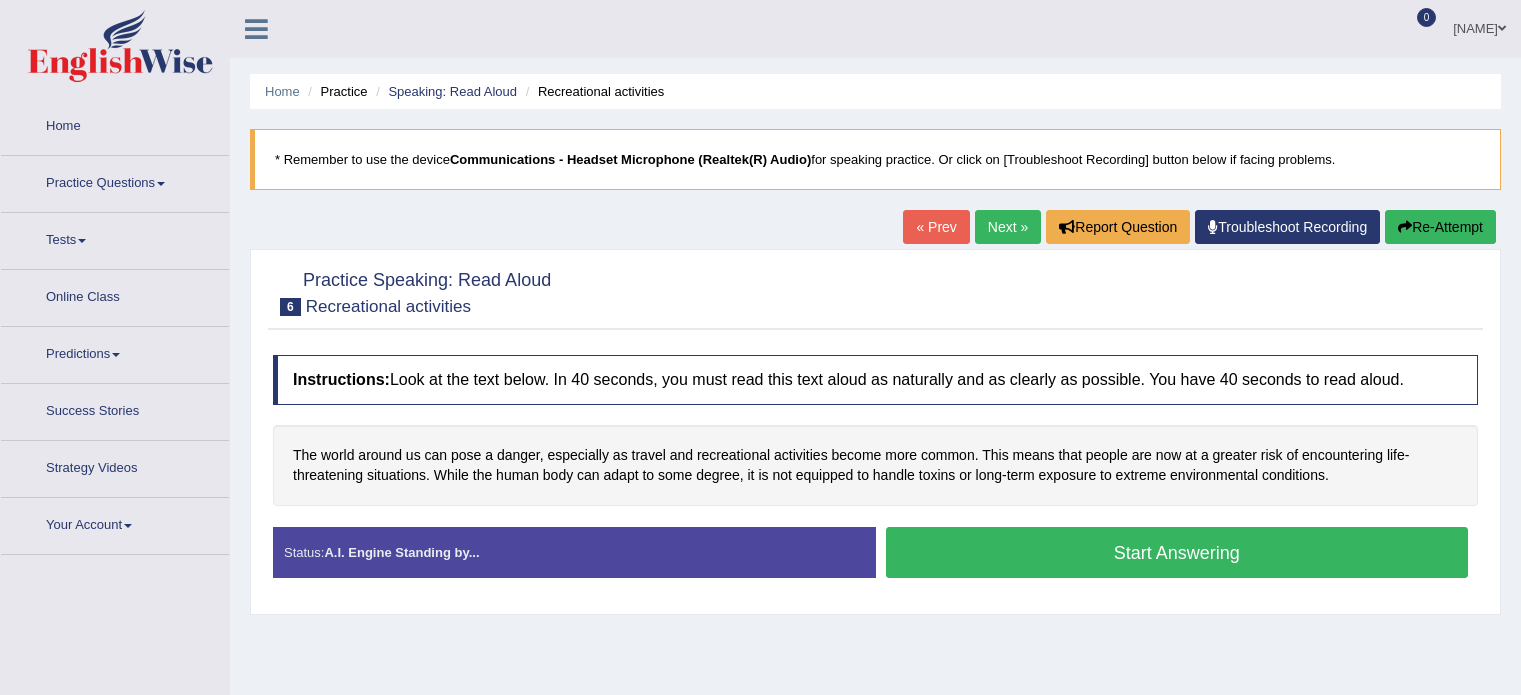 scroll, scrollTop: 0, scrollLeft: 0, axis: both 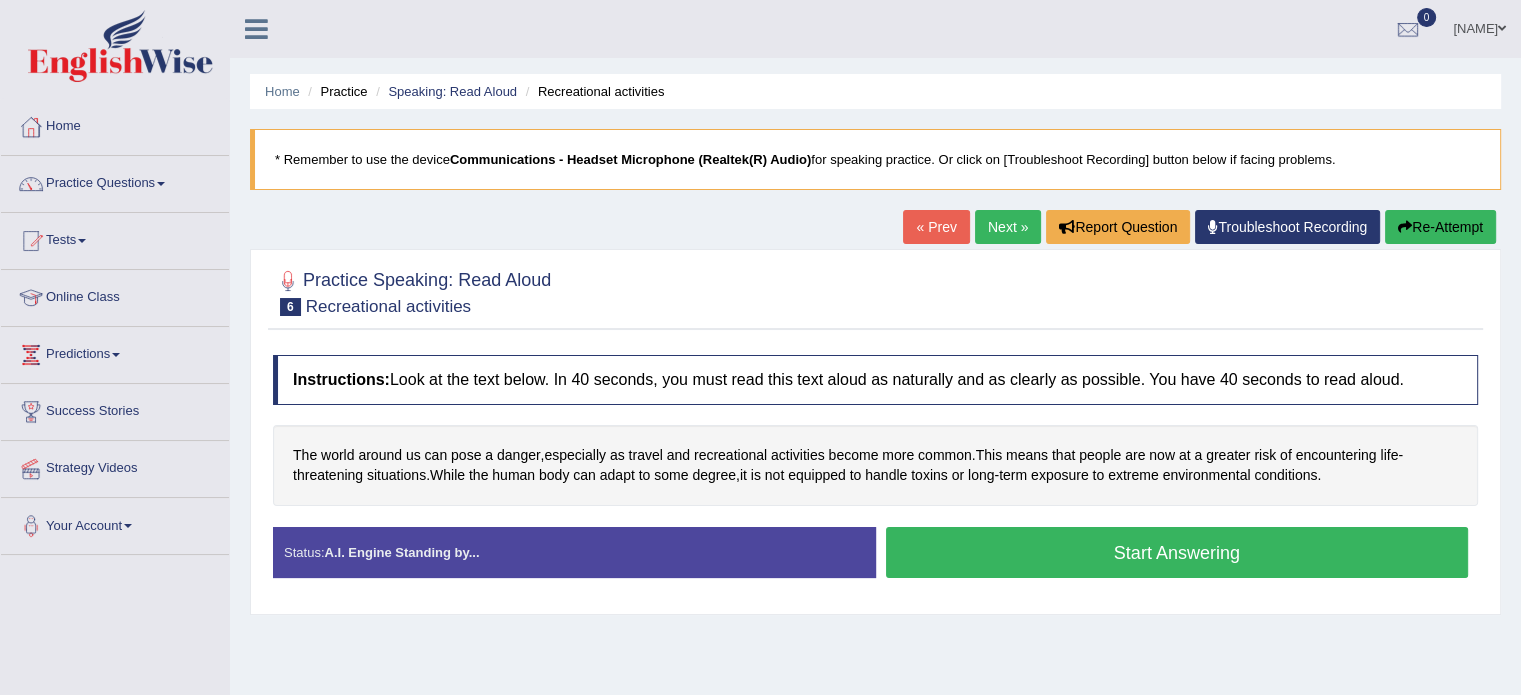 click on "Start Answering" at bounding box center (1177, 552) 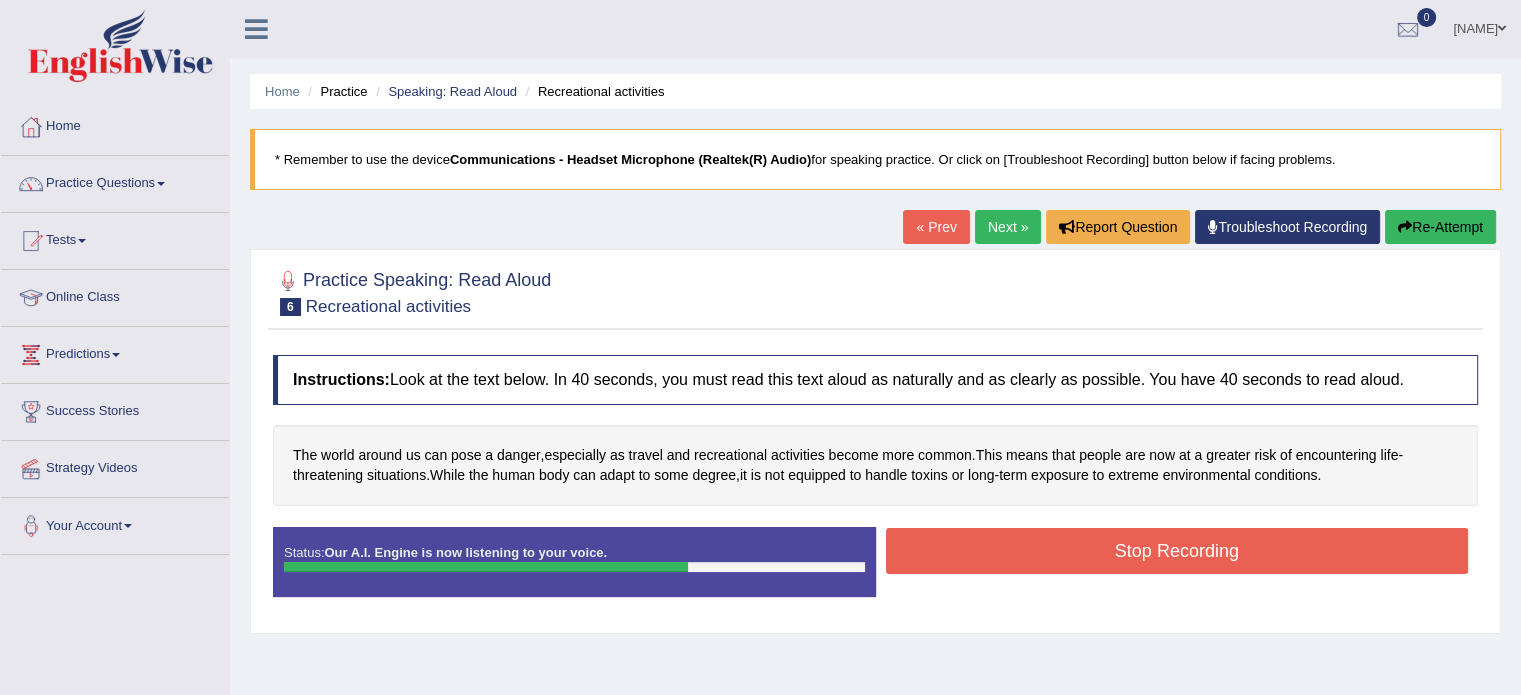 click on "Stop Recording" at bounding box center [1177, 551] 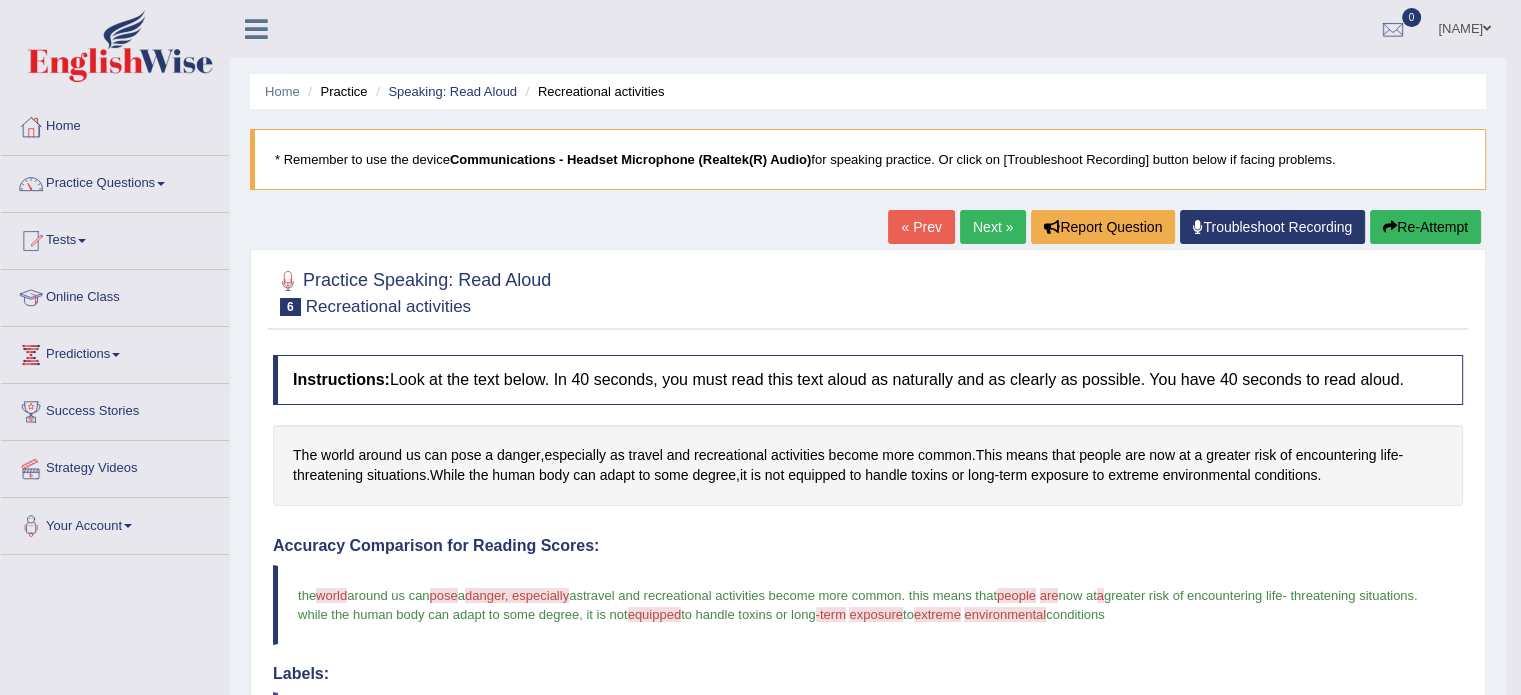 scroll, scrollTop: 425, scrollLeft: 0, axis: vertical 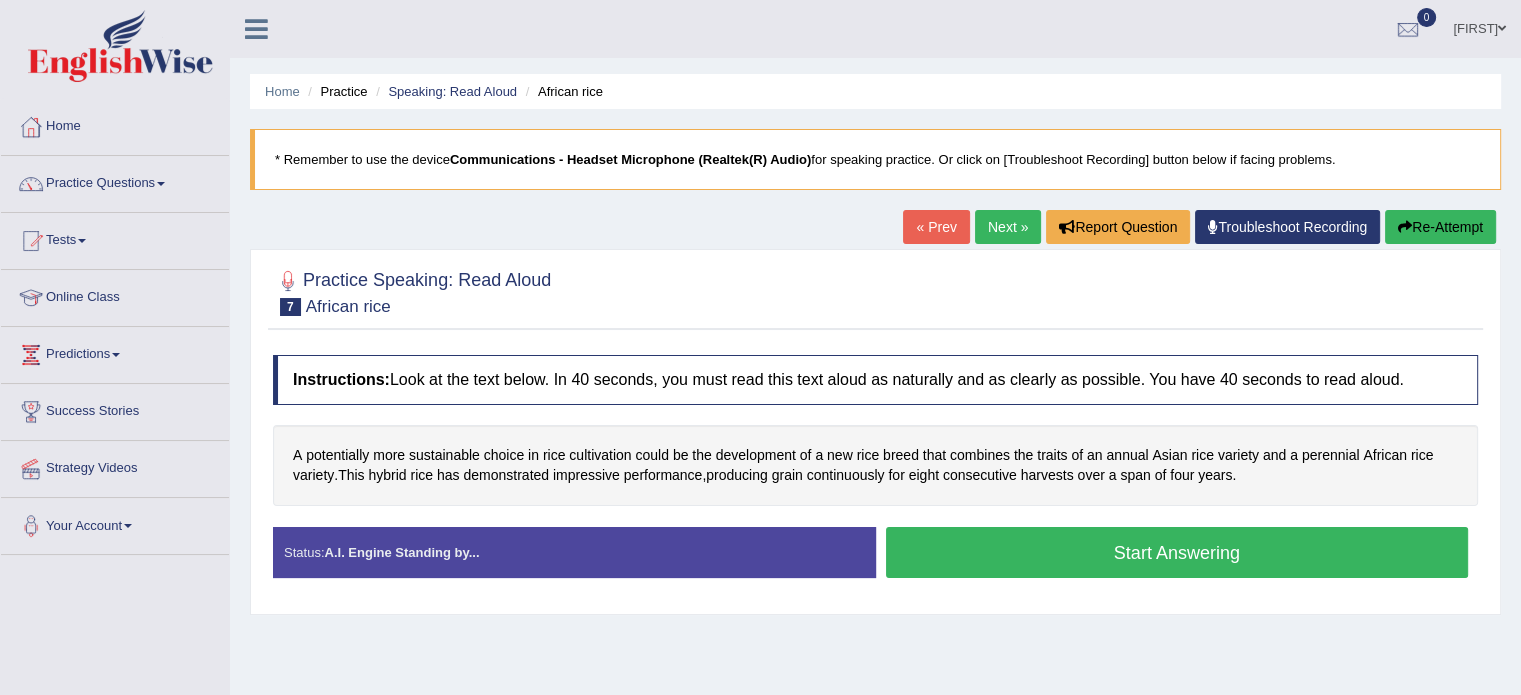 click on "Start Answering" at bounding box center (1177, 552) 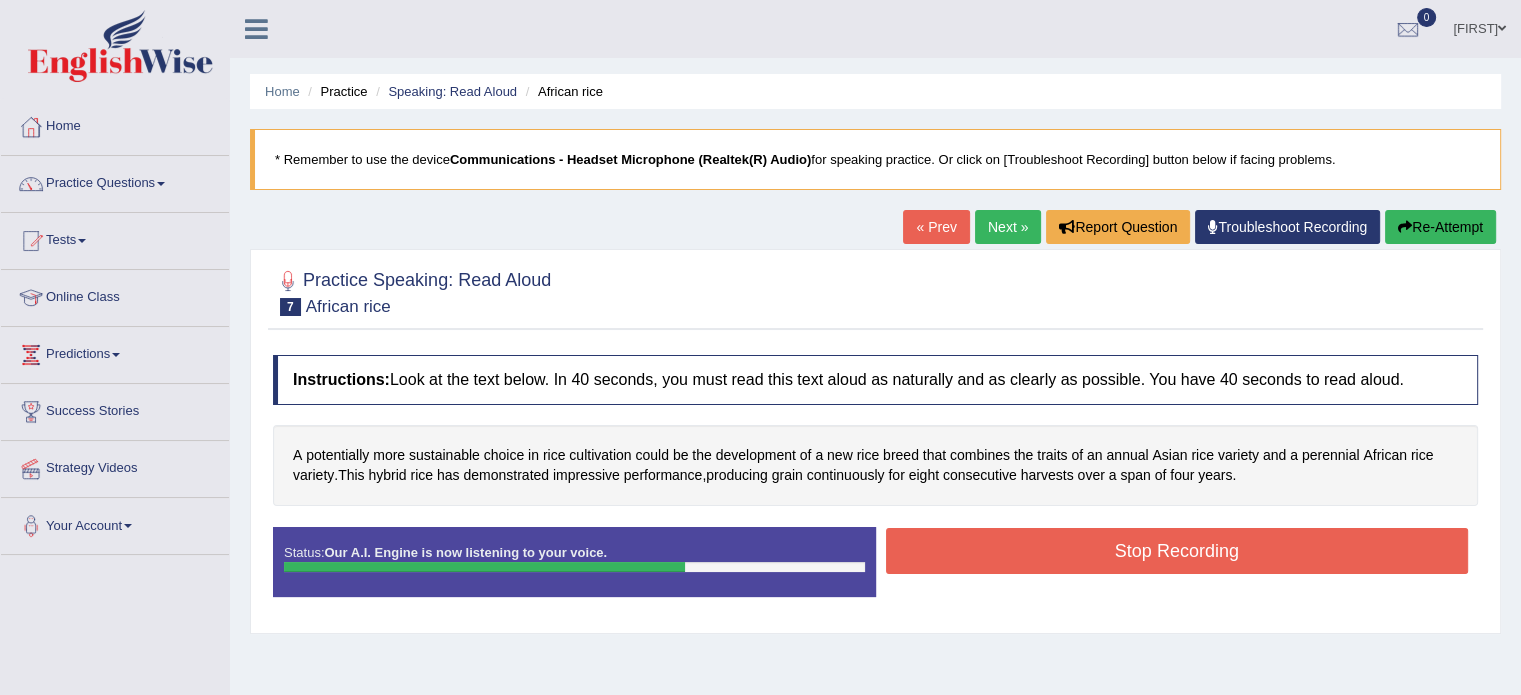 click on "Stop Recording" at bounding box center (1177, 551) 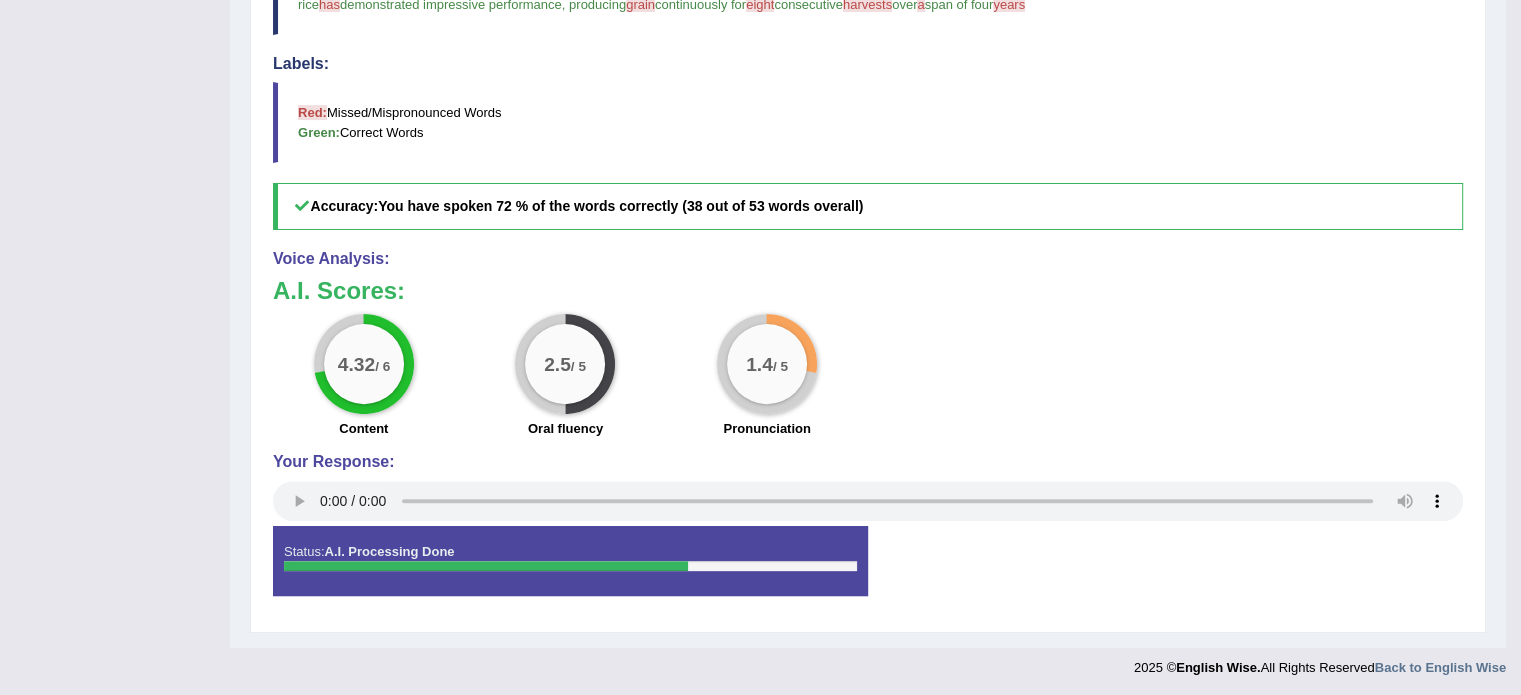 scroll, scrollTop: 0, scrollLeft: 0, axis: both 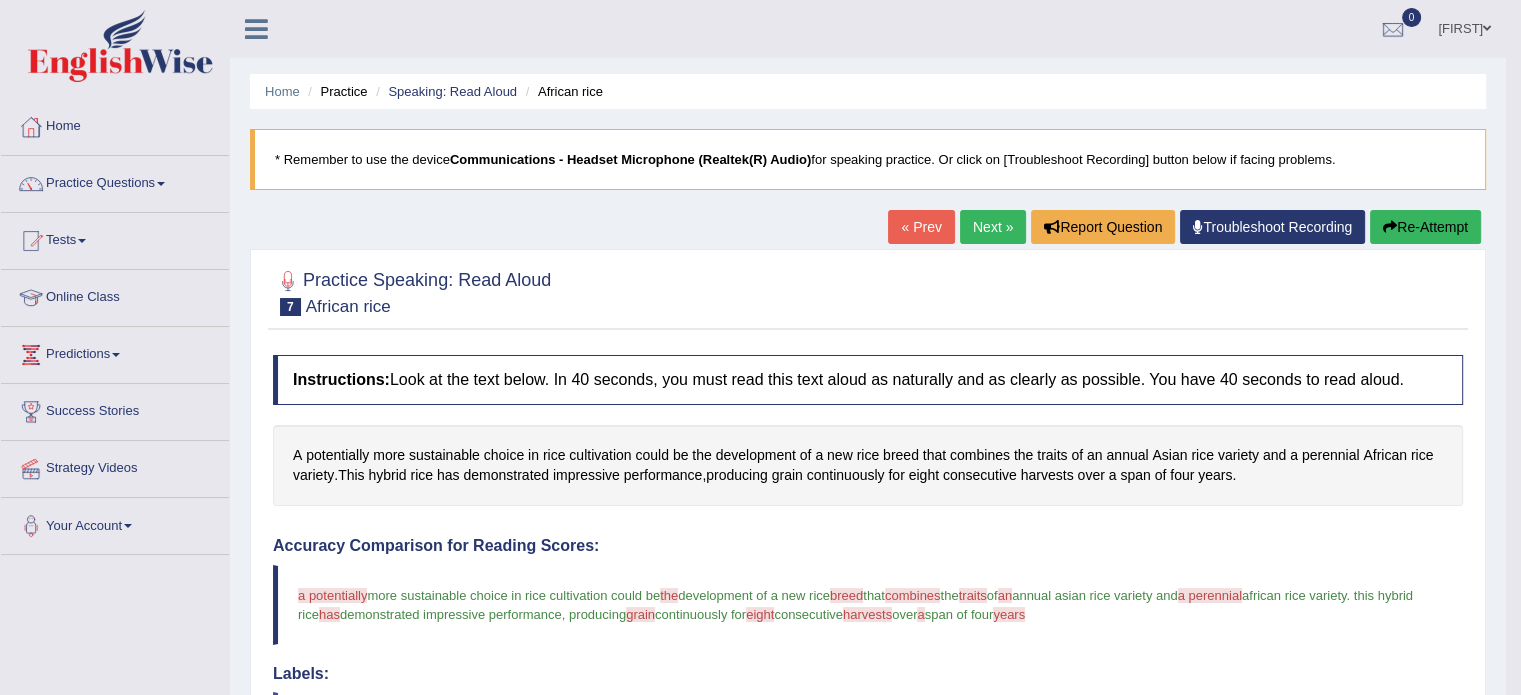 click on "Next »" at bounding box center [993, 227] 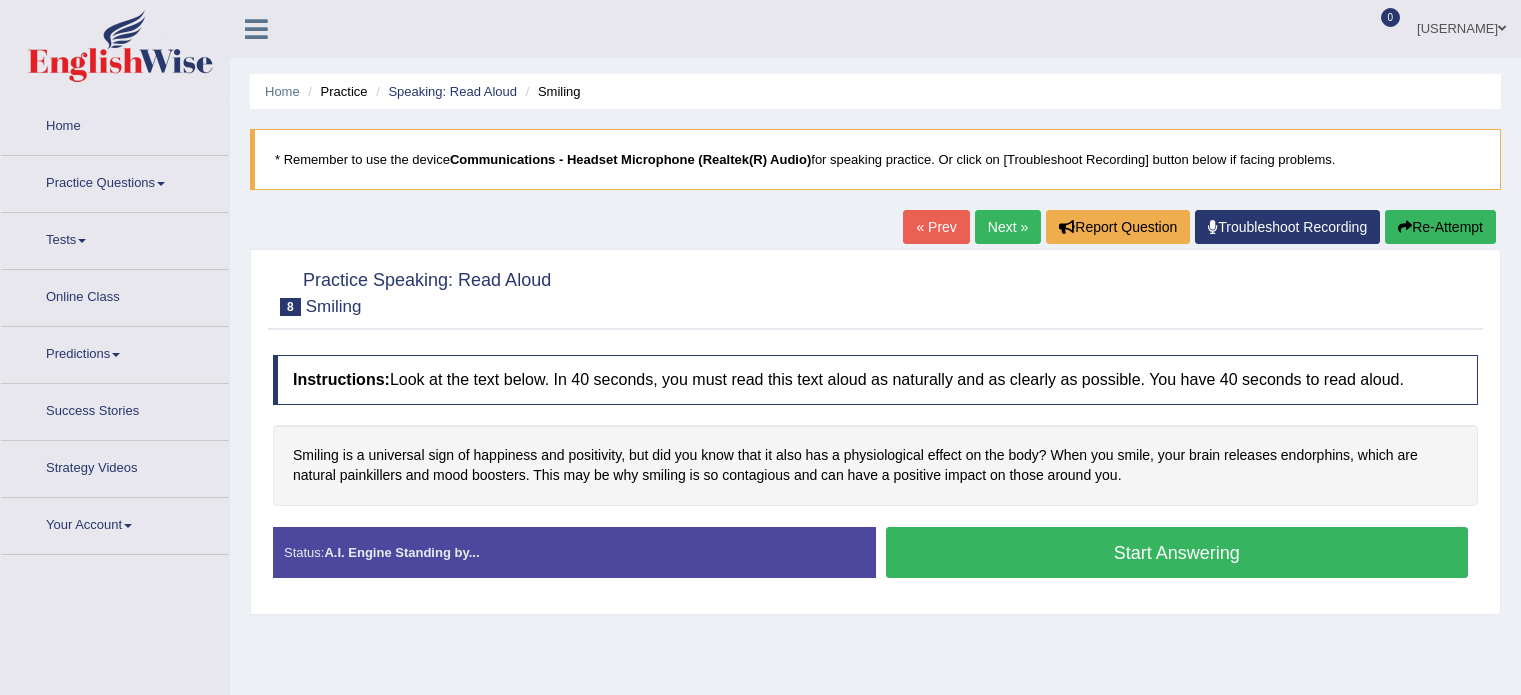 scroll, scrollTop: 0, scrollLeft: 0, axis: both 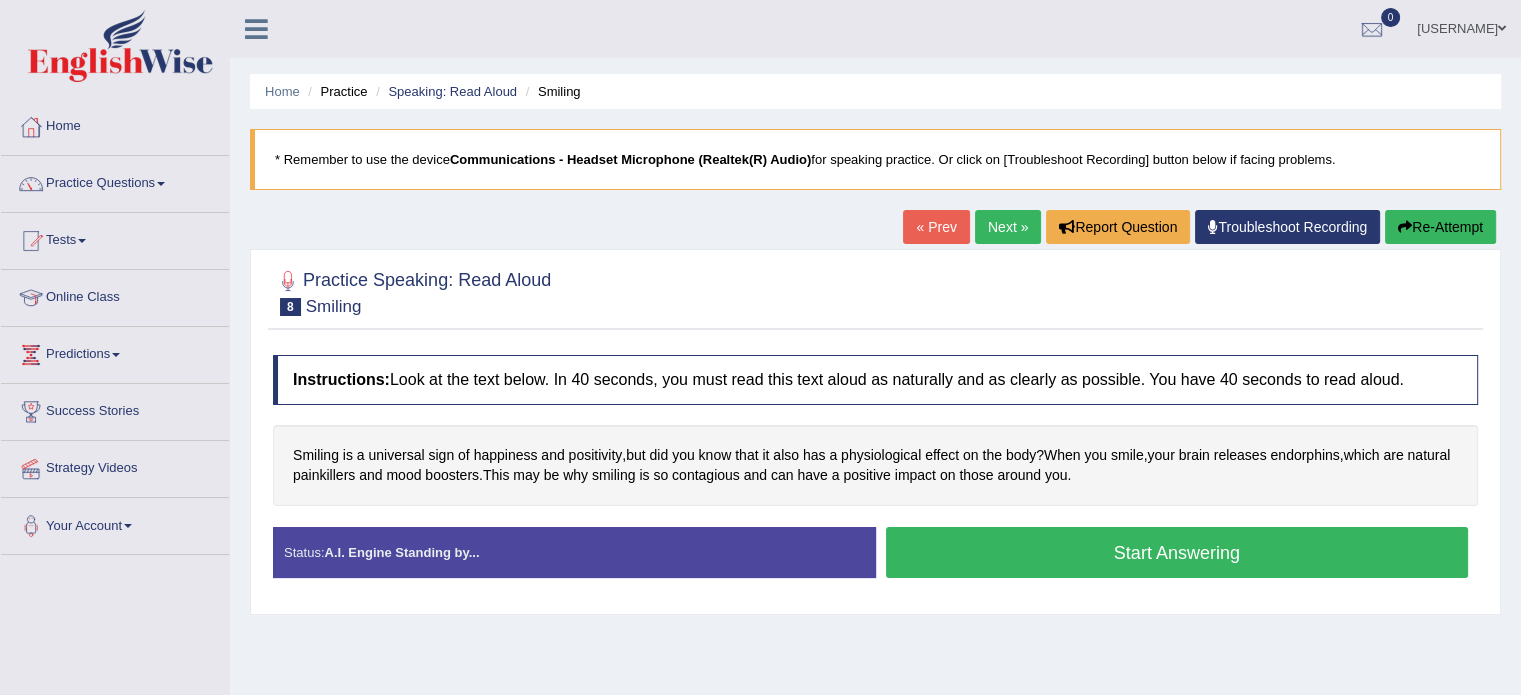 click on "Start Answering" at bounding box center (1177, 552) 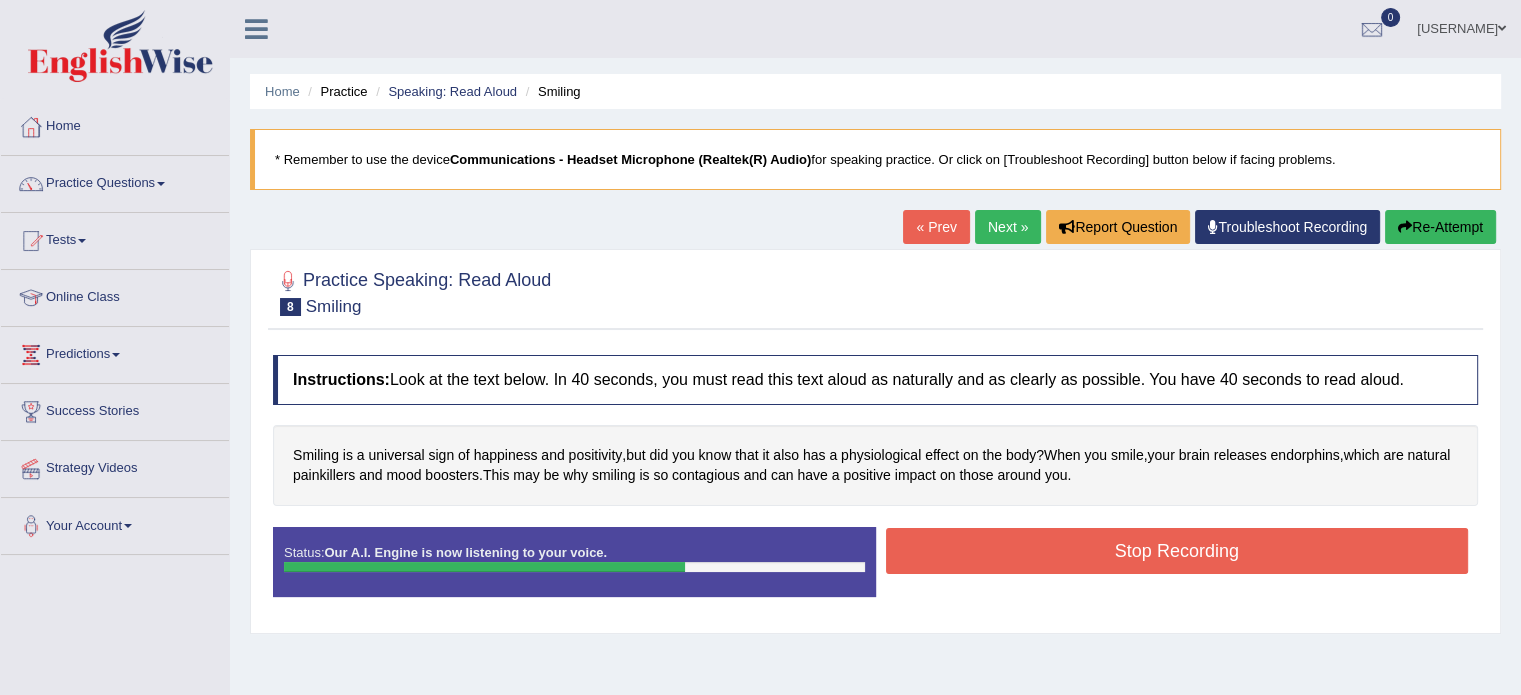click on "Stop Recording" at bounding box center (1177, 551) 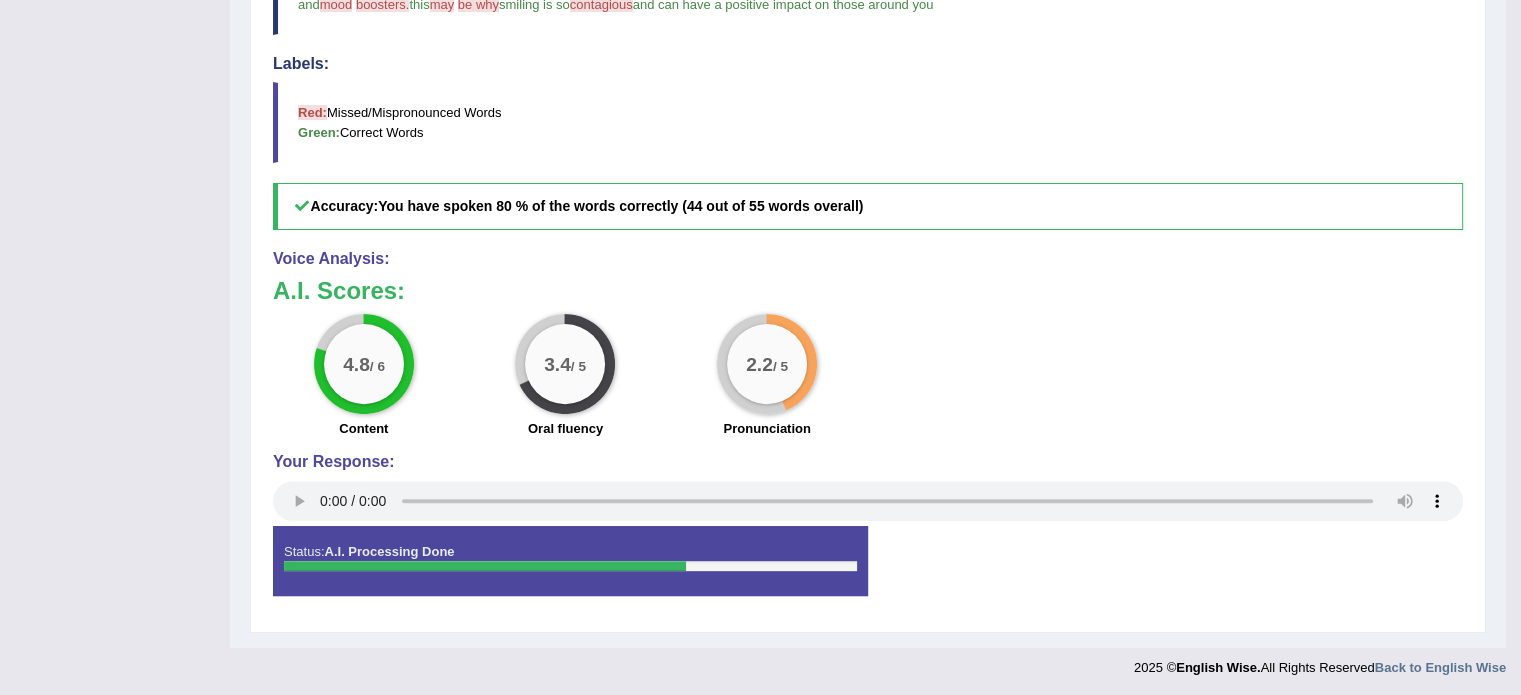 scroll, scrollTop: 0, scrollLeft: 0, axis: both 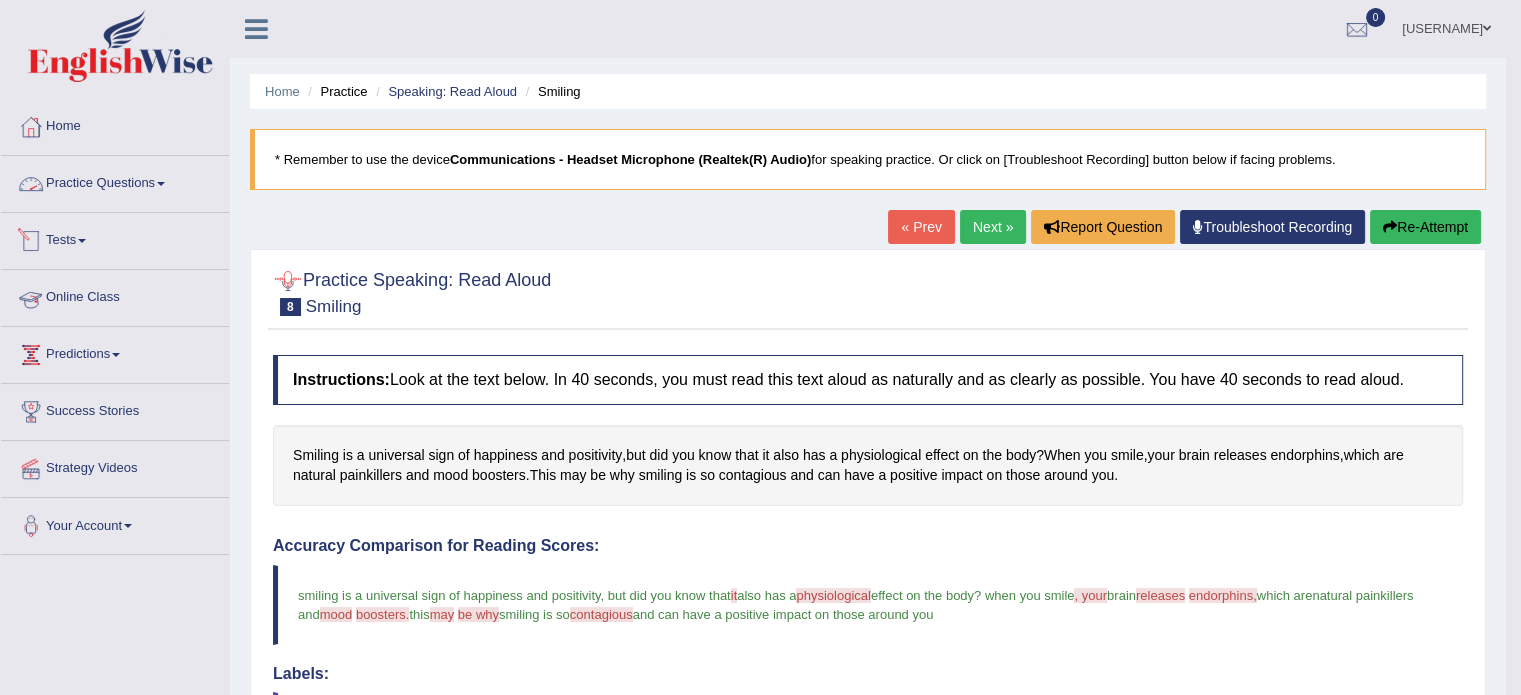 click on "Practice Questions" at bounding box center [115, 181] 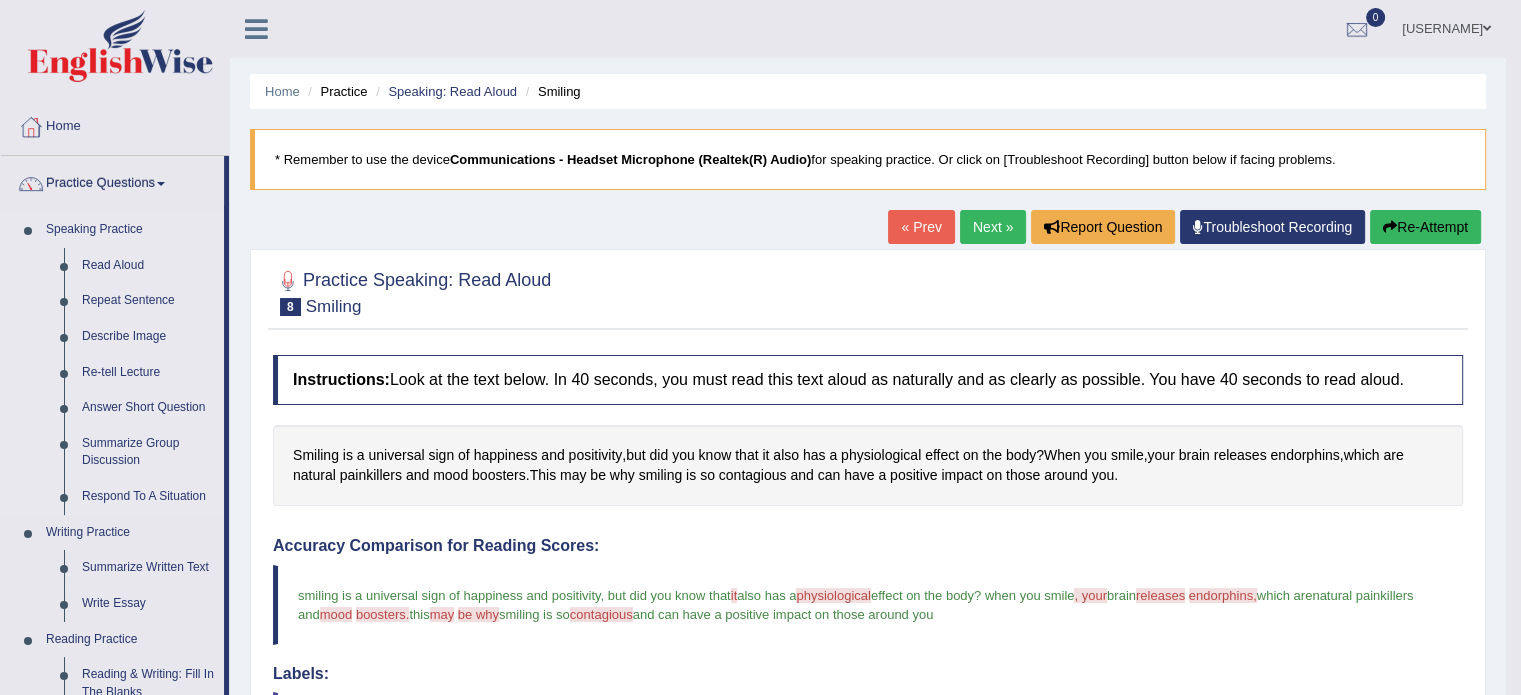 click on "Speaking Practice" at bounding box center (130, 230) 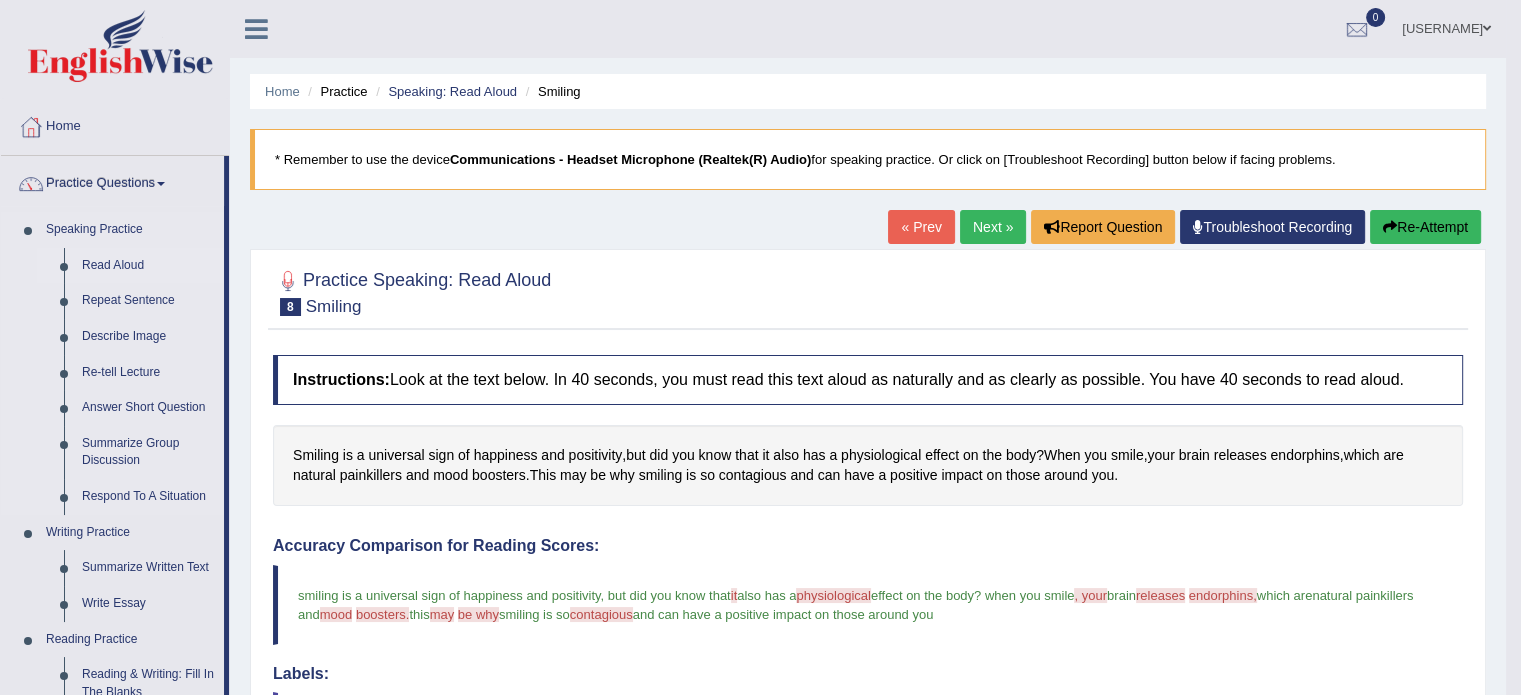 click on "Read Aloud" at bounding box center [148, 266] 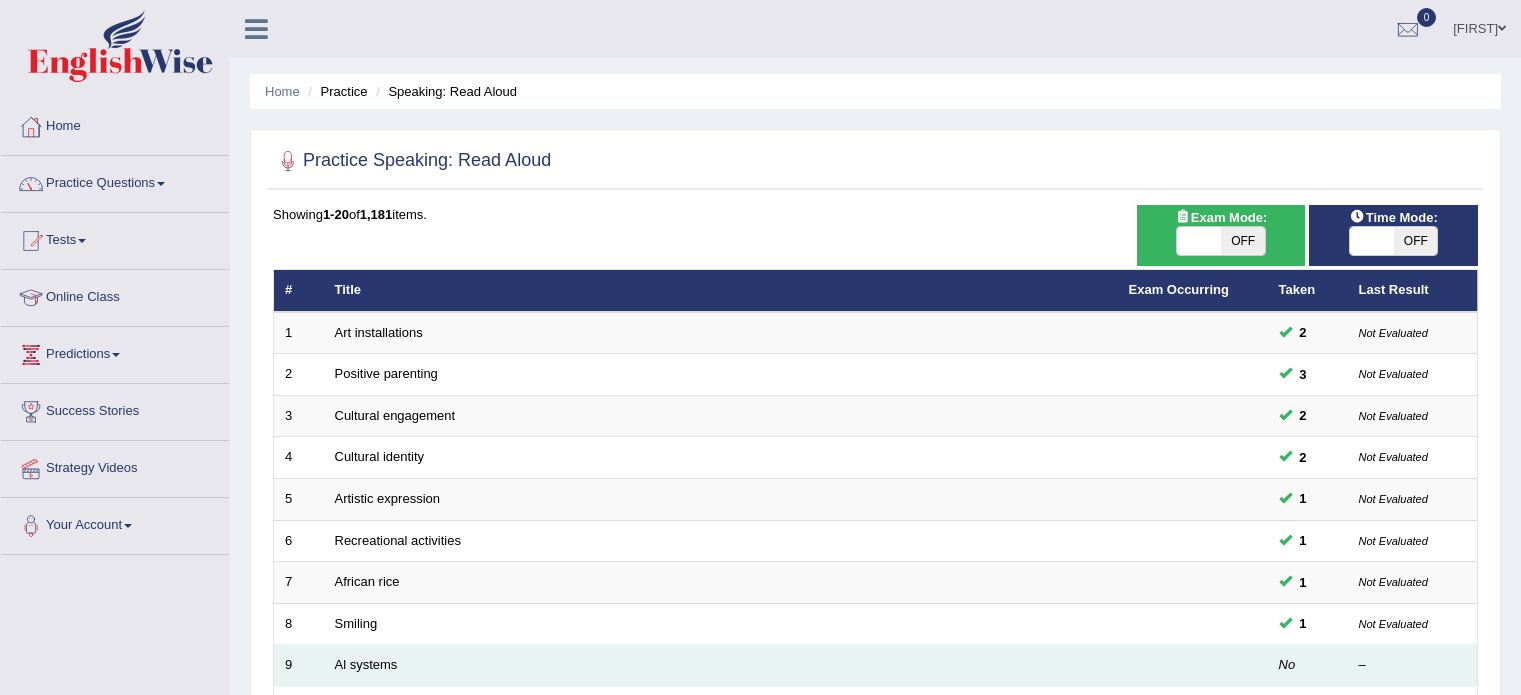 scroll, scrollTop: 0, scrollLeft: 0, axis: both 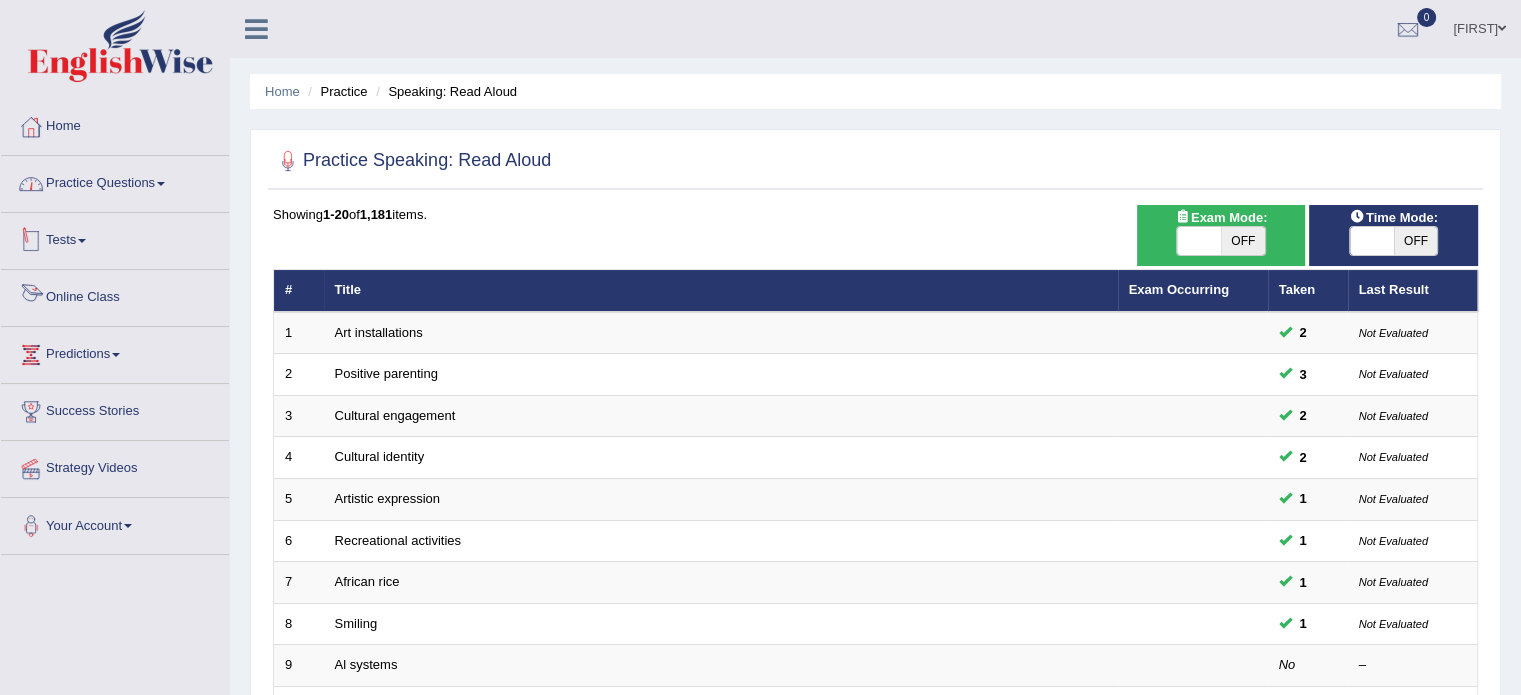 click on "Practice Questions" at bounding box center [115, 181] 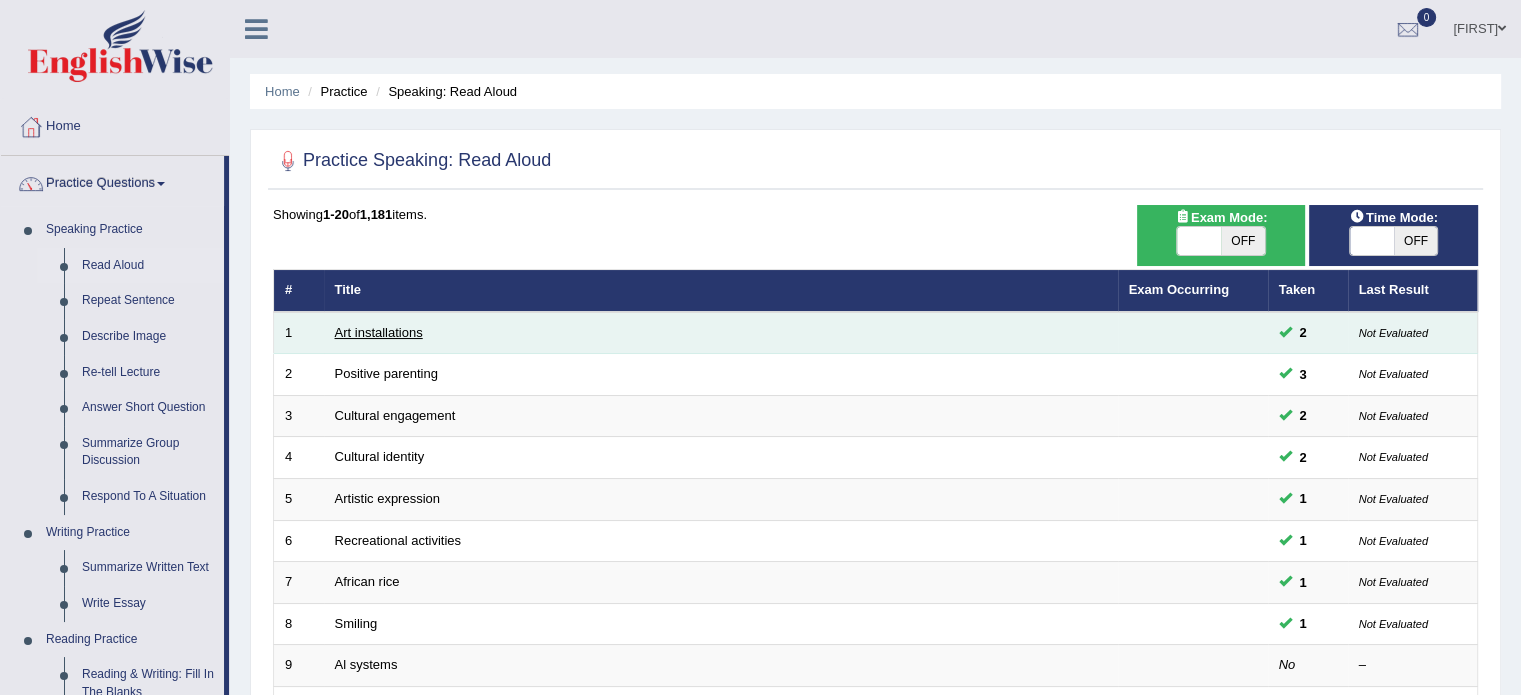 click on "Art installations" at bounding box center [379, 332] 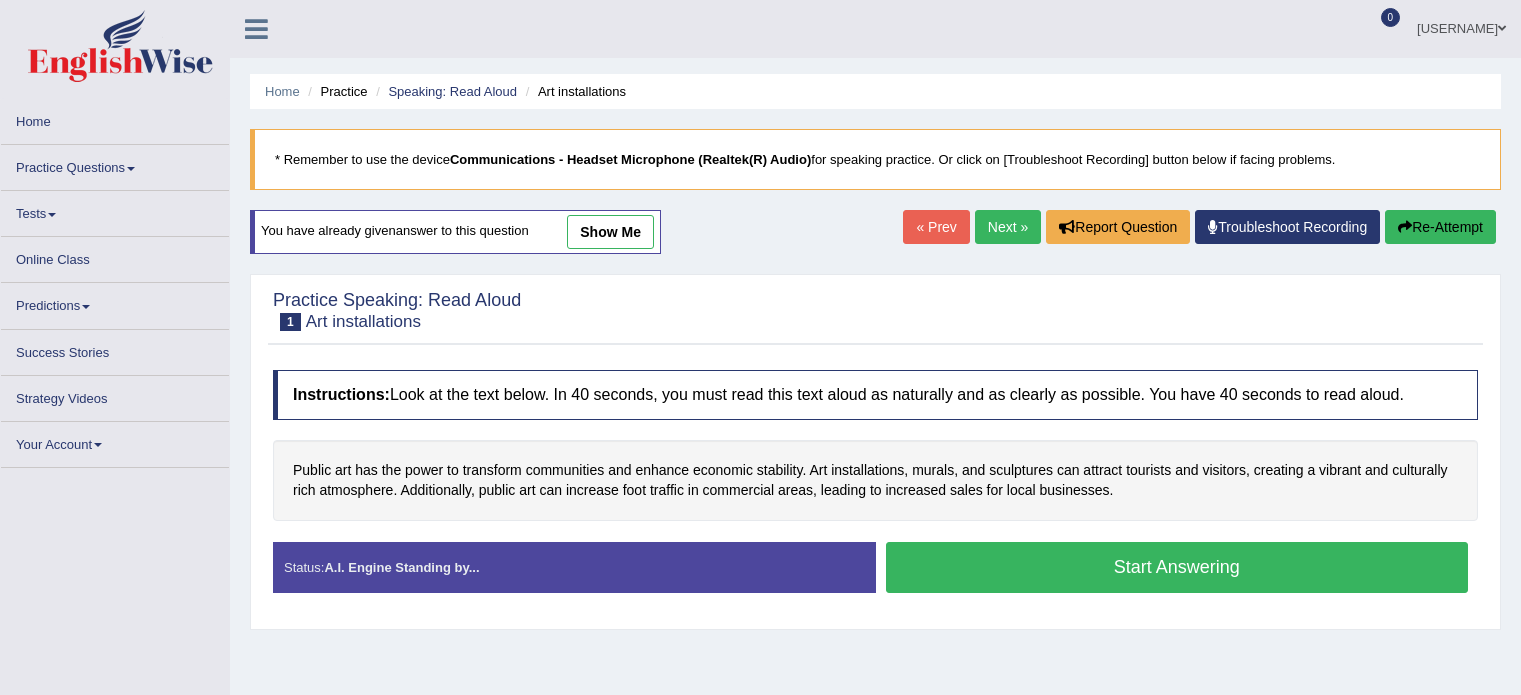 scroll, scrollTop: 0, scrollLeft: 0, axis: both 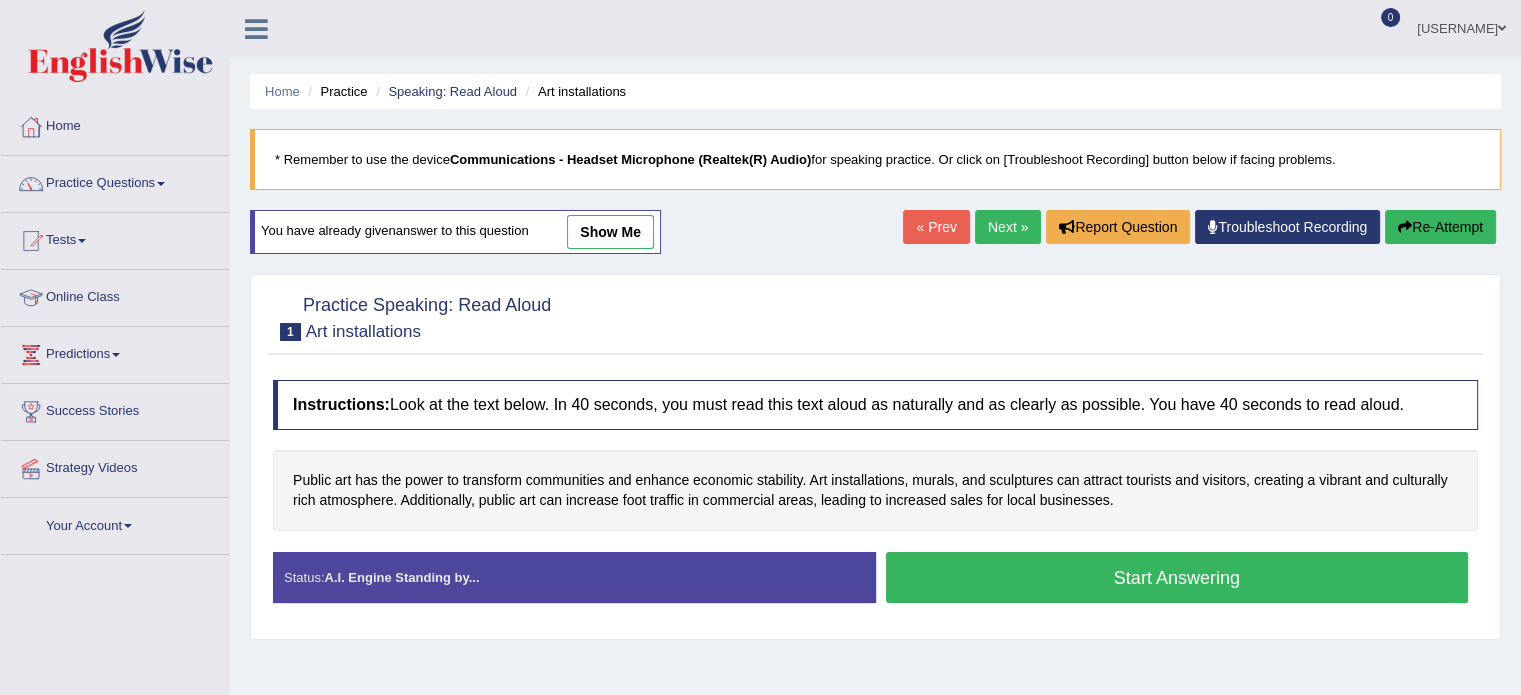click on "Start Answering" at bounding box center [1177, 577] 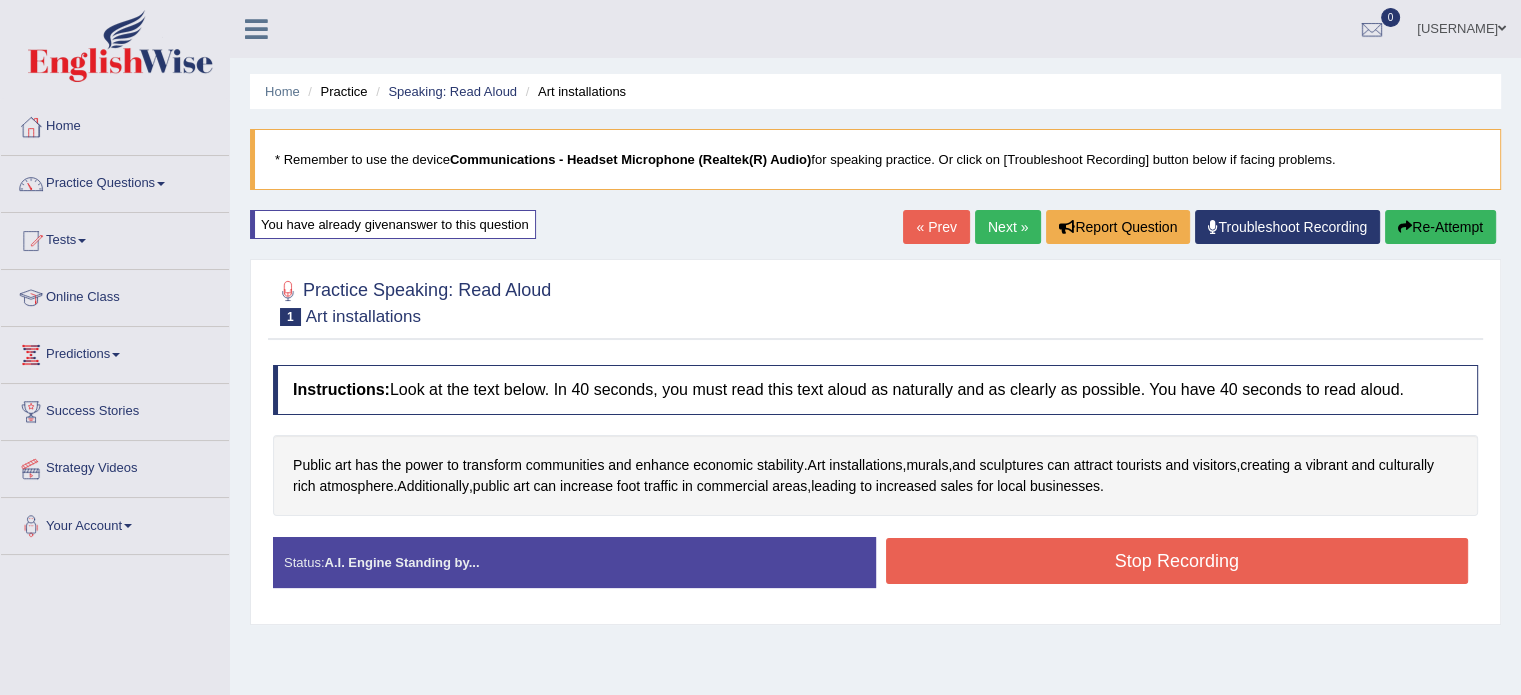 scroll, scrollTop: 0, scrollLeft: 0, axis: both 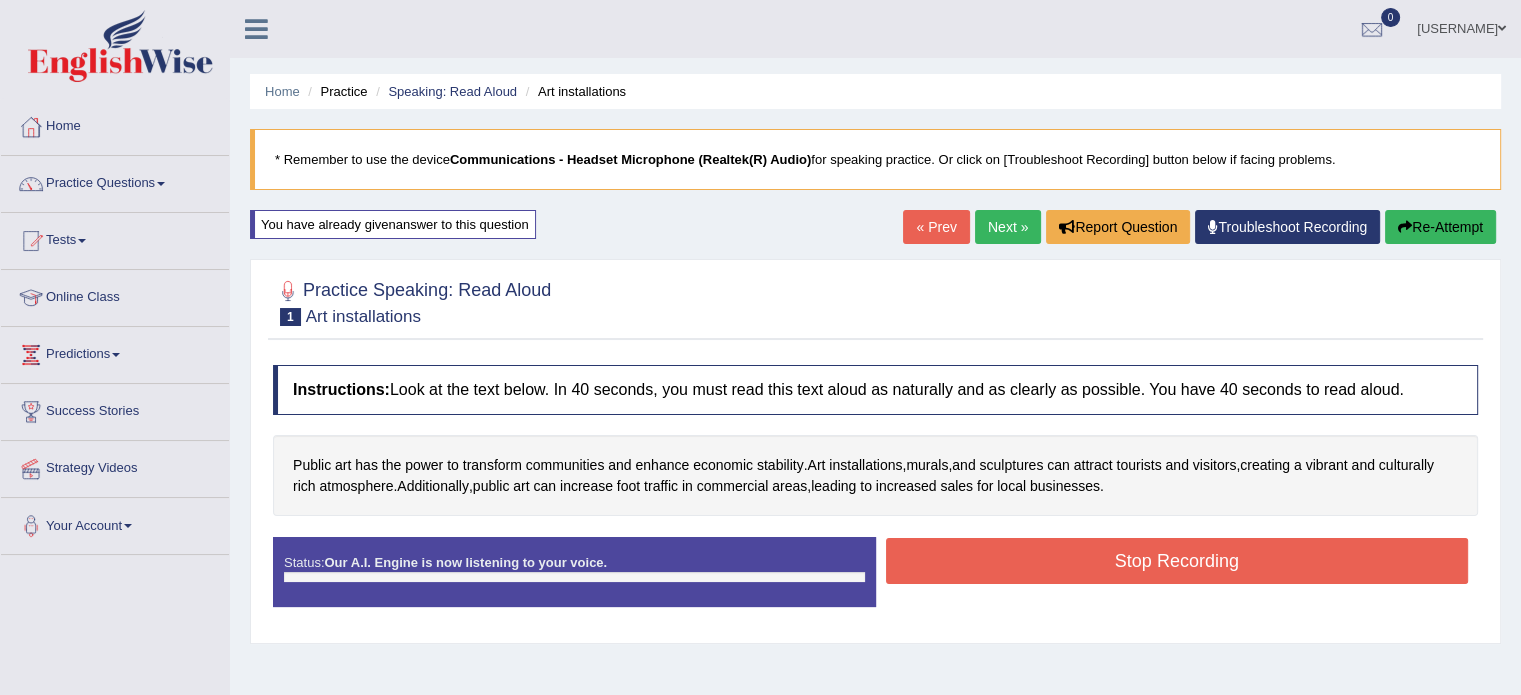 click on "Stop Recording" at bounding box center [1177, 561] 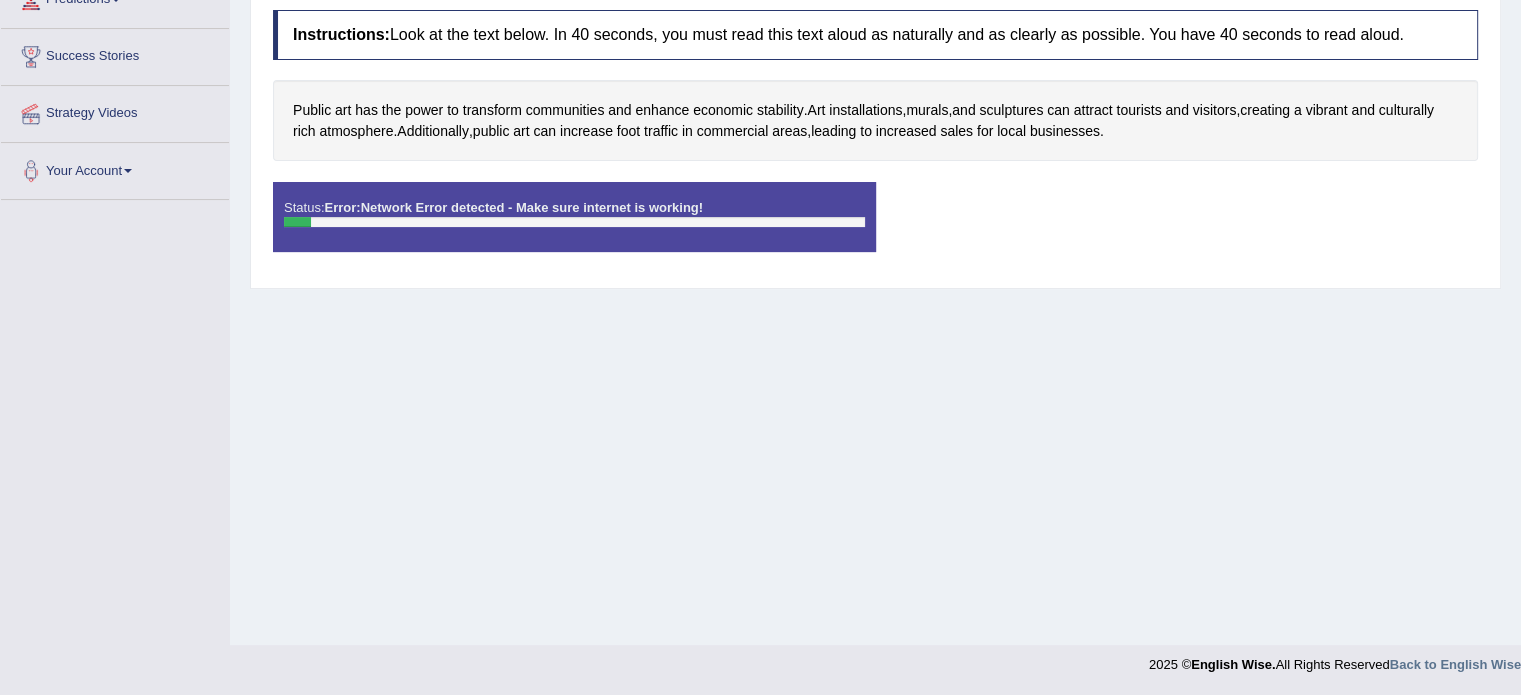 scroll, scrollTop: 0, scrollLeft: 0, axis: both 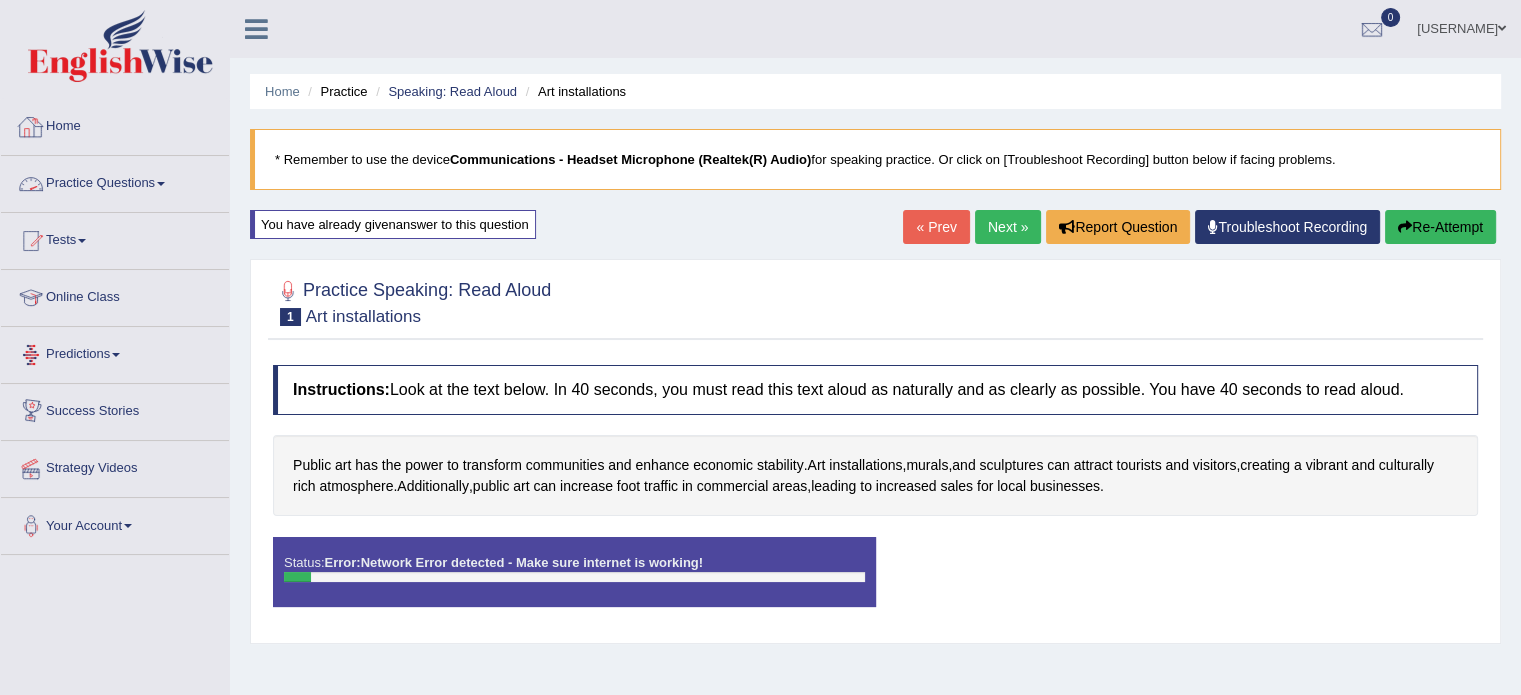 click on "Practice Questions" at bounding box center [115, 181] 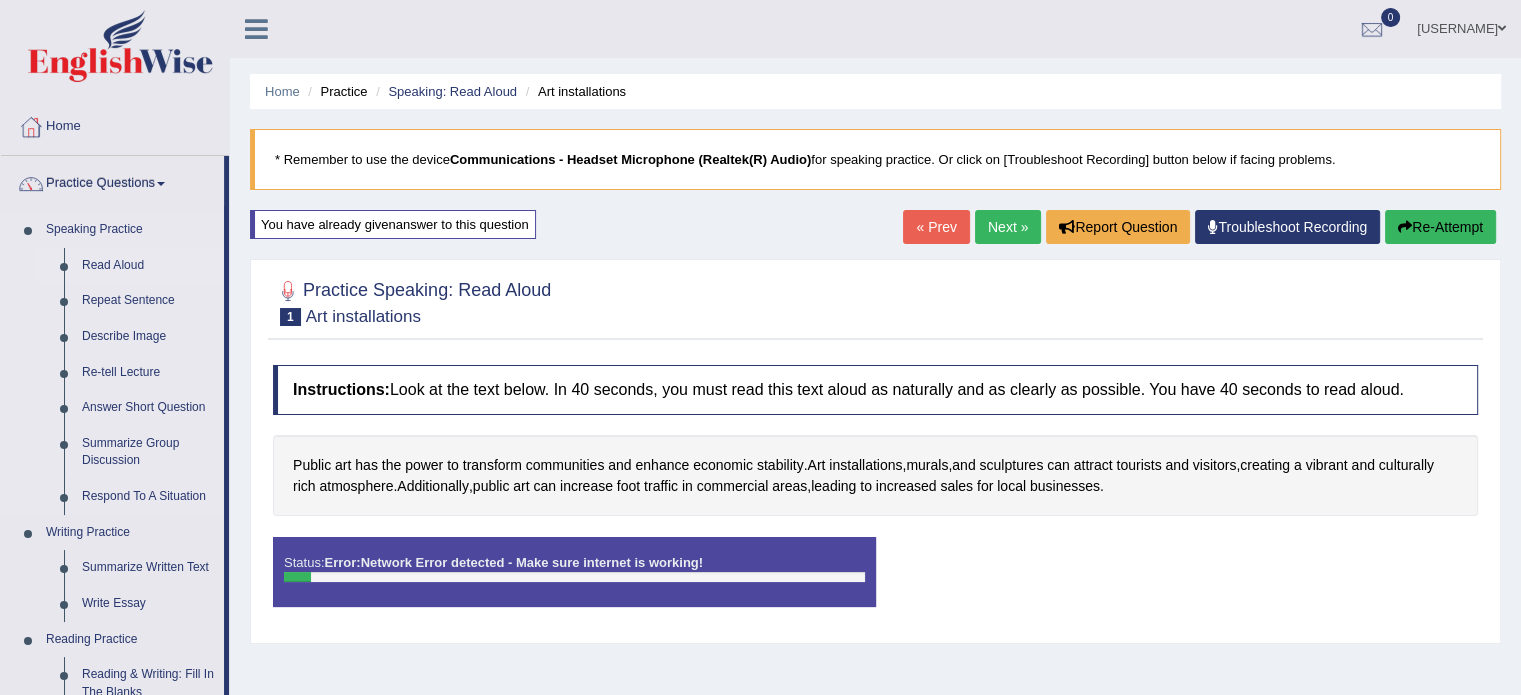 click on "Read Aloud" at bounding box center [148, 266] 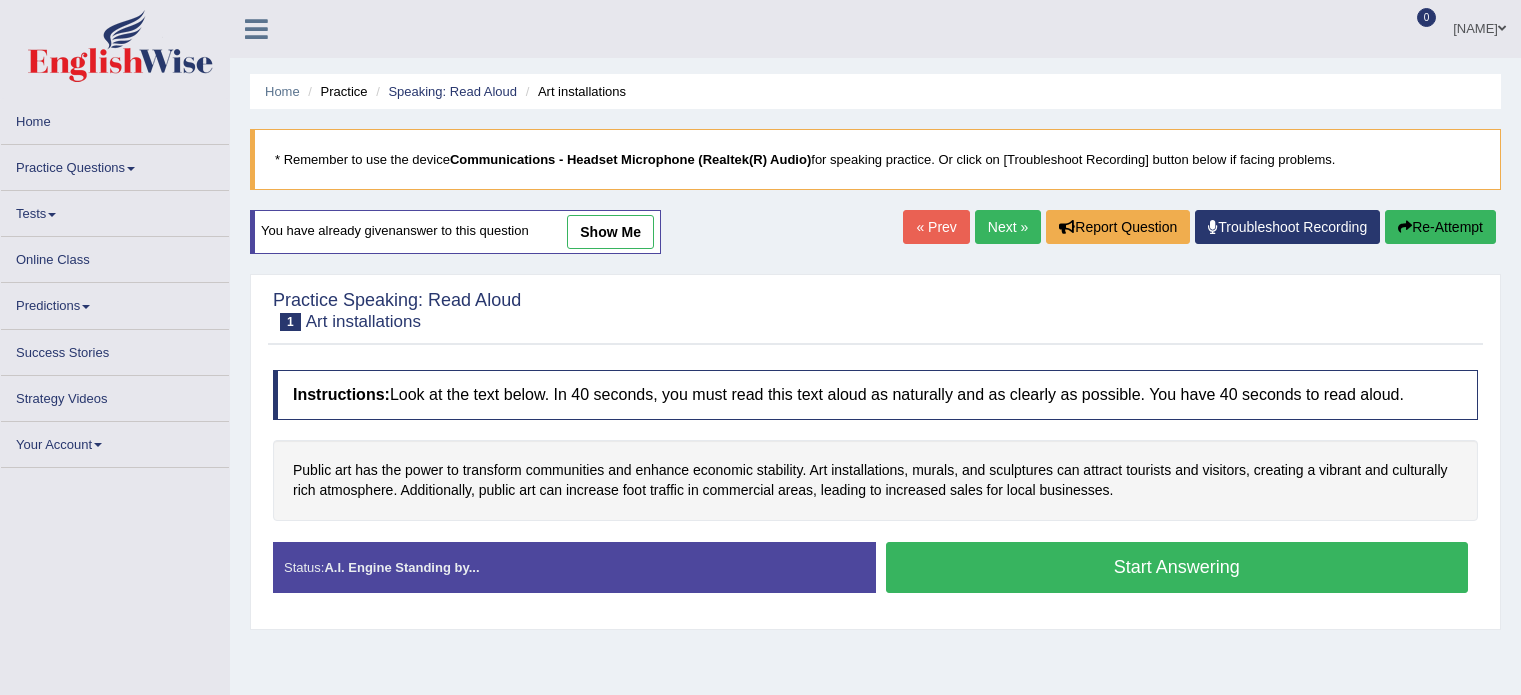 scroll, scrollTop: 0, scrollLeft: 0, axis: both 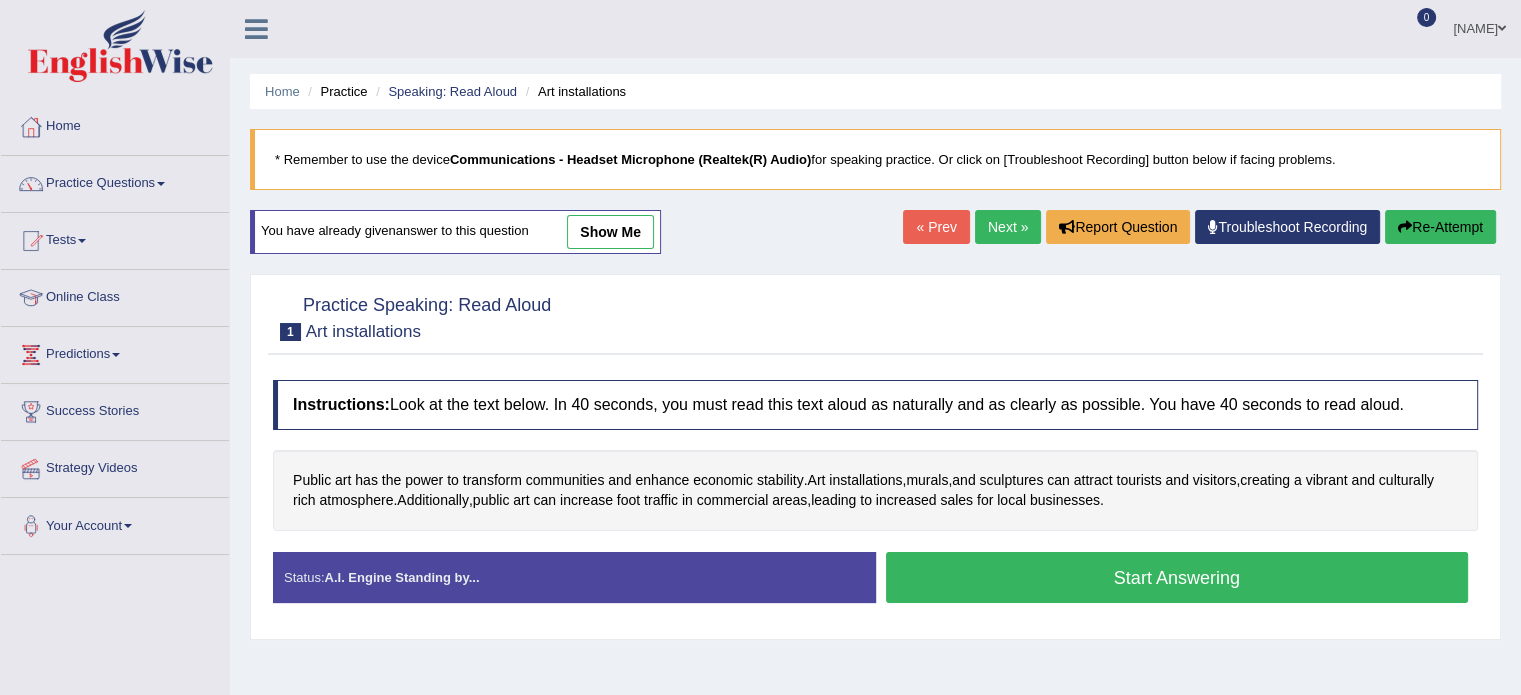 click on "A.I. Engine Standing by..." at bounding box center [401, 577] 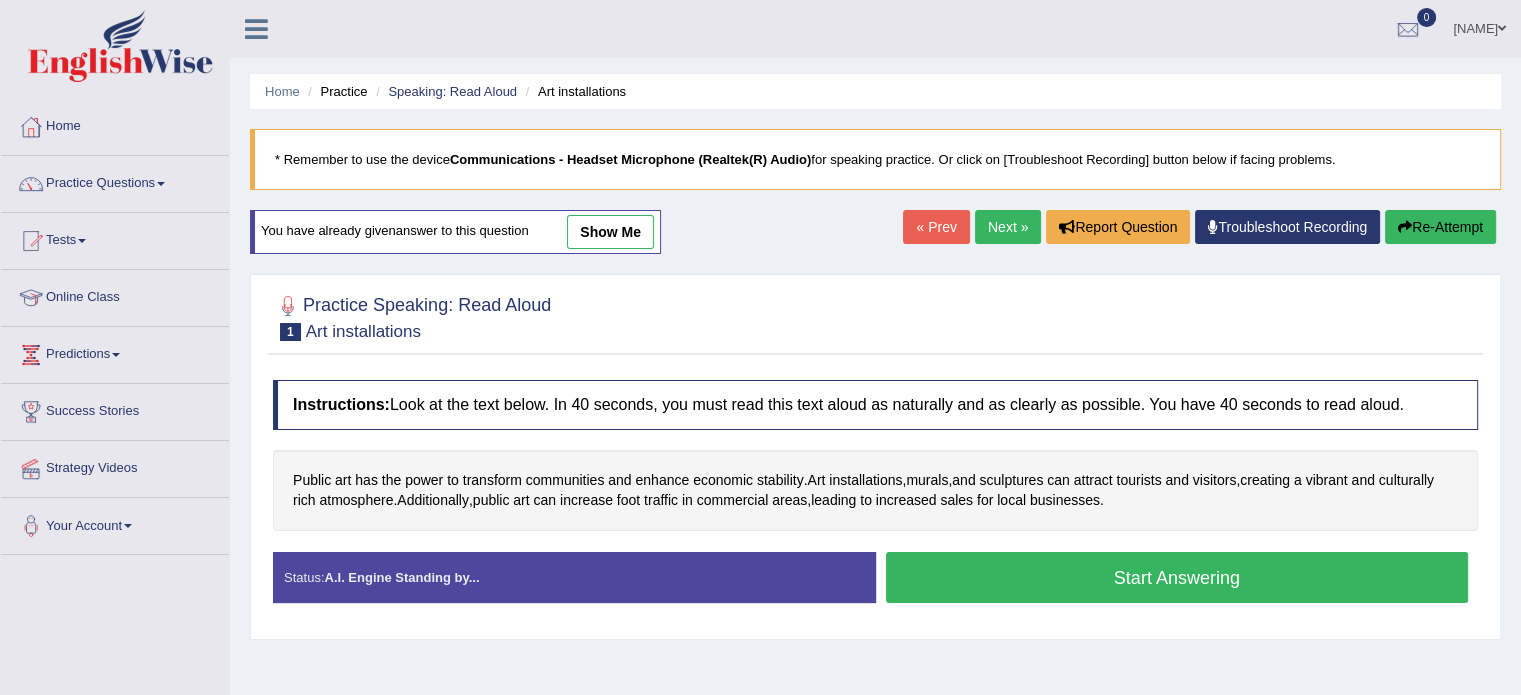 scroll, scrollTop: 0, scrollLeft: 0, axis: both 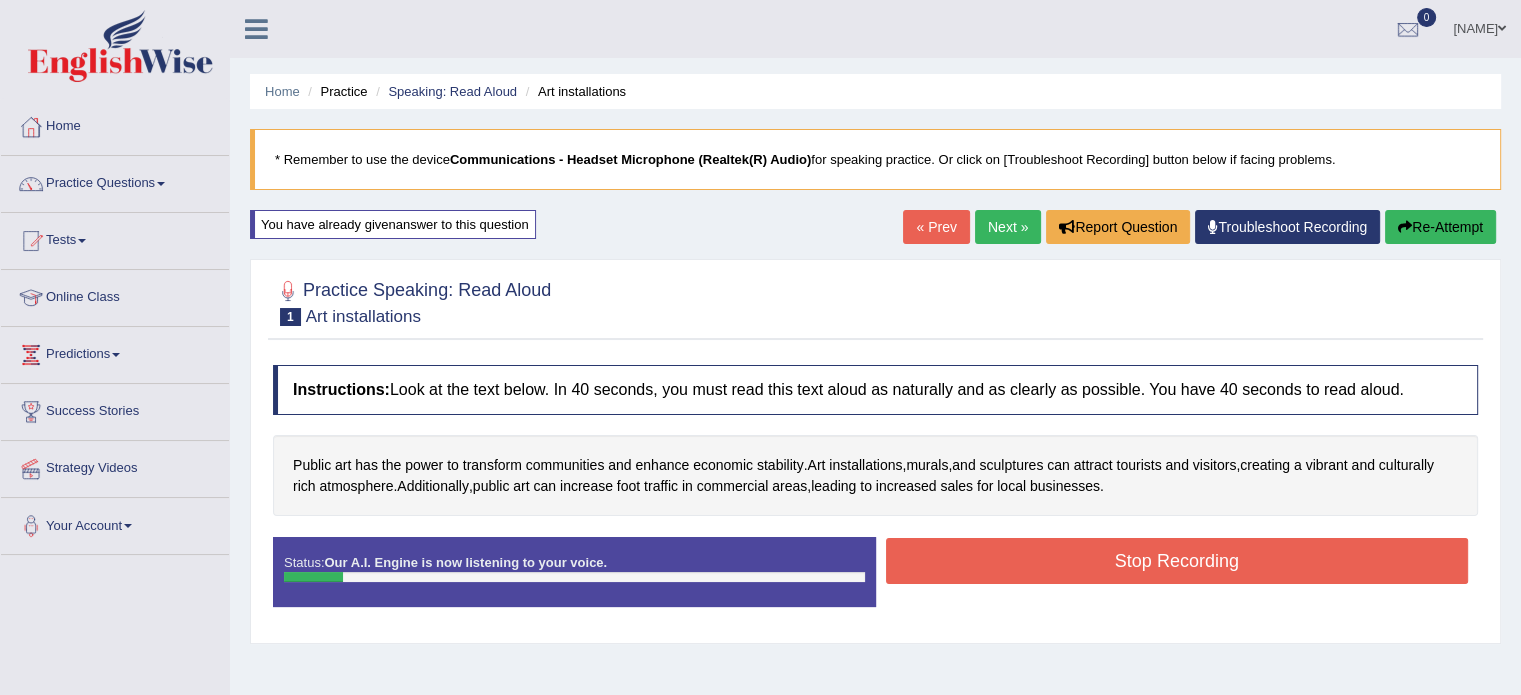 click on "Stop Recording" at bounding box center (1177, 561) 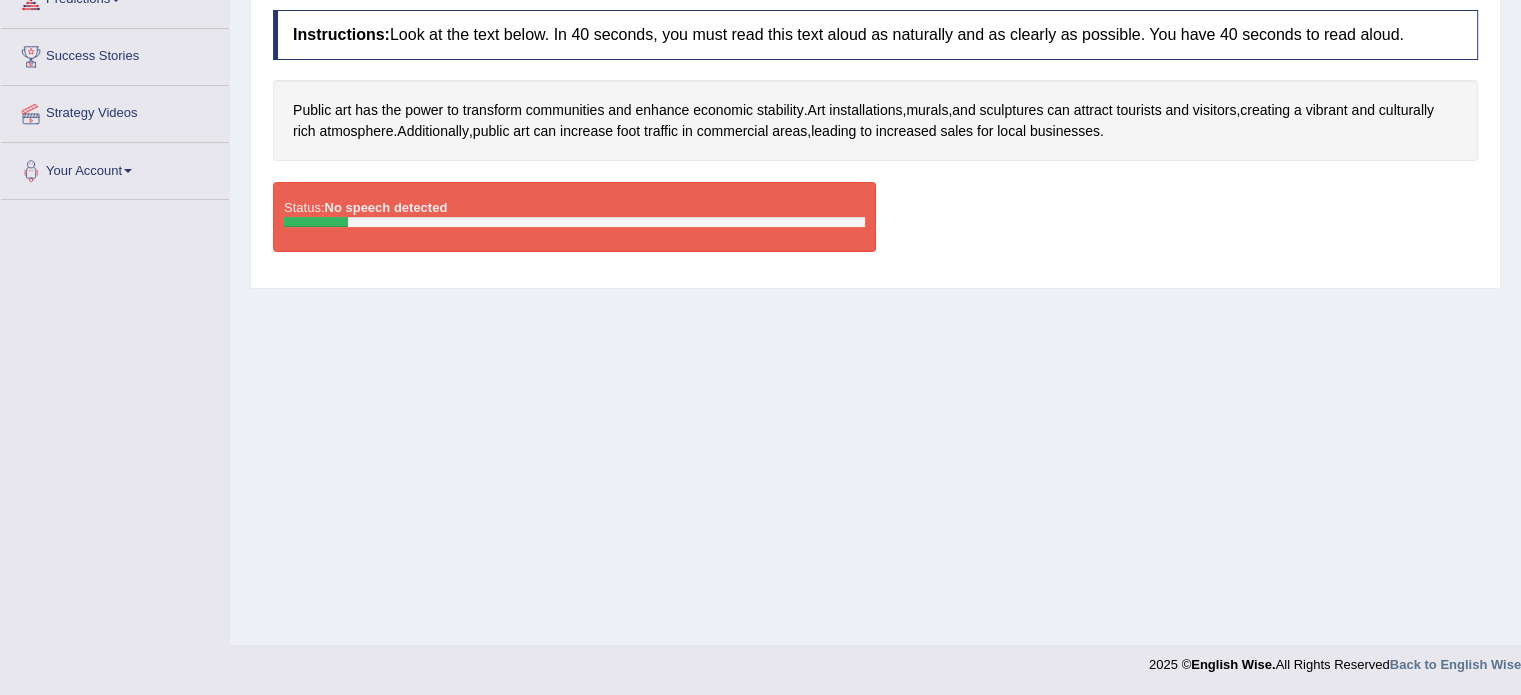 scroll, scrollTop: 0, scrollLeft: 0, axis: both 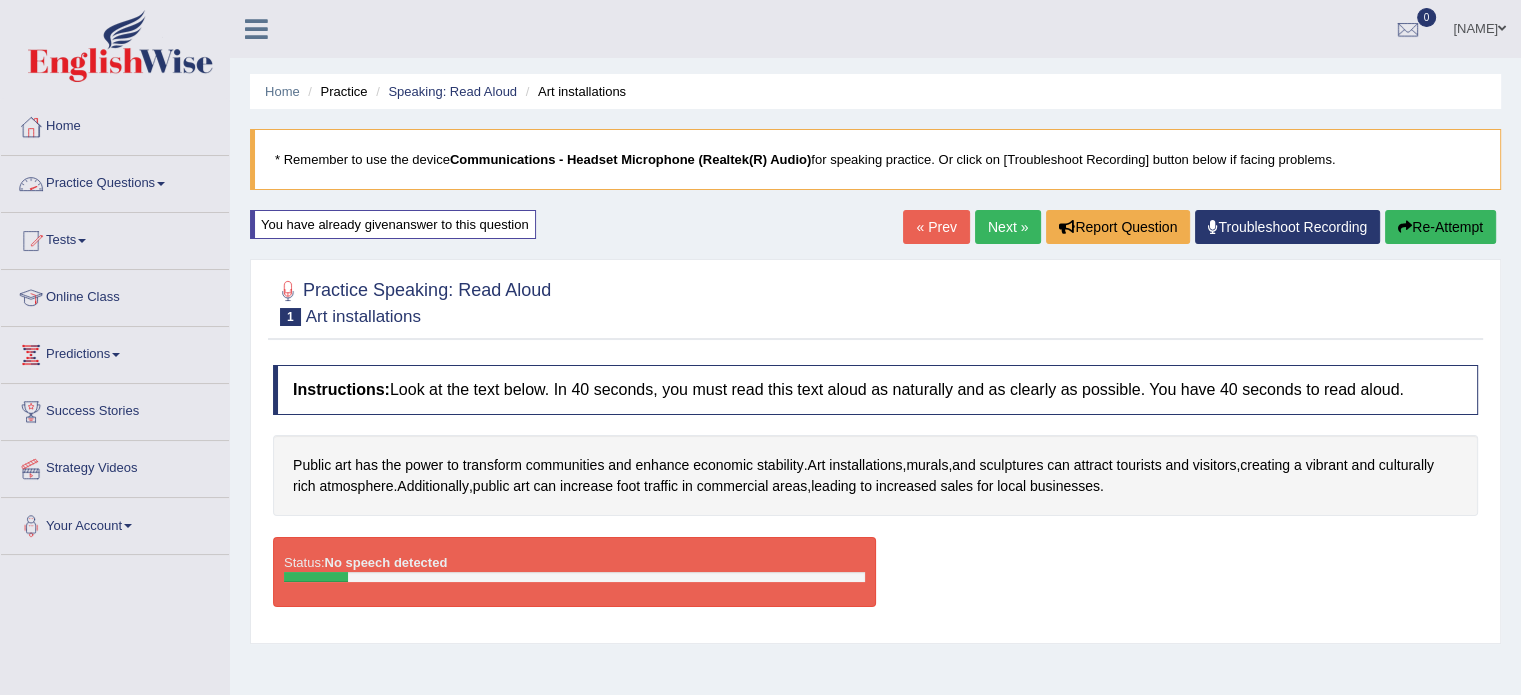 click on "Practice Questions" at bounding box center [115, 181] 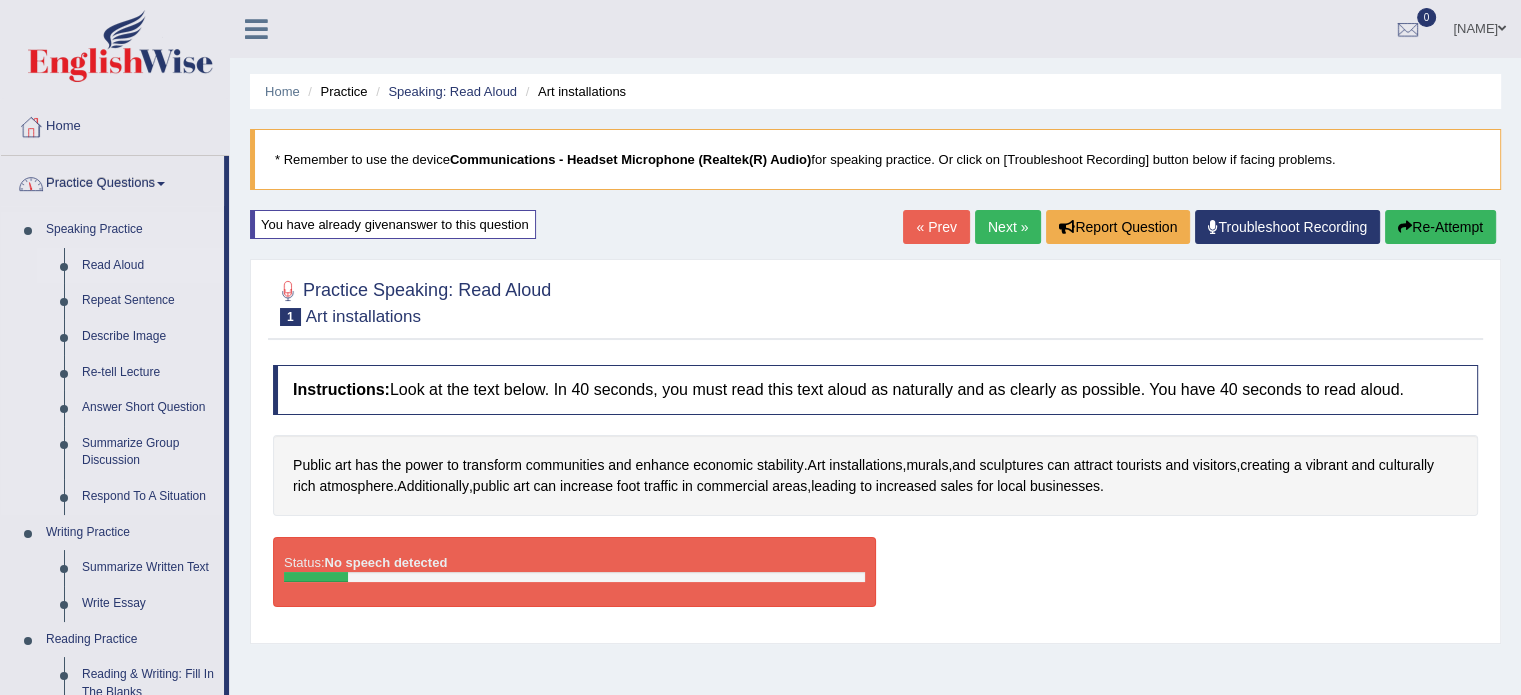 click on "Read Aloud" at bounding box center (148, 266) 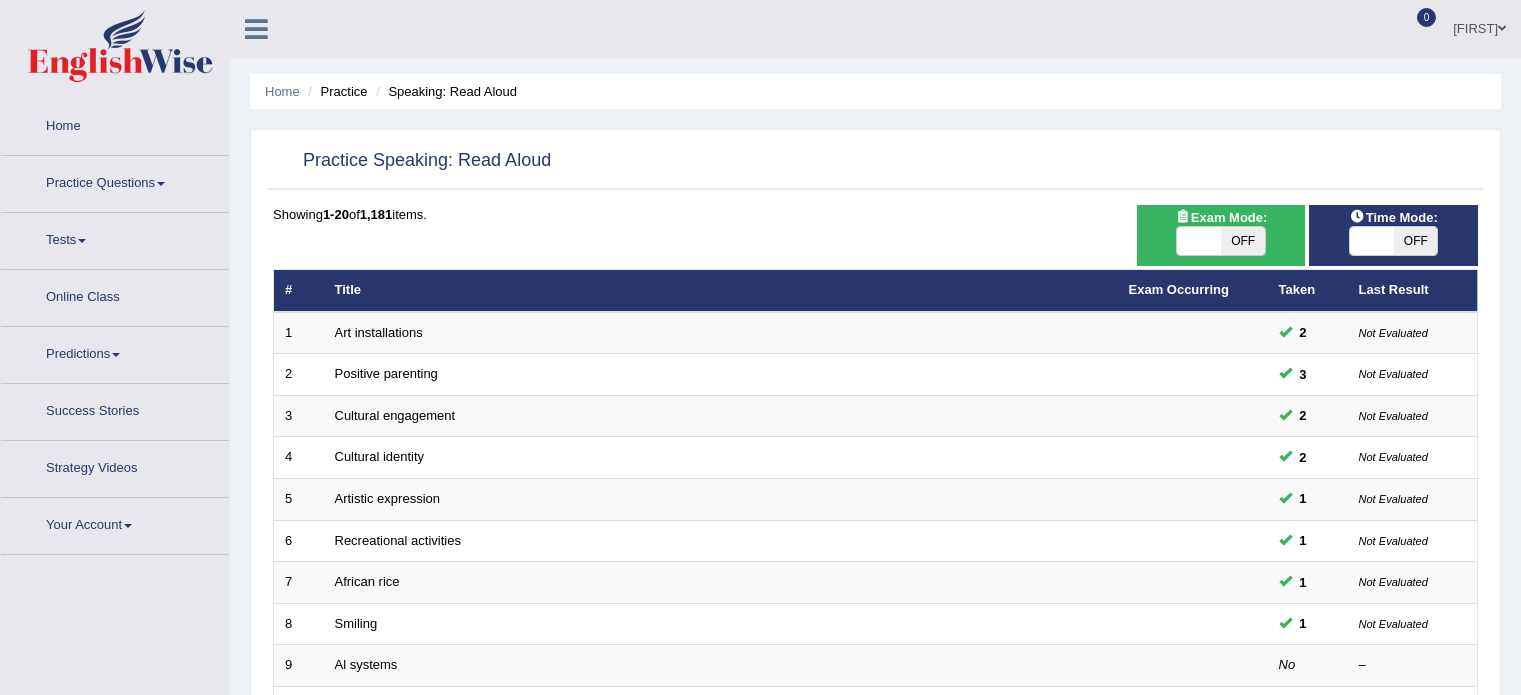 scroll, scrollTop: 196, scrollLeft: 0, axis: vertical 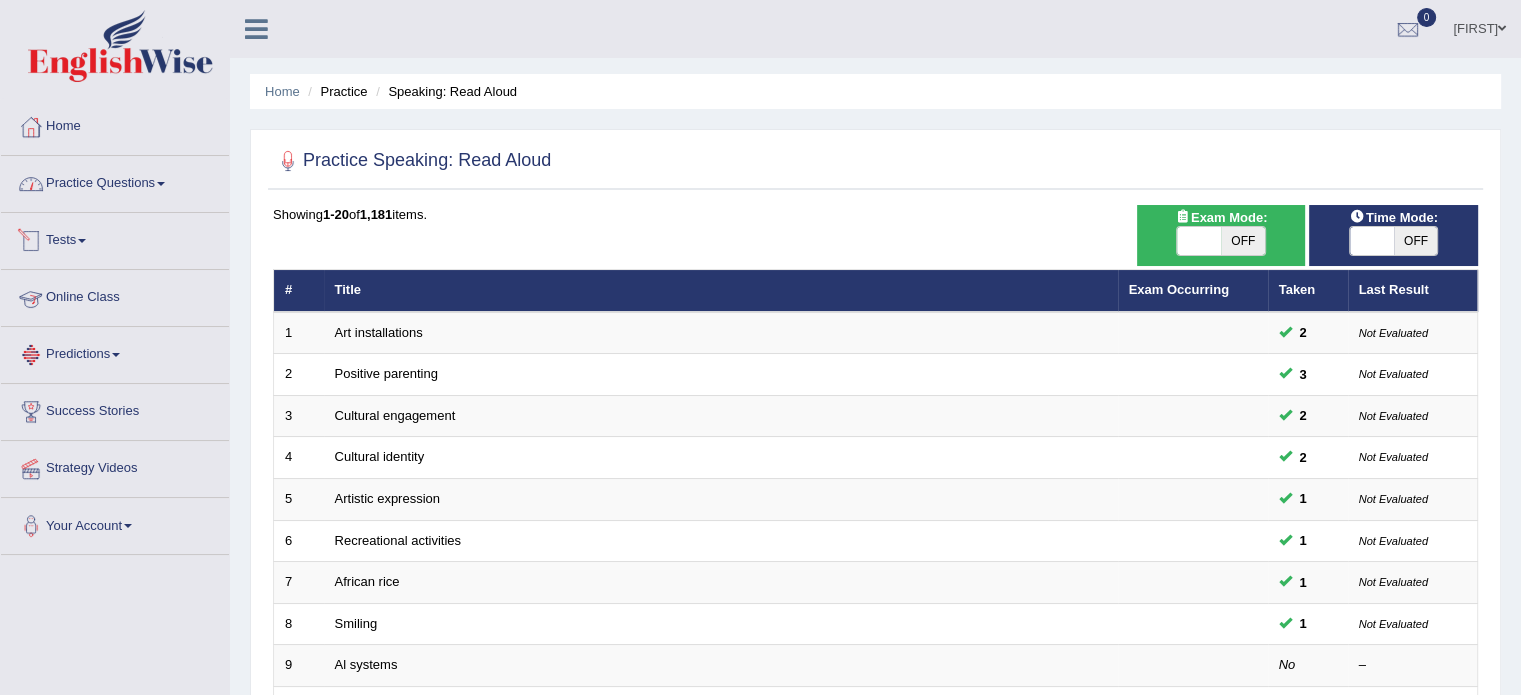 click on "Practice Questions" at bounding box center (115, 181) 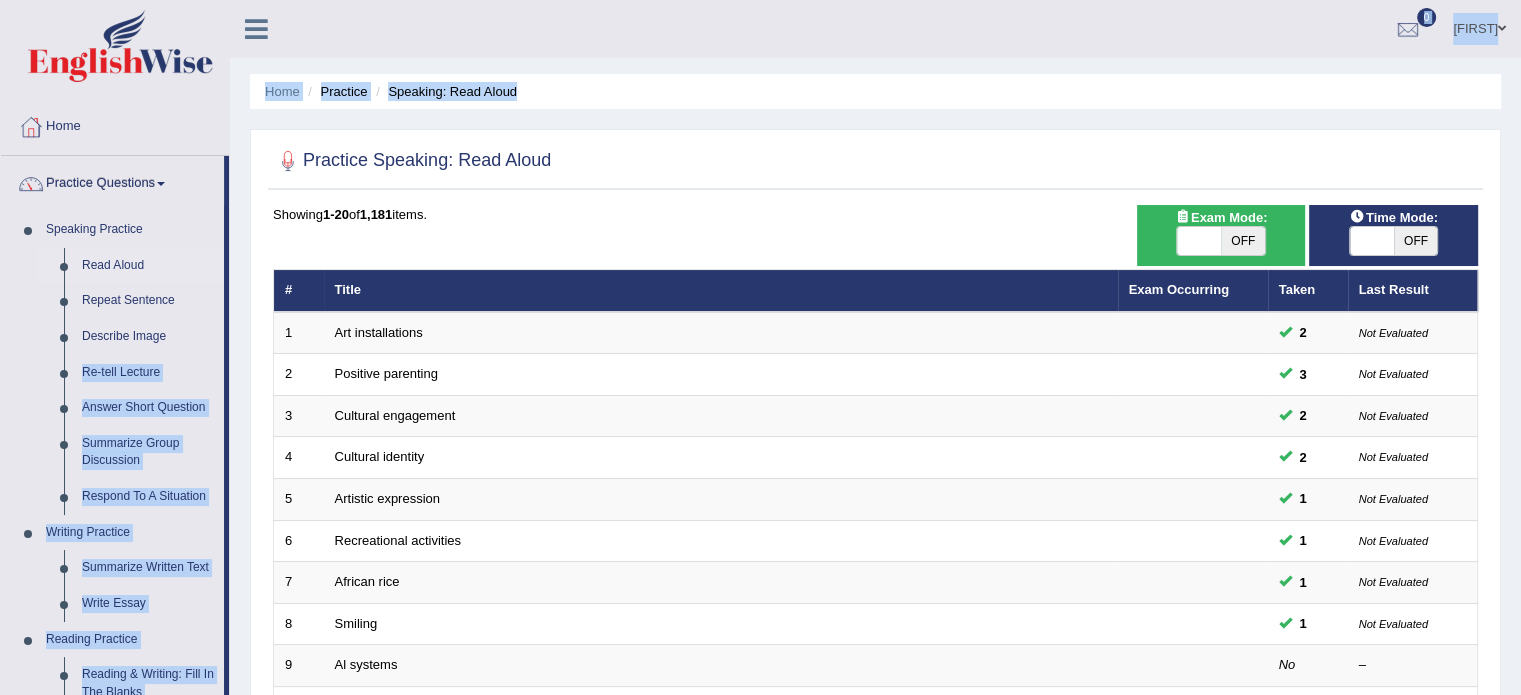 drag, startPoint x: 244, startPoint y: 405, endPoint x: 245, endPoint y: 493, distance: 88.005684 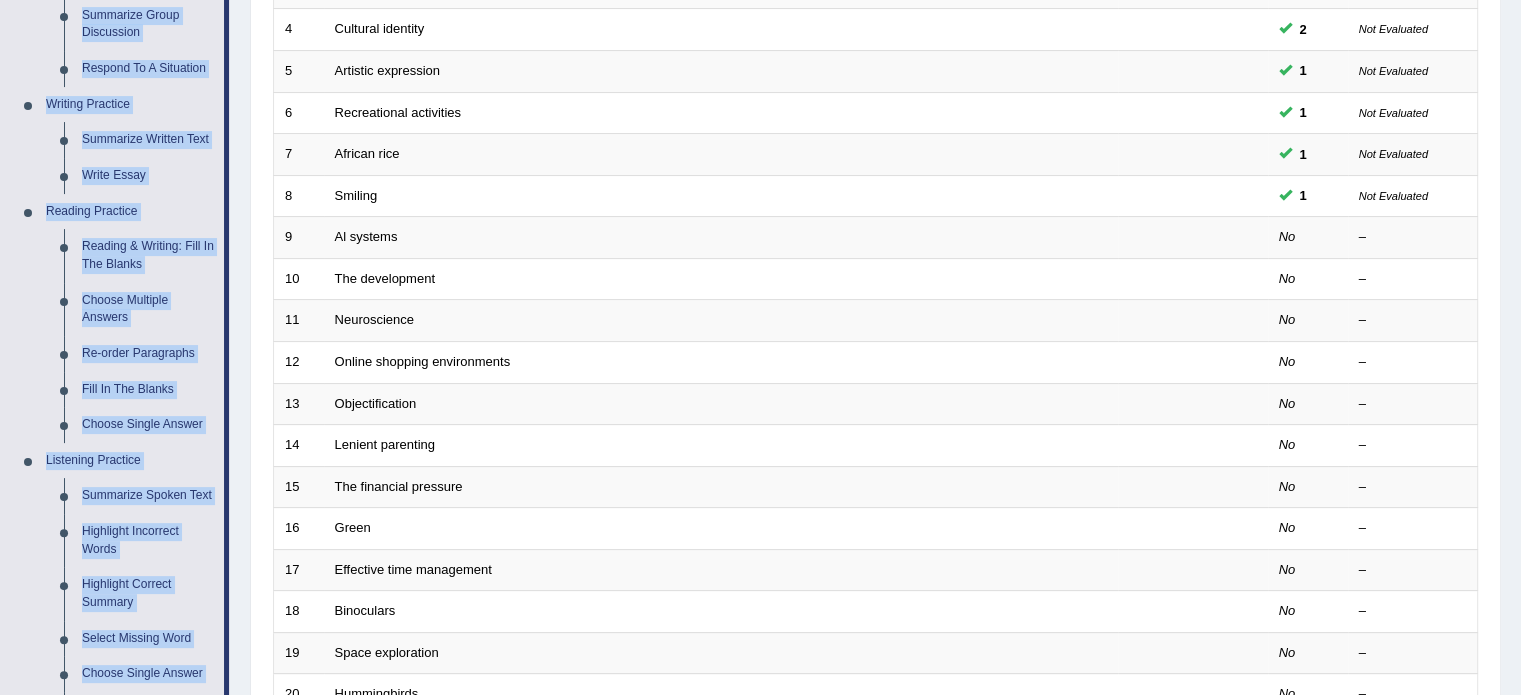 scroll, scrollTop: 436, scrollLeft: 0, axis: vertical 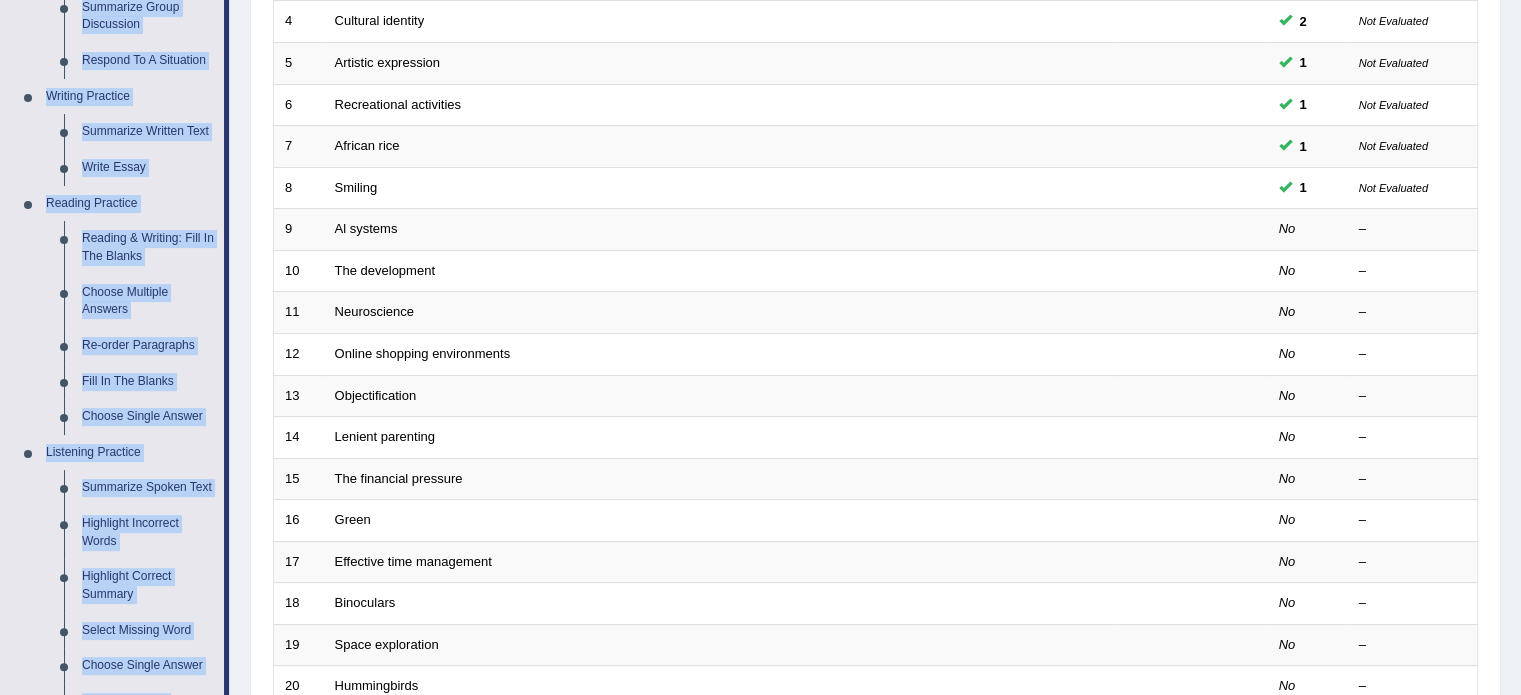 click on "Home
Practice
Speaking: Read Aloud
Practice Speaking: Read Aloud
Time Mode:
ON   OFF
Exam Mode:
ON   OFF
Showing  1-20  of  1,181  items.
# Title Exam Occurring Taken Last Result
1 Art installations 2 Not Evaluated
2 Positive parenting 3 Not Evaluated
3 Cultural engagement 2 Not Evaluated
4 Cultural identity 2 Not Evaluated
5 Artistic expression 1 Not Evaluated
6 Recreational activities 1 Not Evaluated
7 African rice 1 Not Evaluated
8 Smiling 1 Not Evaluated
9 Al systems No –
10 The development No –
11 Neuroscience No –
12 Online shopping environments No –
13 Objectification No –
14 Lenient parenting No –
15 The financial pressure No –
16 Green No –" at bounding box center [875, 201] 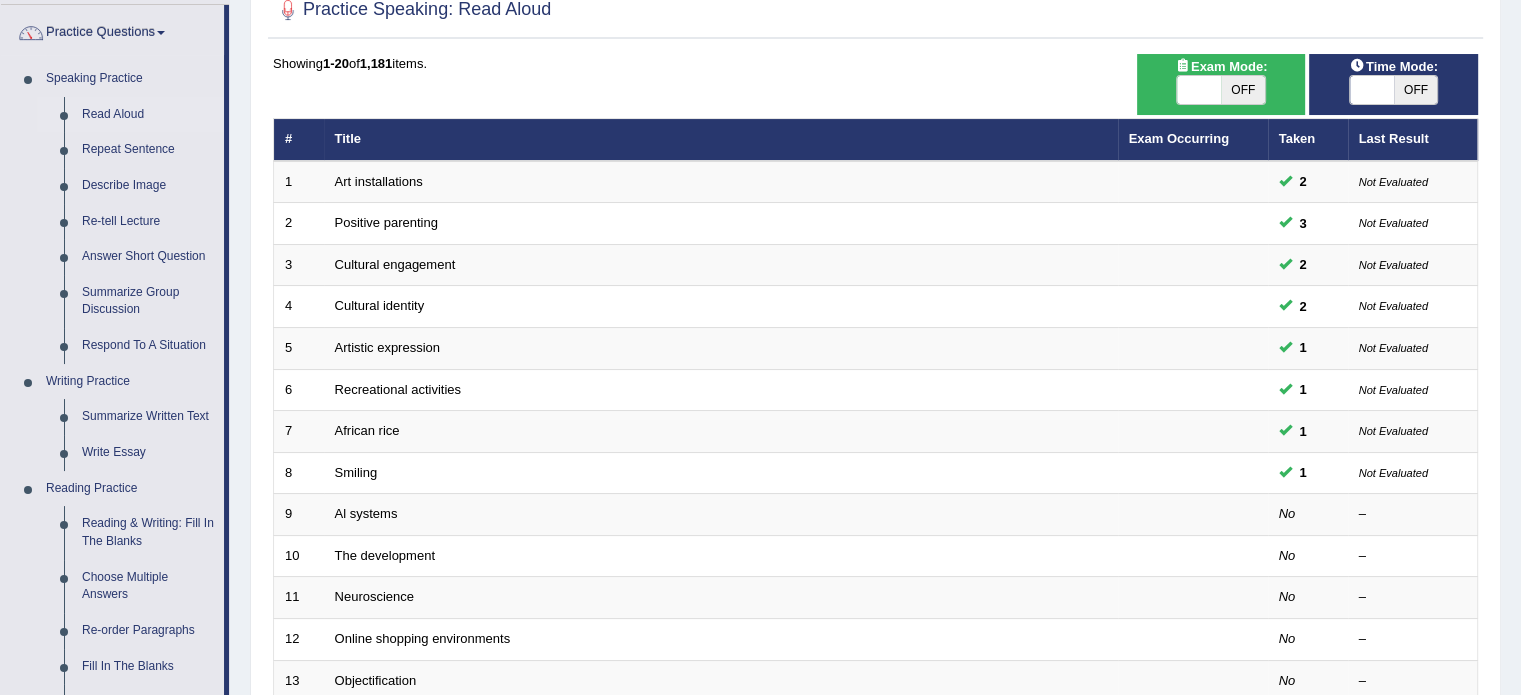 scroll, scrollTop: 155, scrollLeft: 0, axis: vertical 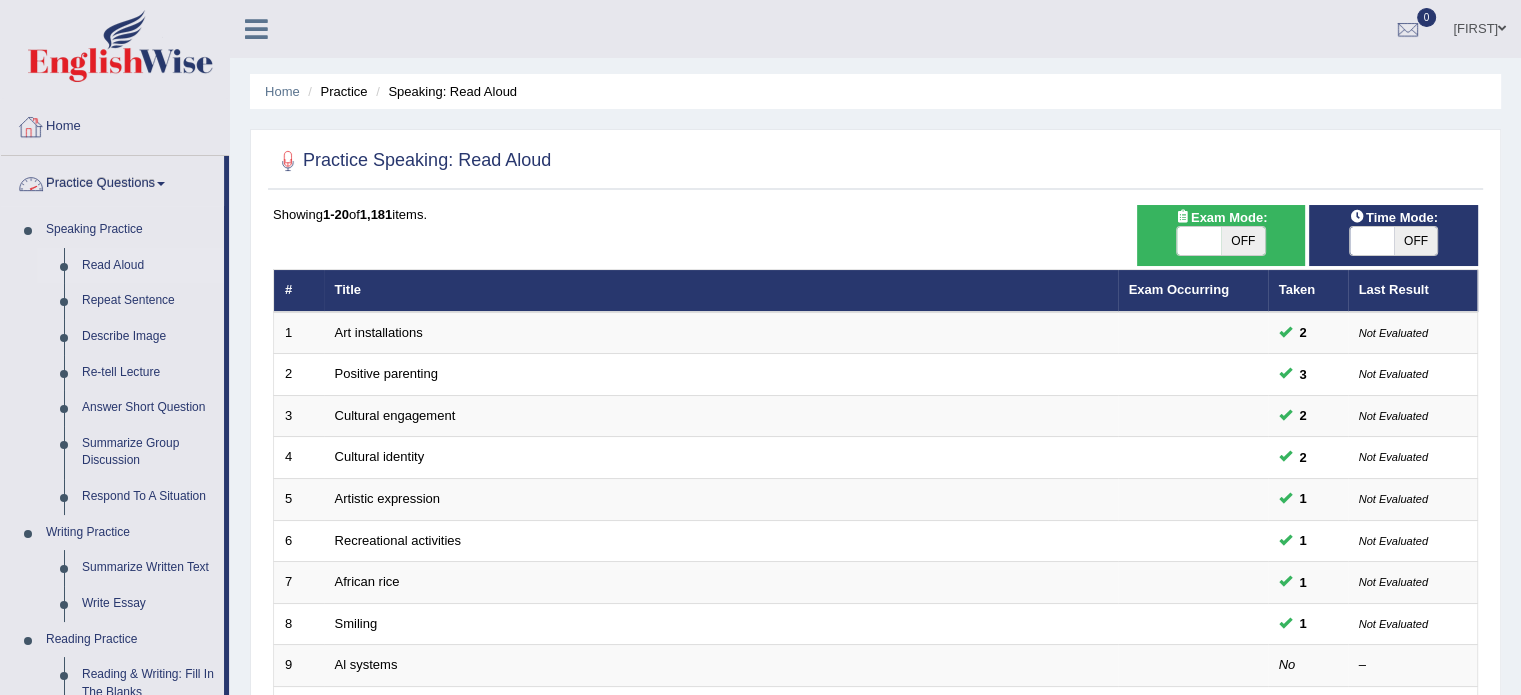 click on "Home" at bounding box center (115, 124) 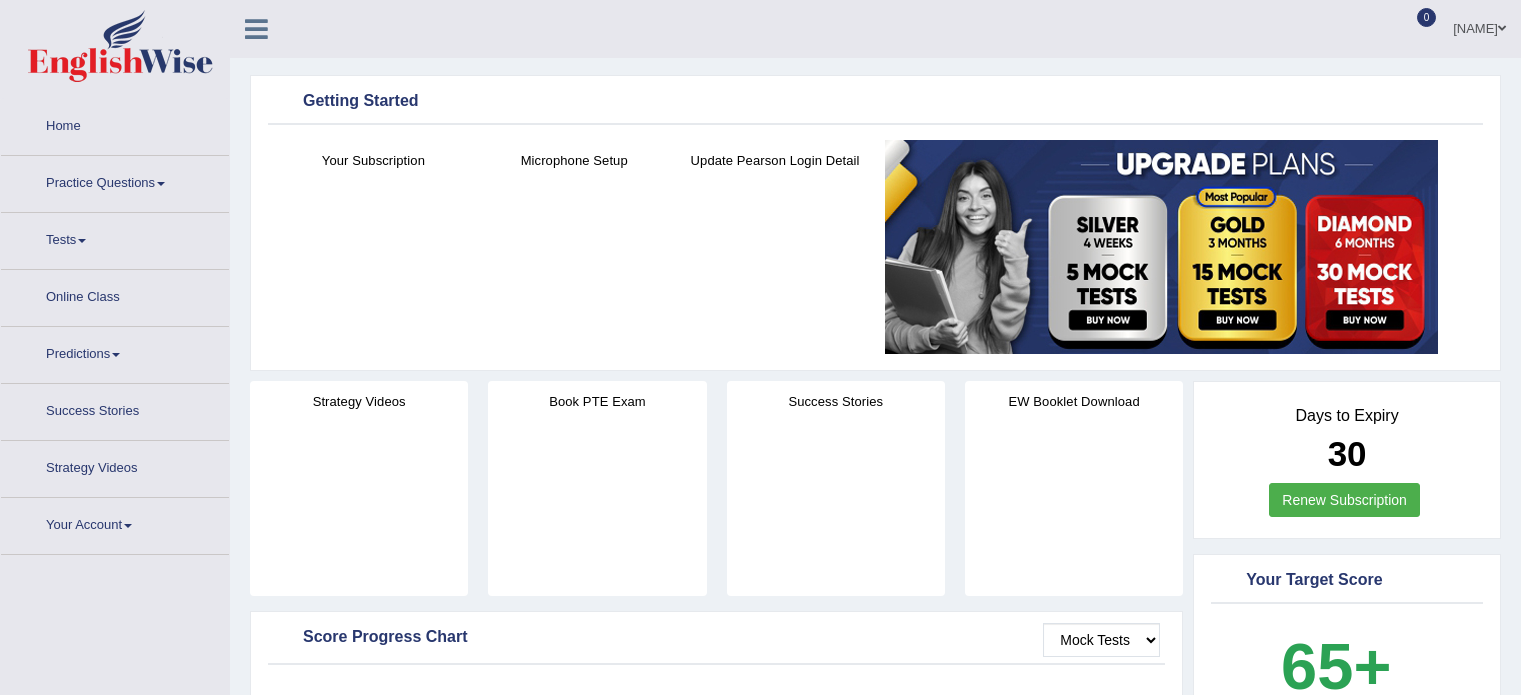 scroll, scrollTop: 0, scrollLeft: 0, axis: both 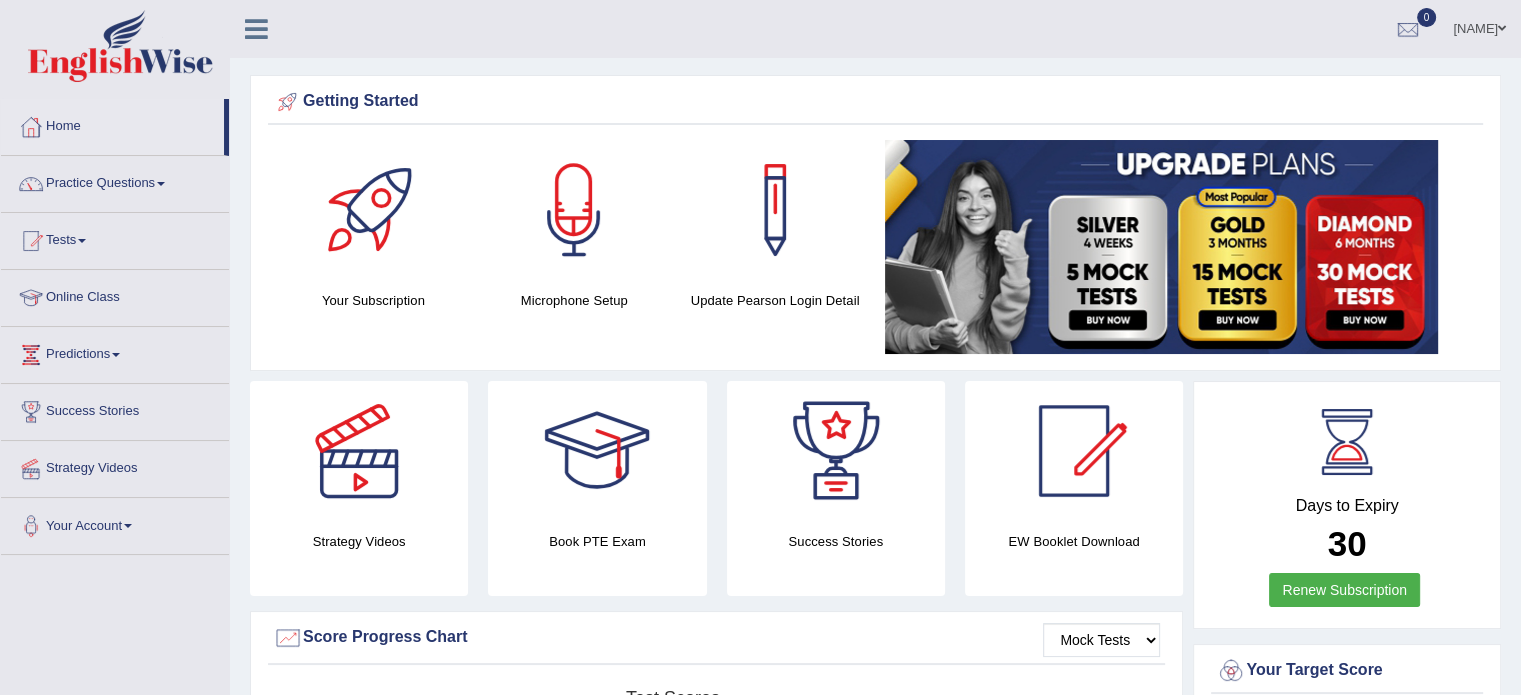 click at bounding box center [1074, 451] 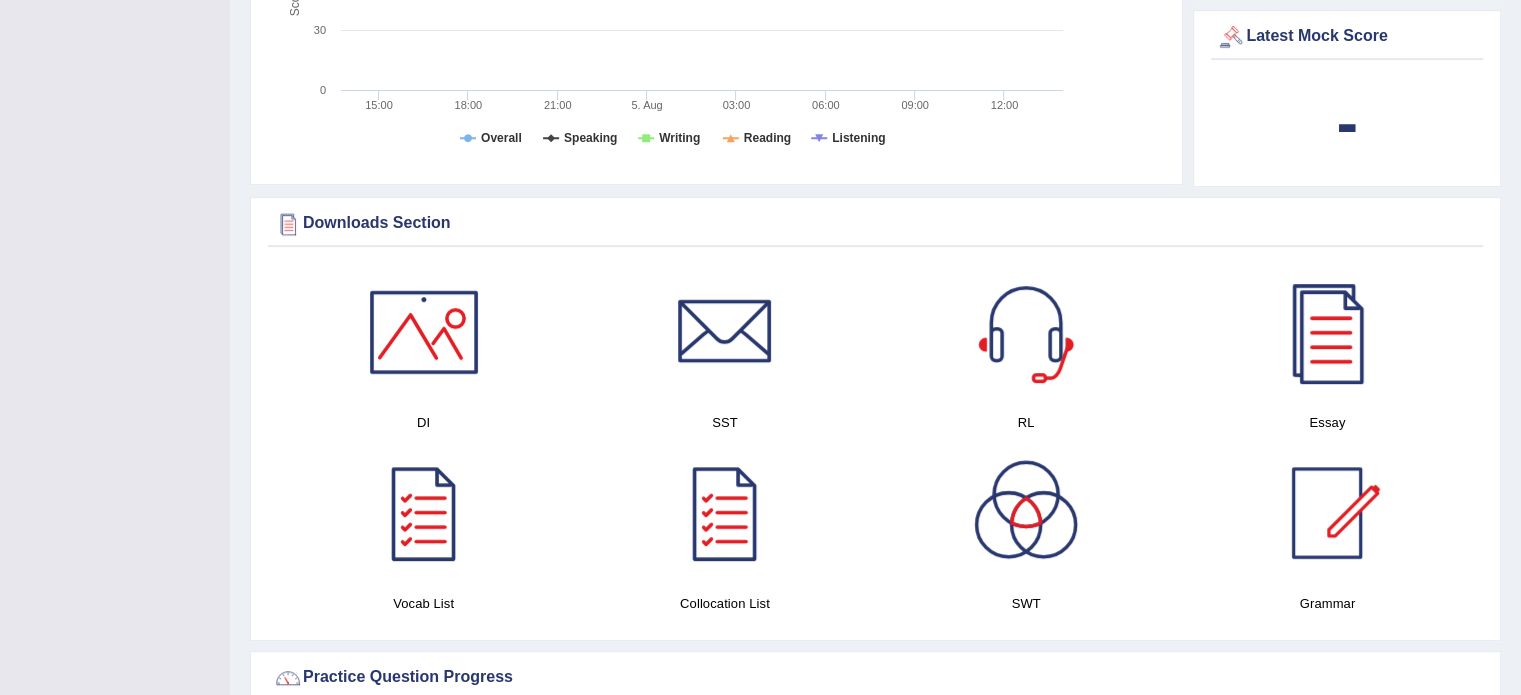 scroll, scrollTop: 864, scrollLeft: 0, axis: vertical 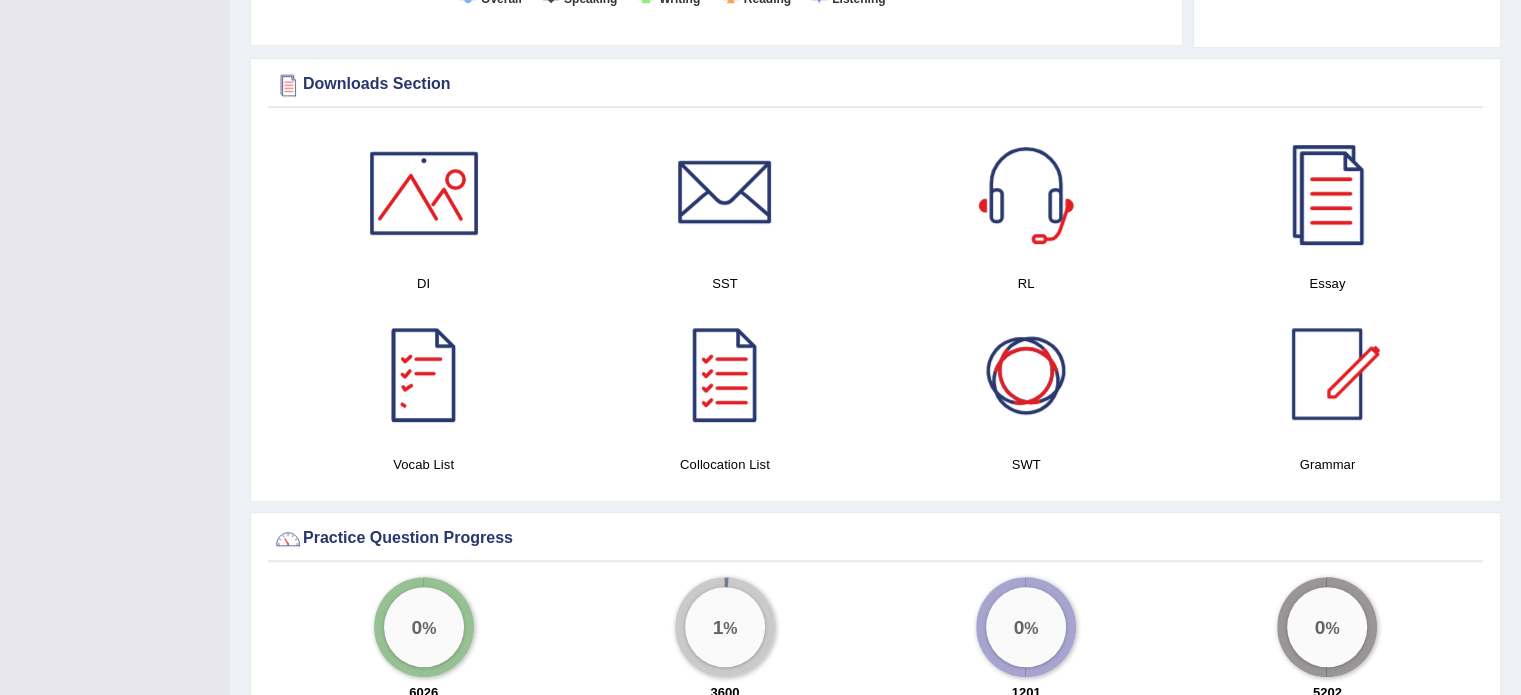 click at bounding box center [424, 374] 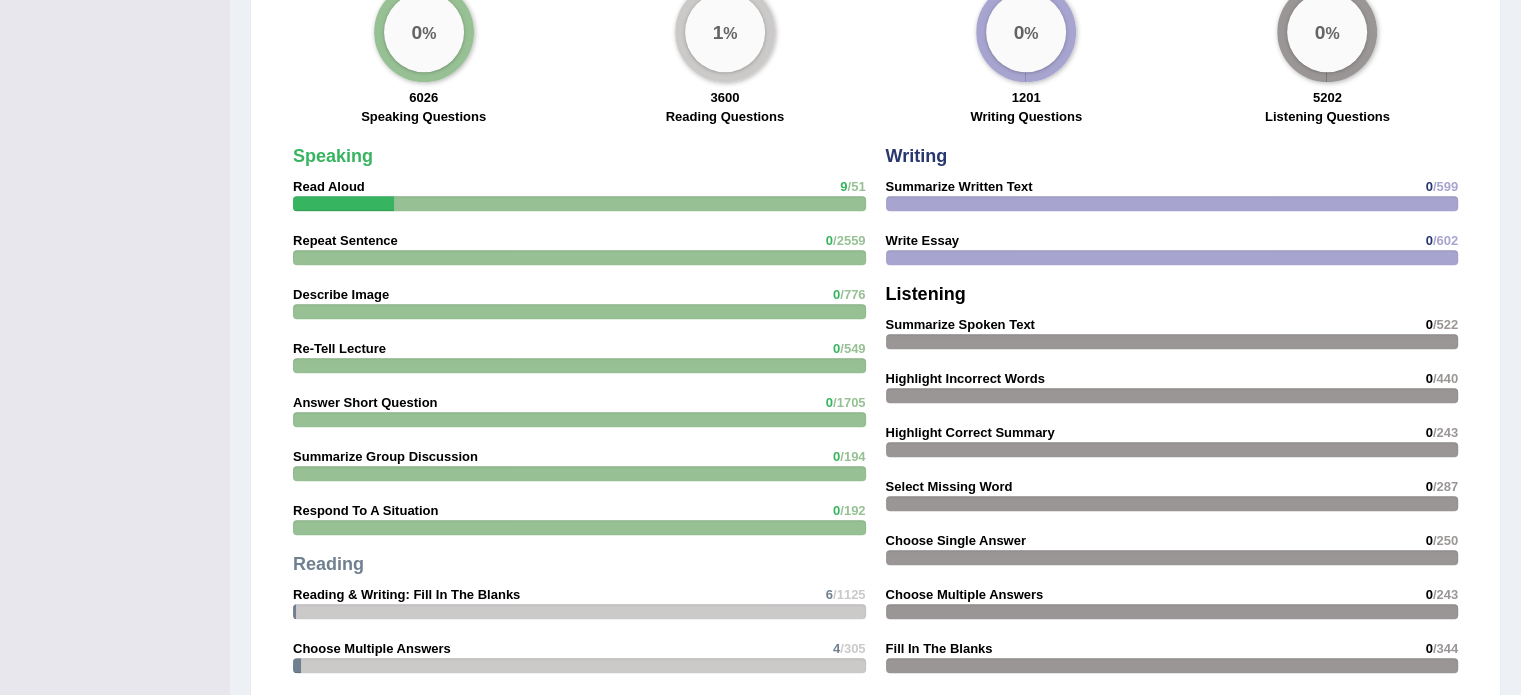 scroll, scrollTop: 1567, scrollLeft: 0, axis: vertical 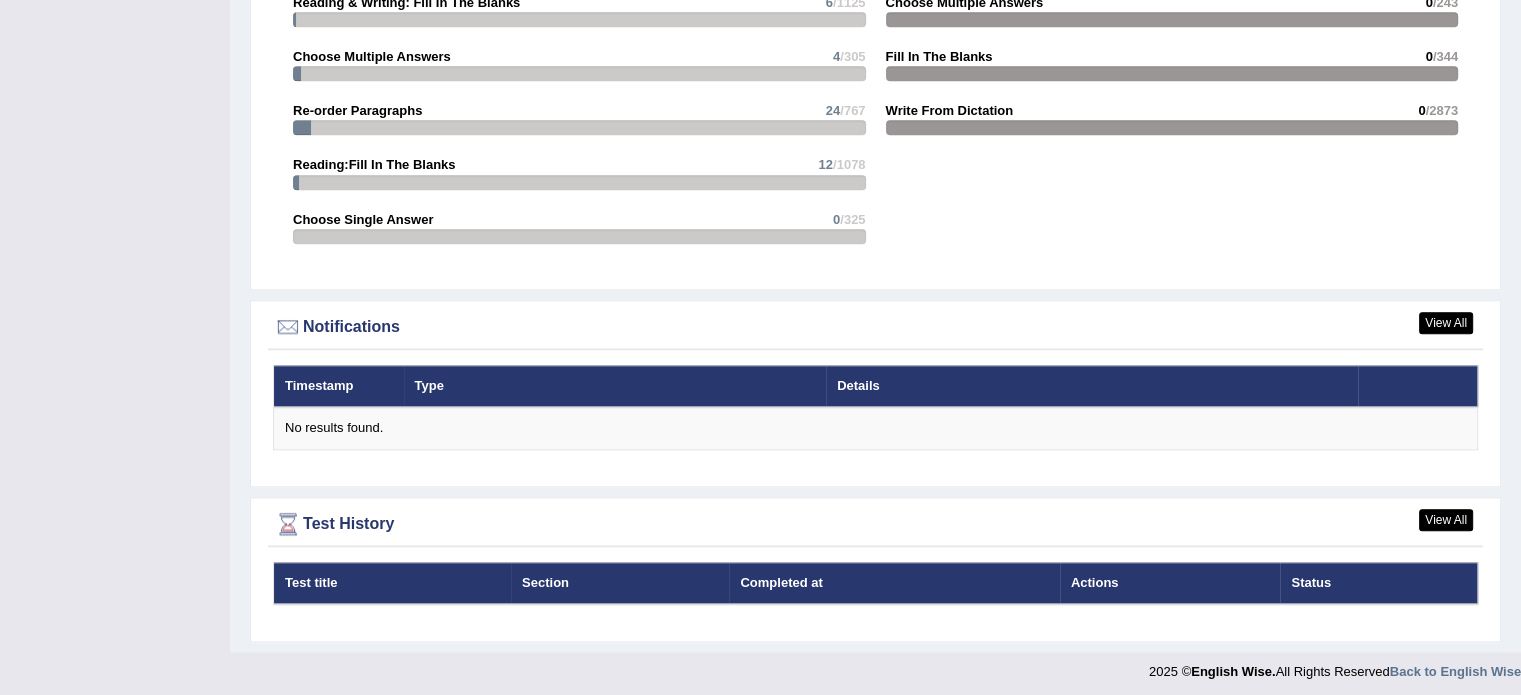 drag, startPoint x: 1517, startPoint y: 551, endPoint x: 1532, endPoint y: 549, distance: 15.132746 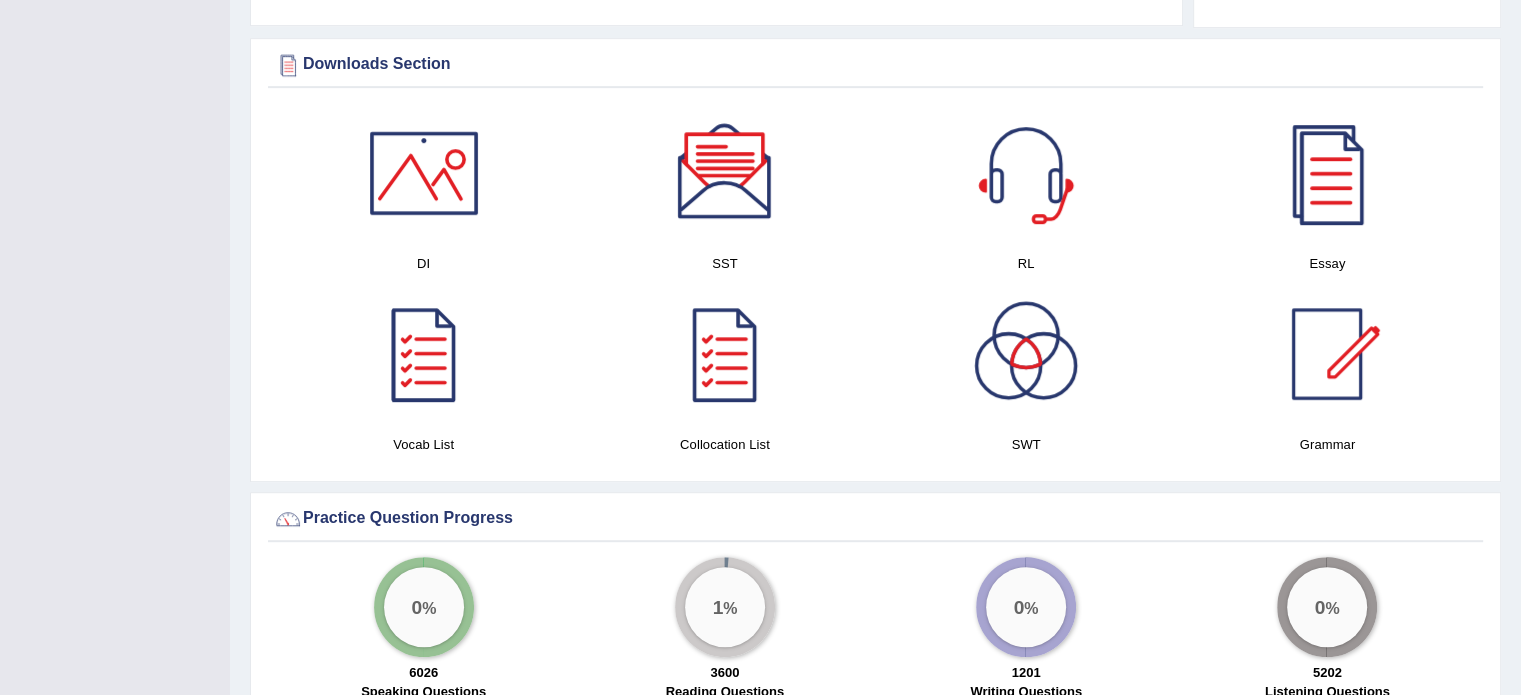 scroll, scrollTop: 947, scrollLeft: 0, axis: vertical 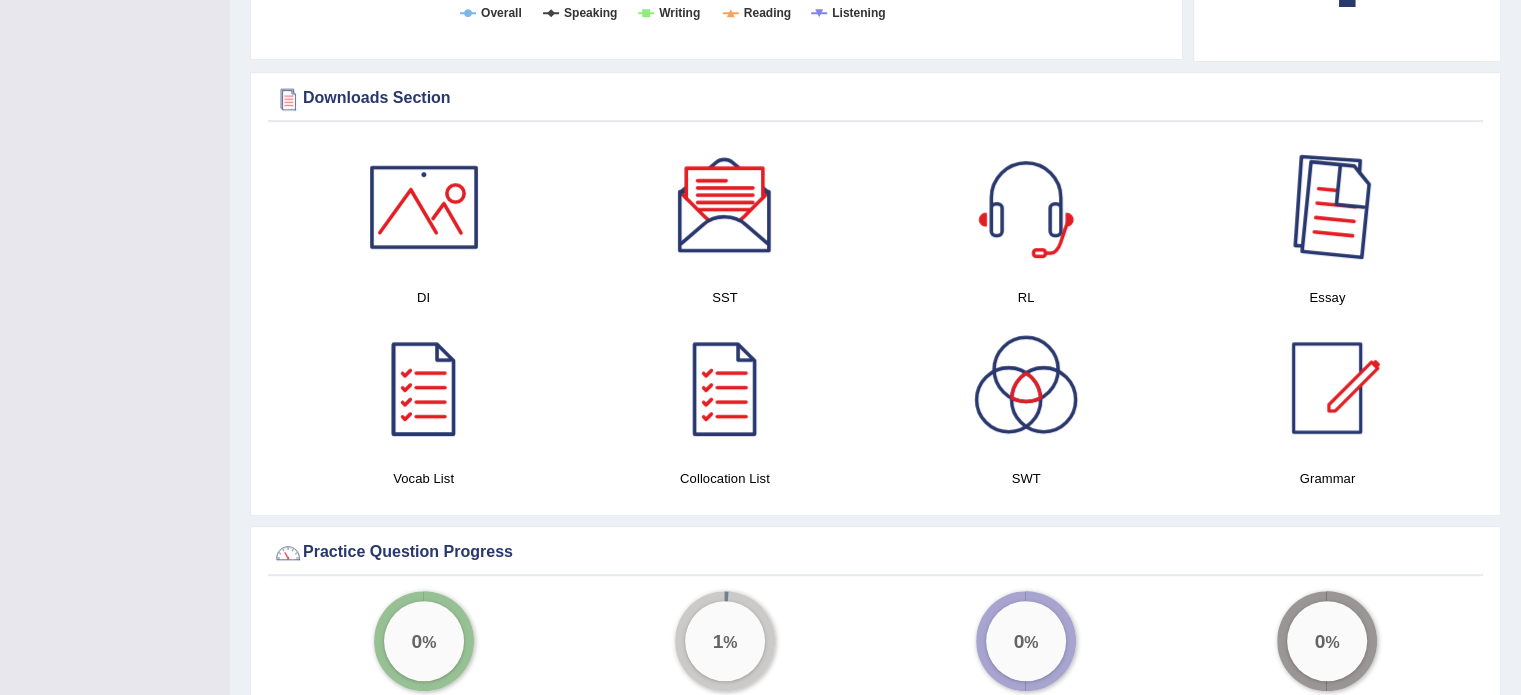click at bounding box center (1327, 207) 